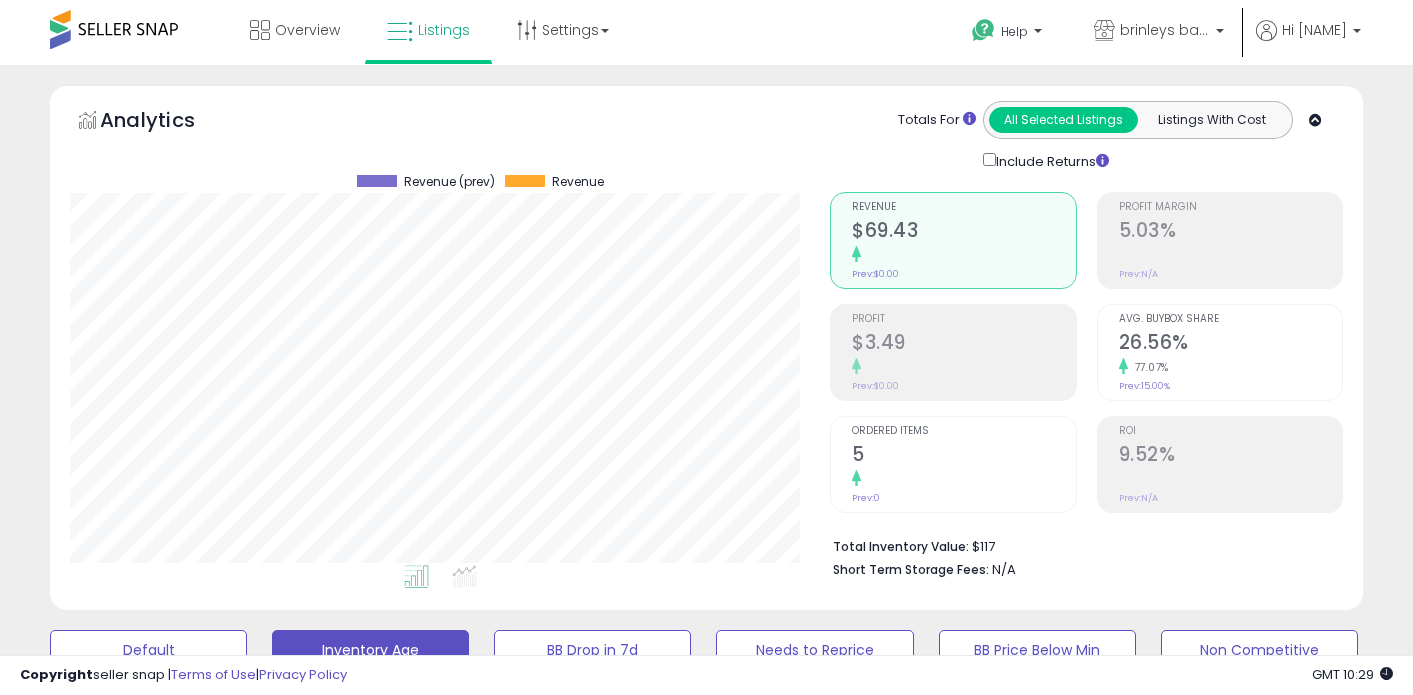scroll, scrollTop: 0, scrollLeft: 0, axis: both 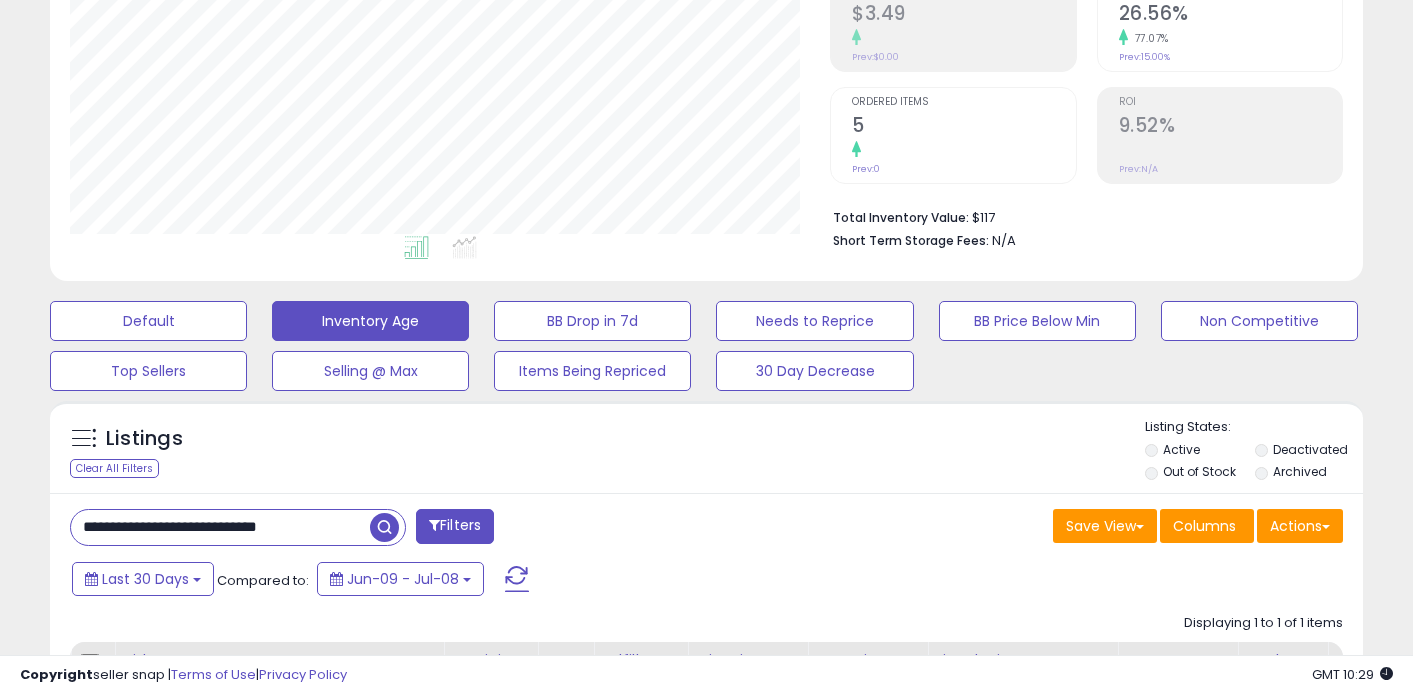 click on "**********" at bounding box center [220, 527] 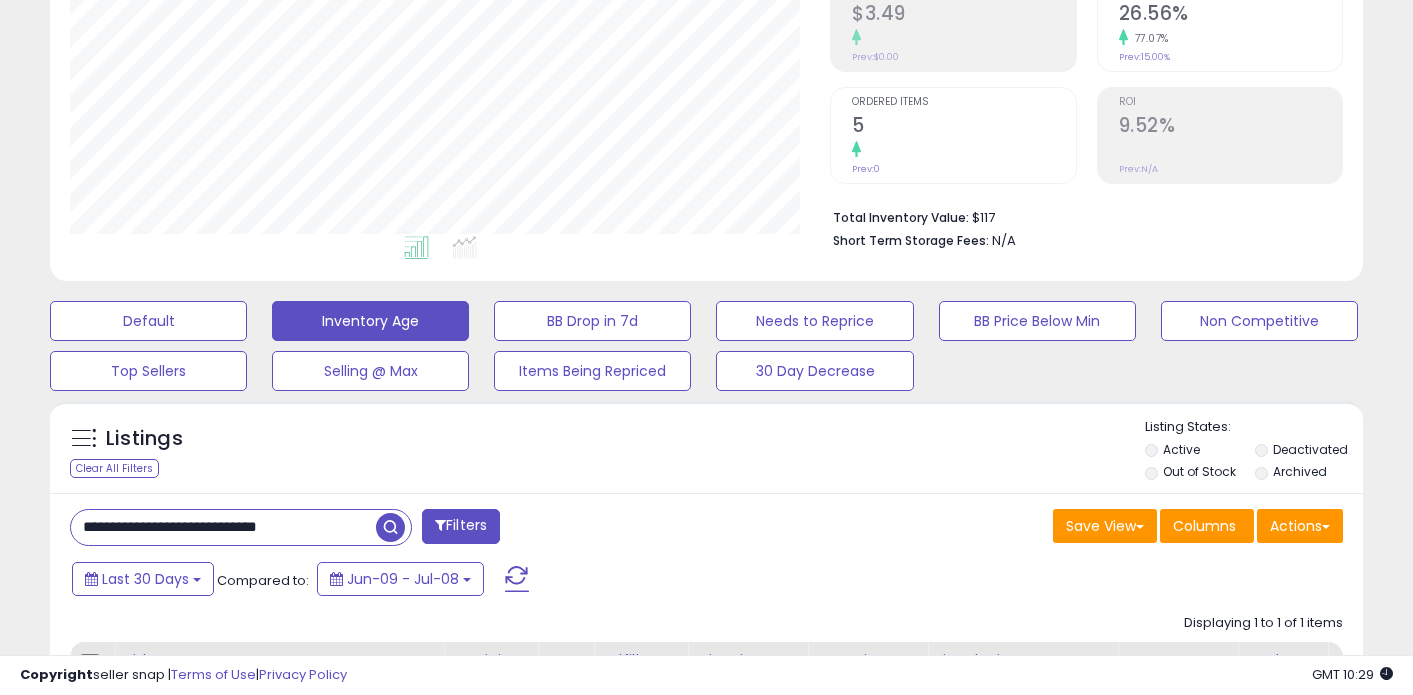 paste on "**" 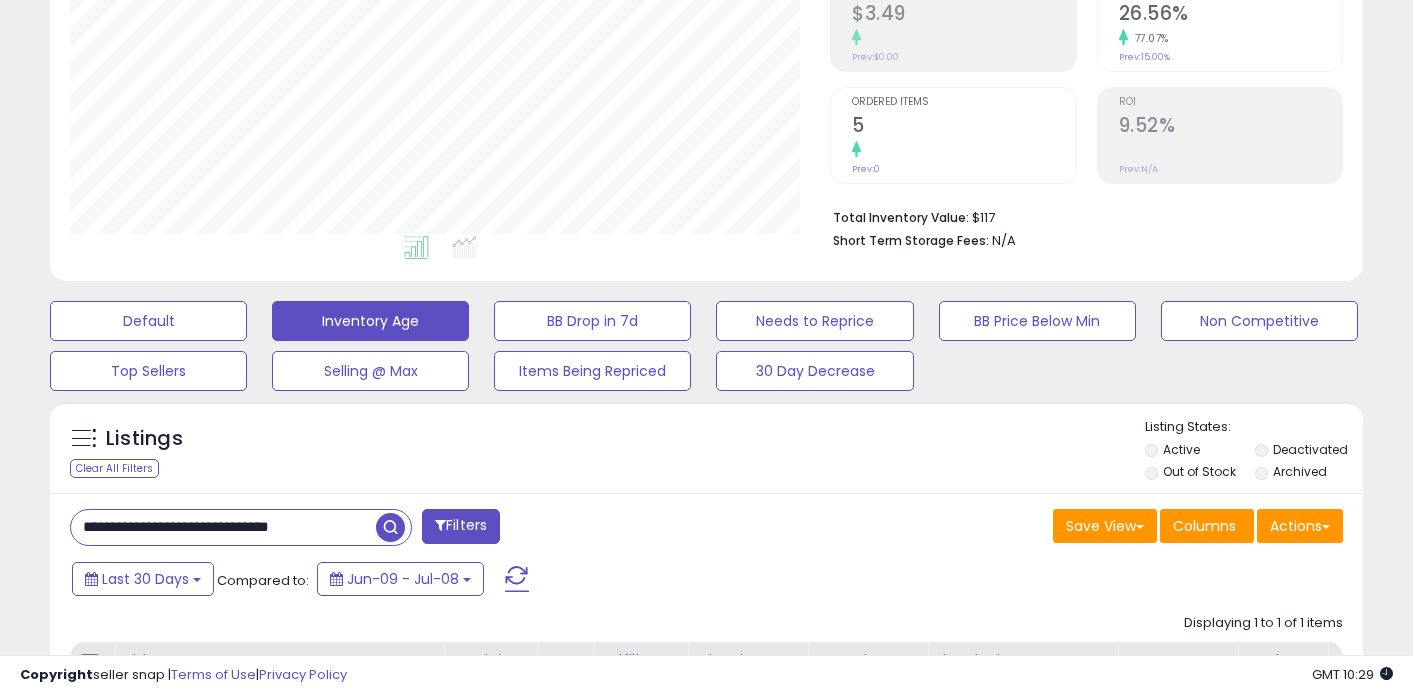 type on "**********" 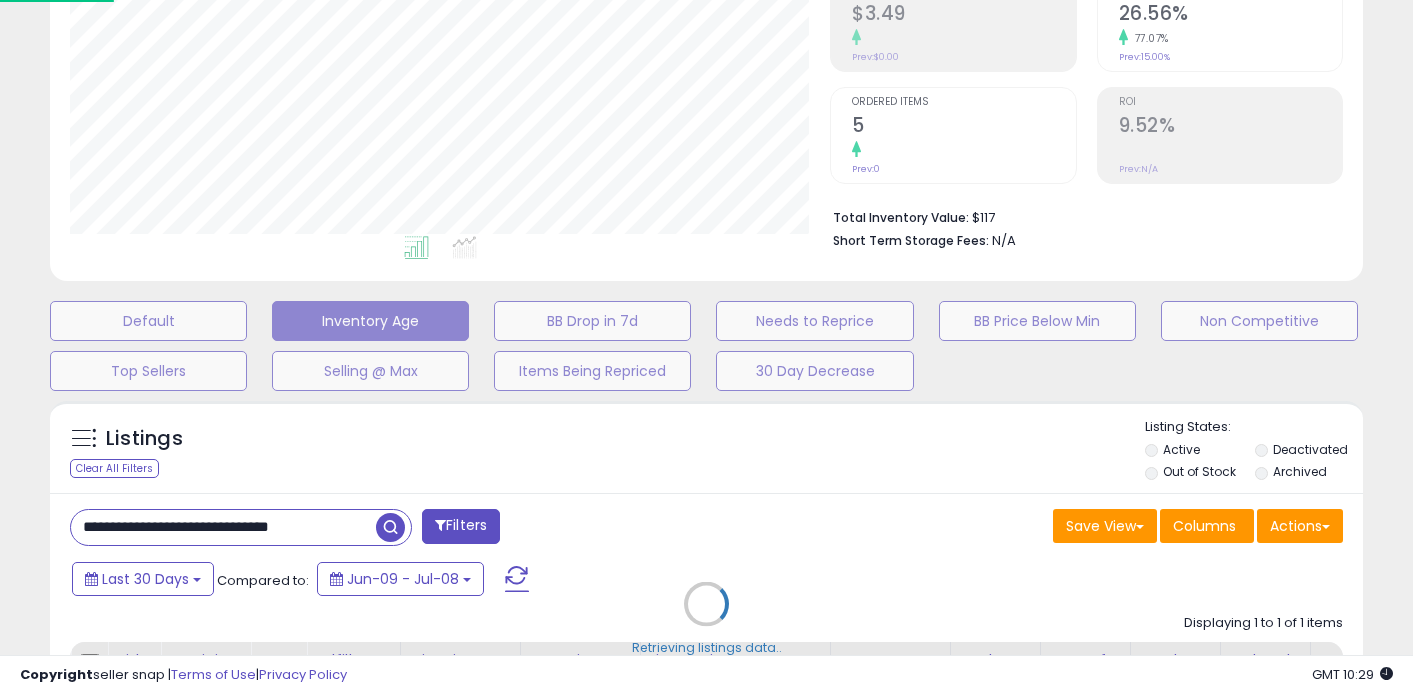 scroll, scrollTop: 999590, scrollLeft: 999231, axis: both 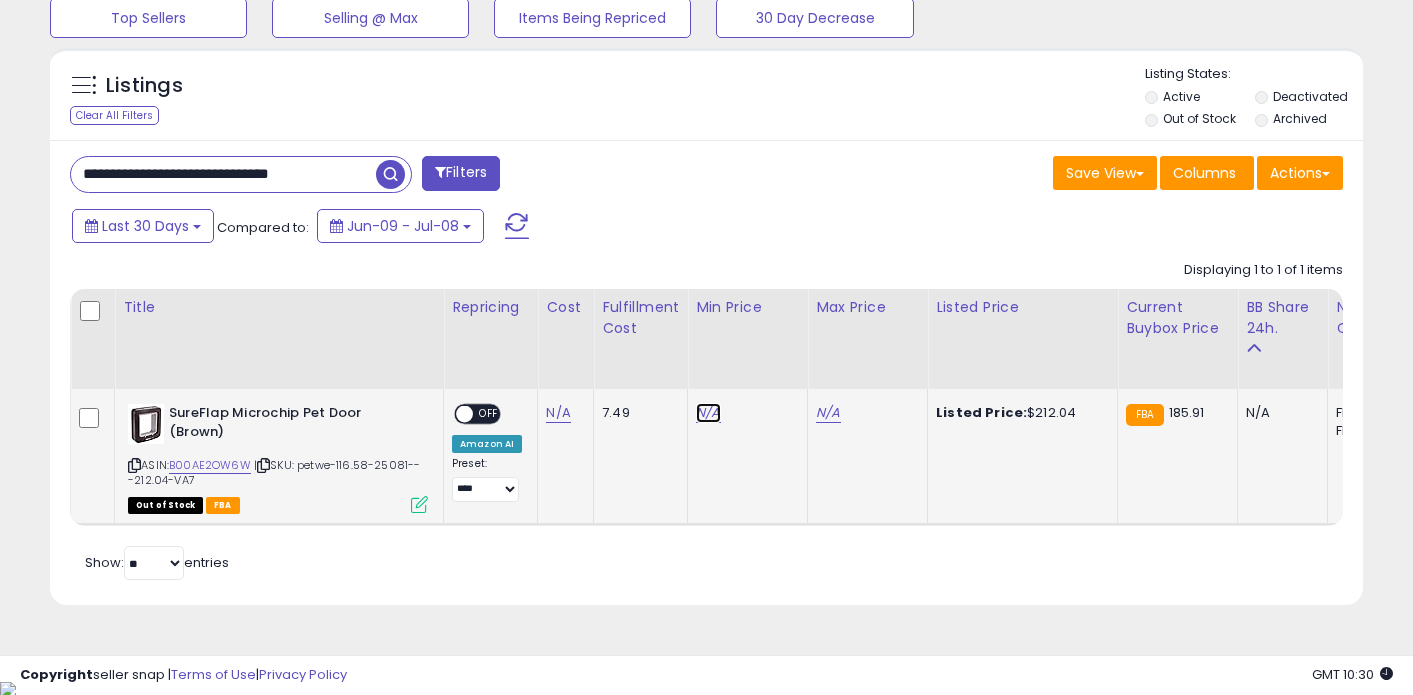 click on "N/A" at bounding box center [708, 413] 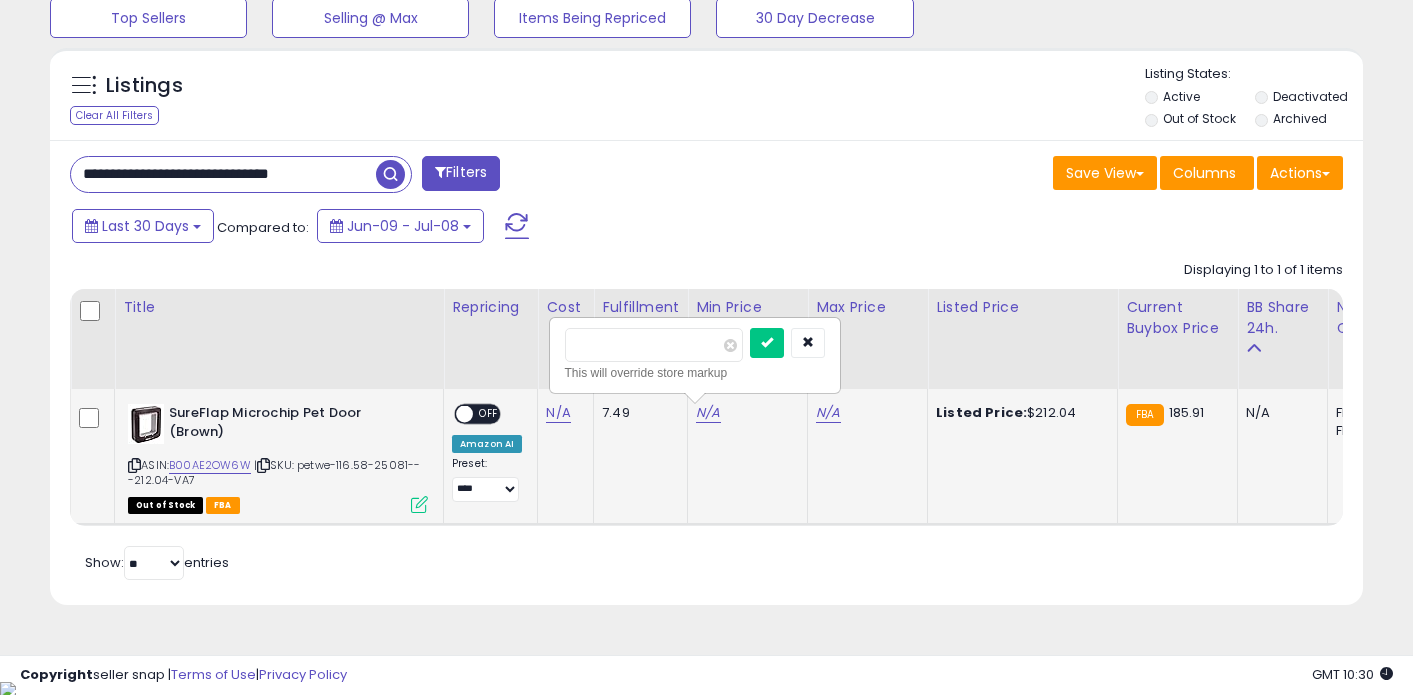 type on "***" 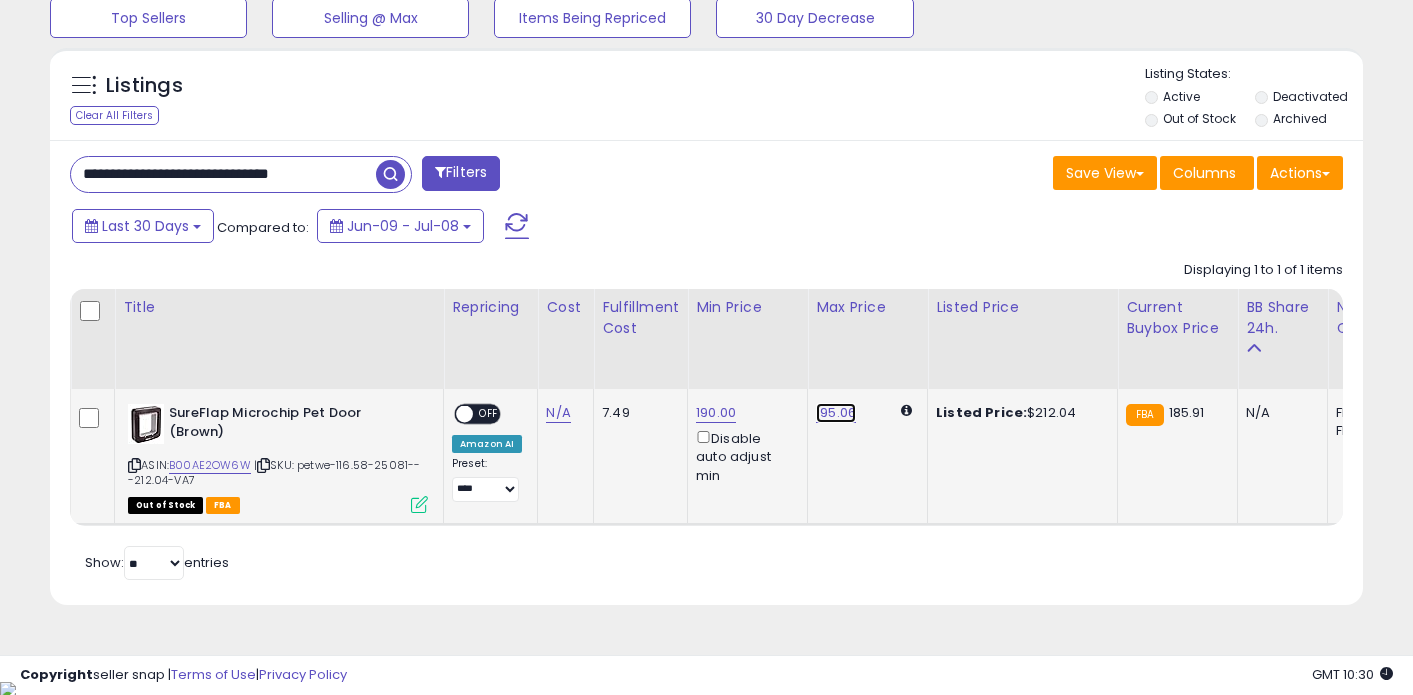 click on "195.06" at bounding box center (836, 413) 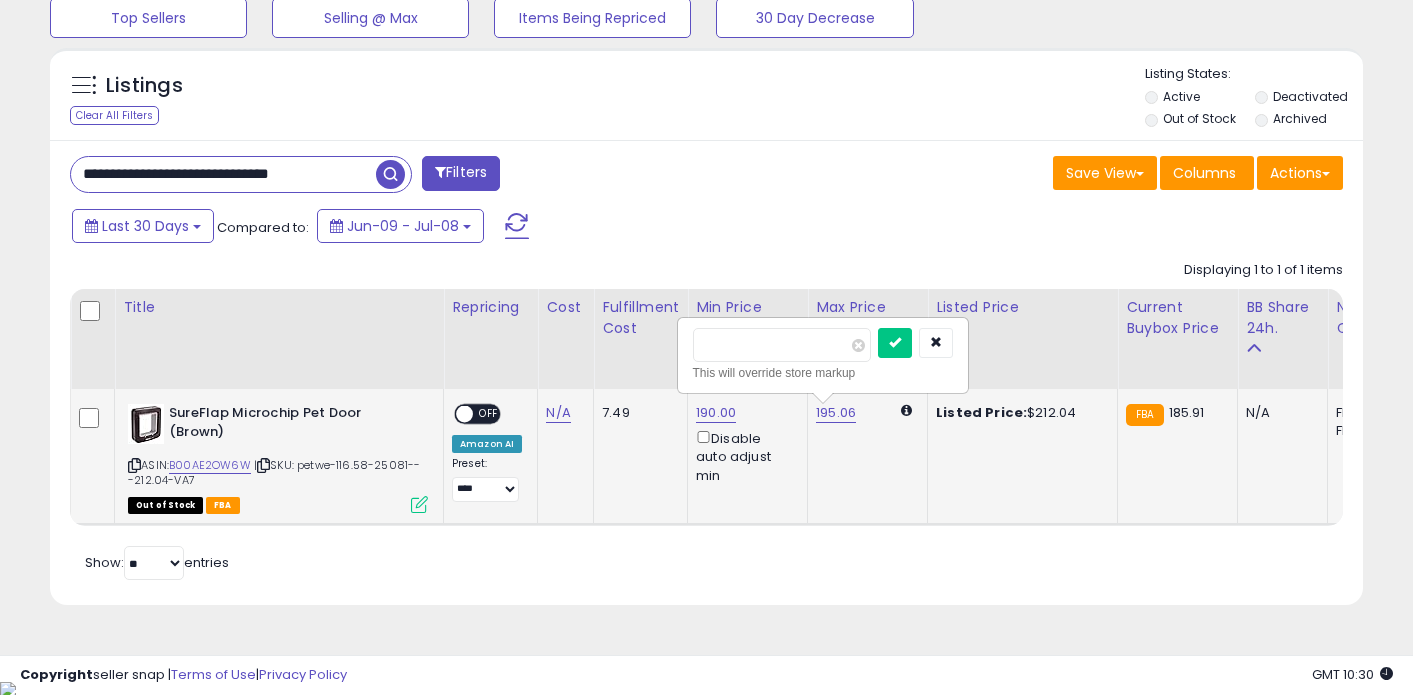 type on "***" 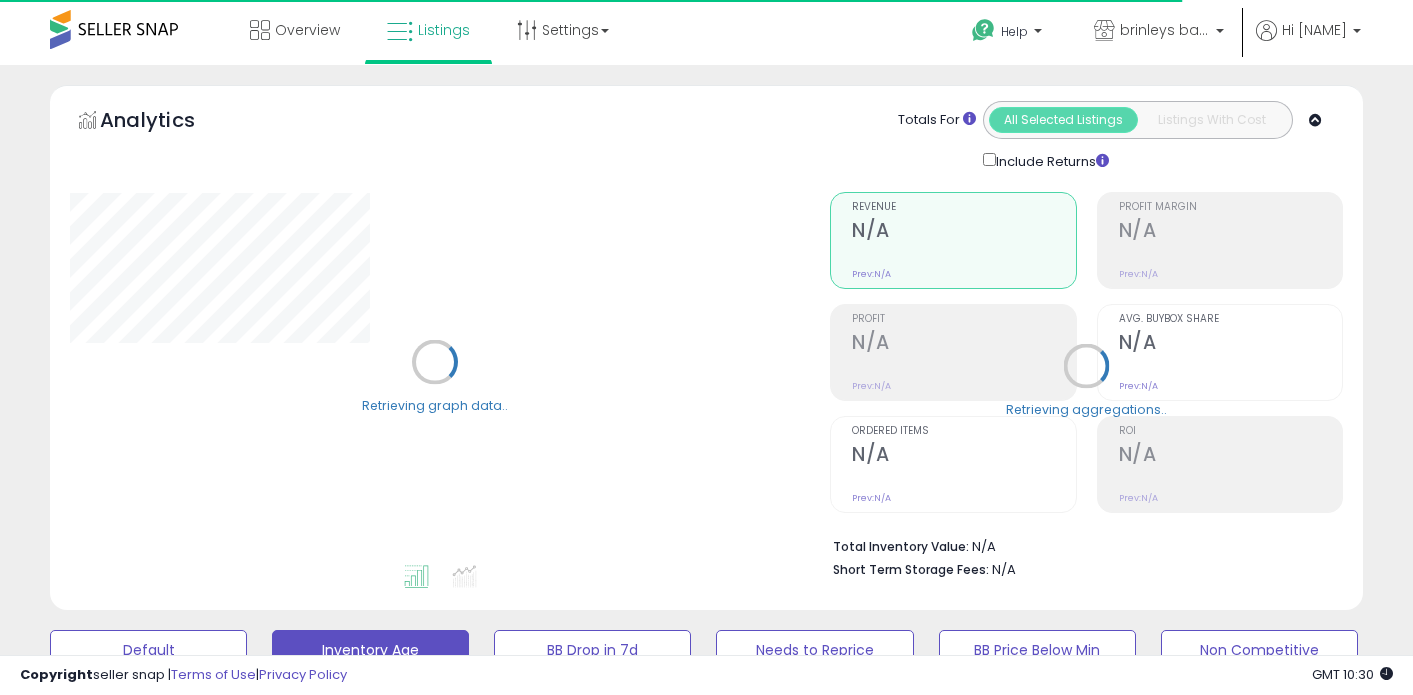 scroll, scrollTop: 283, scrollLeft: 0, axis: vertical 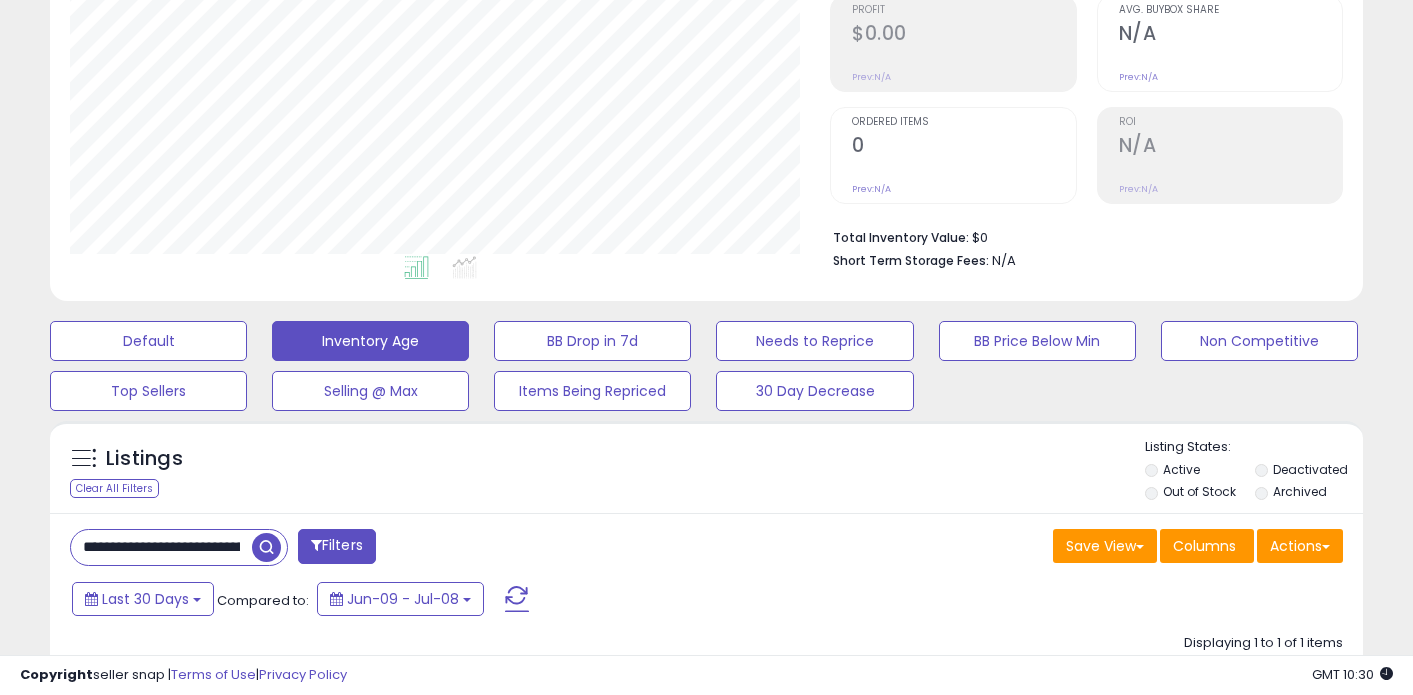 click on "**********" at bounding box center [161, 547] 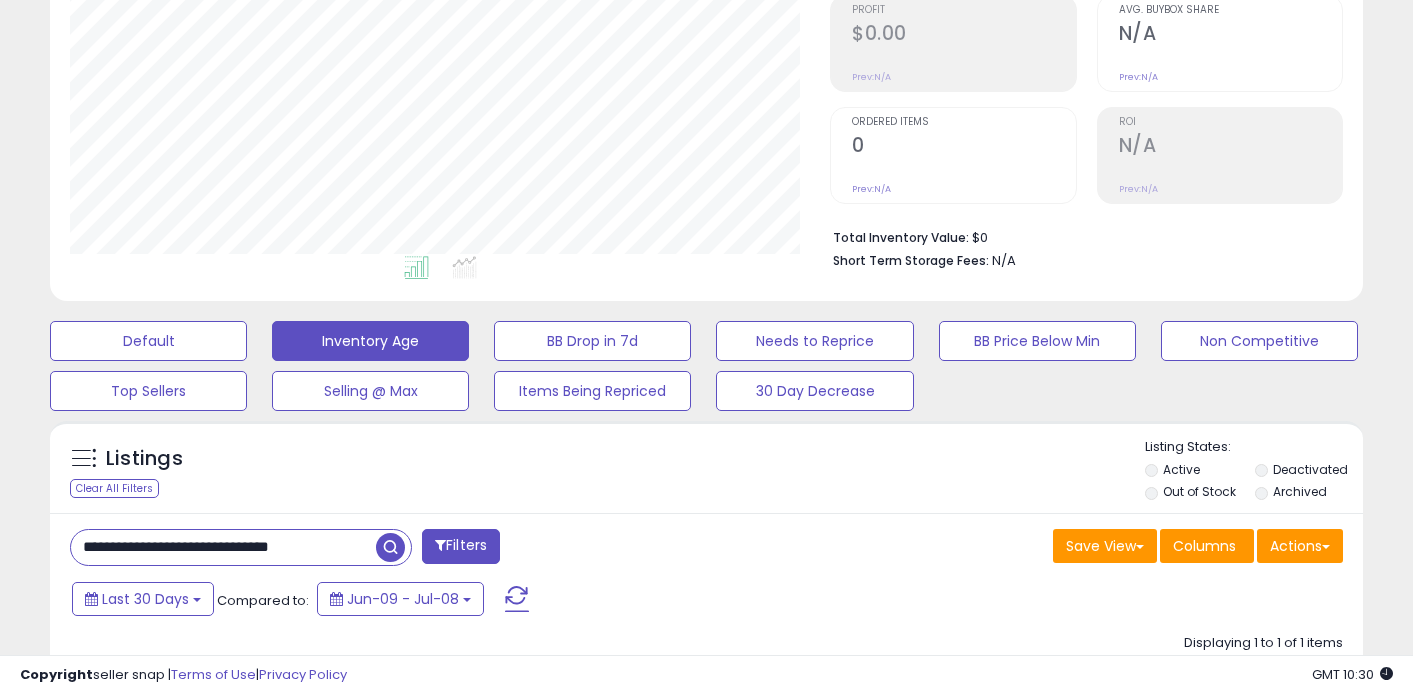 paste 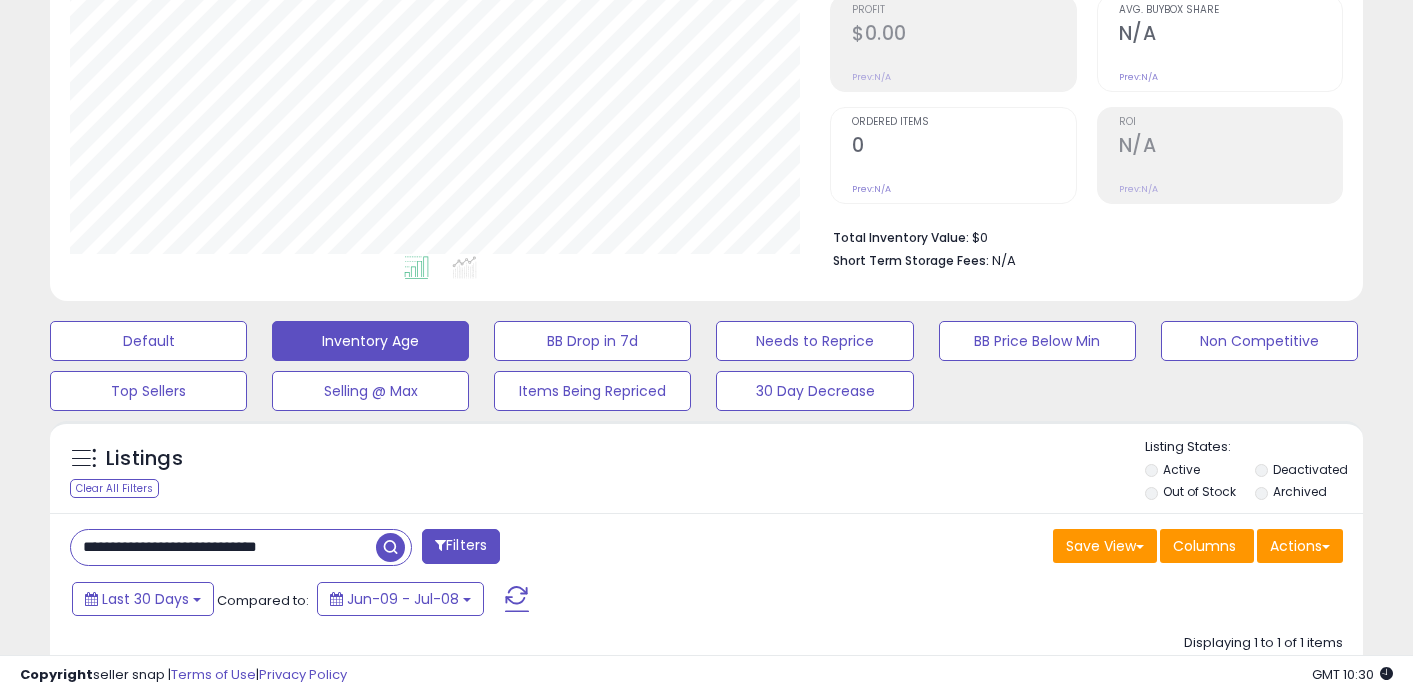 type on "**********" 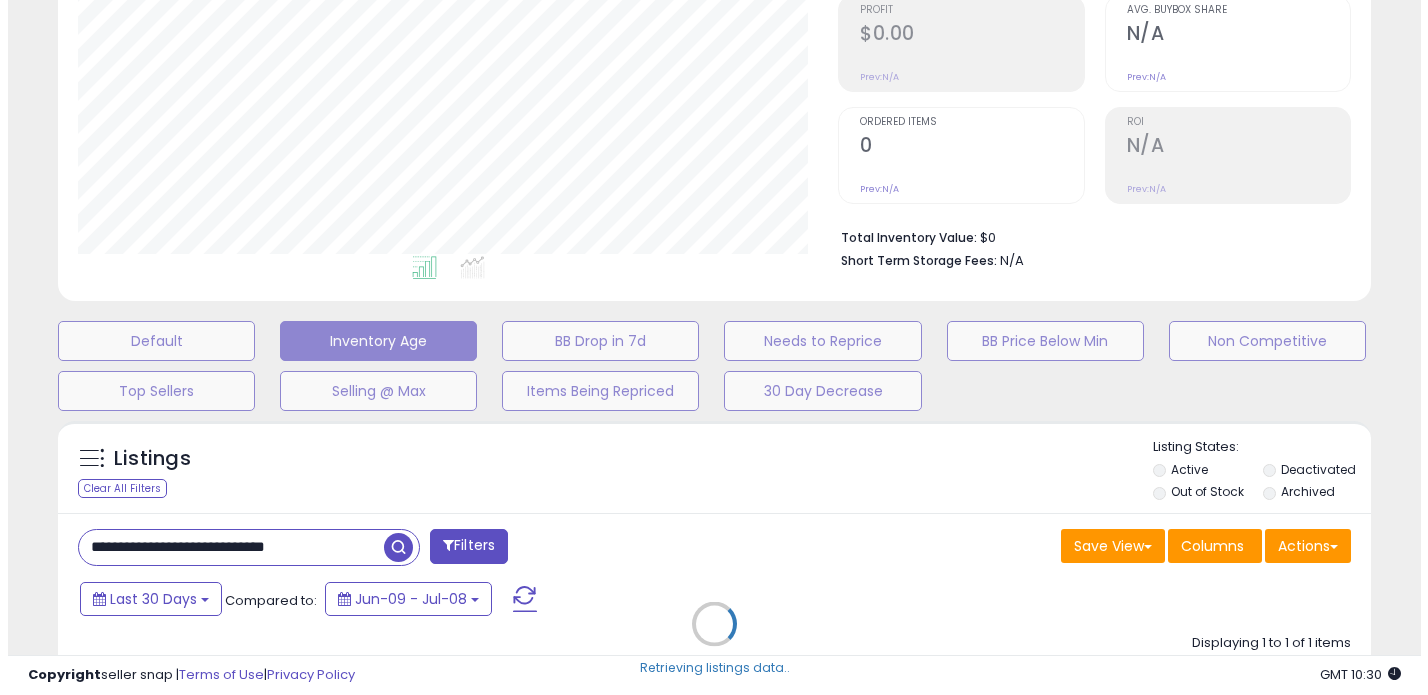 scroll, scrollTop: 999590, scrollLeft: 999231, axis: both 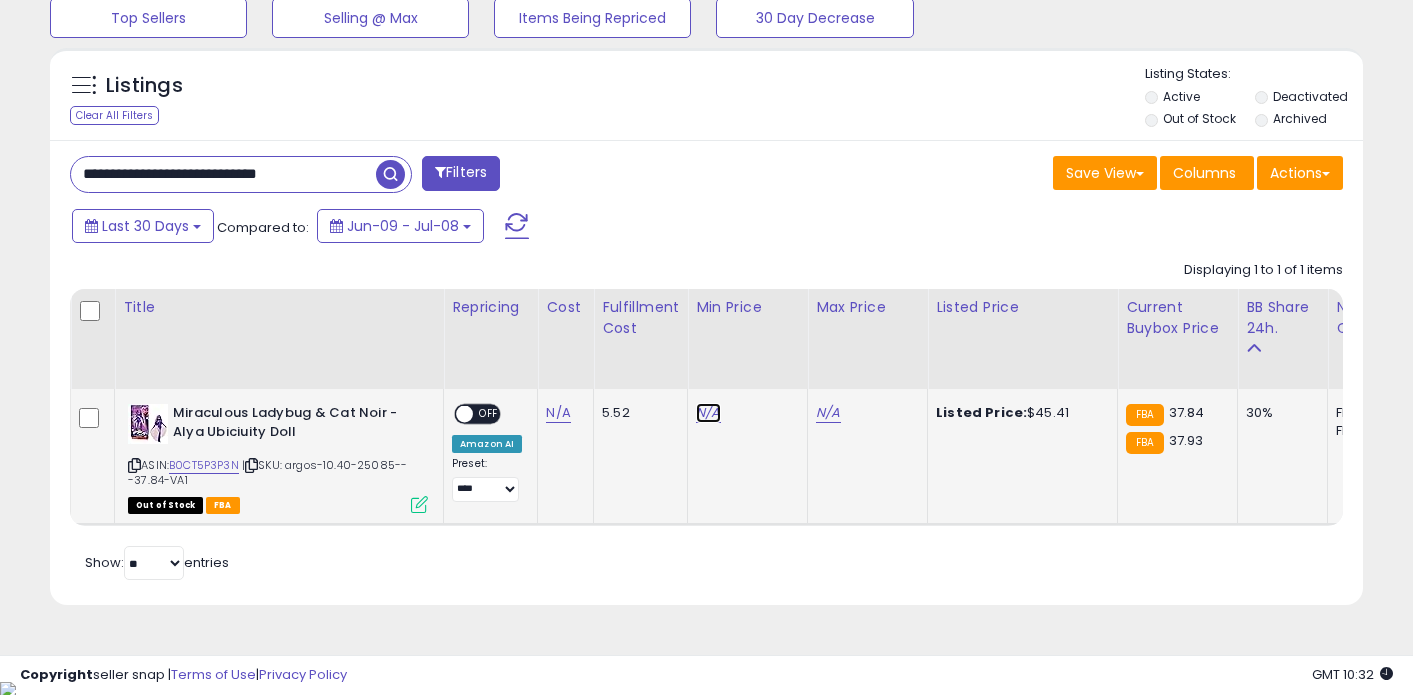 click on "N/A" at bounding box center (708, 413) 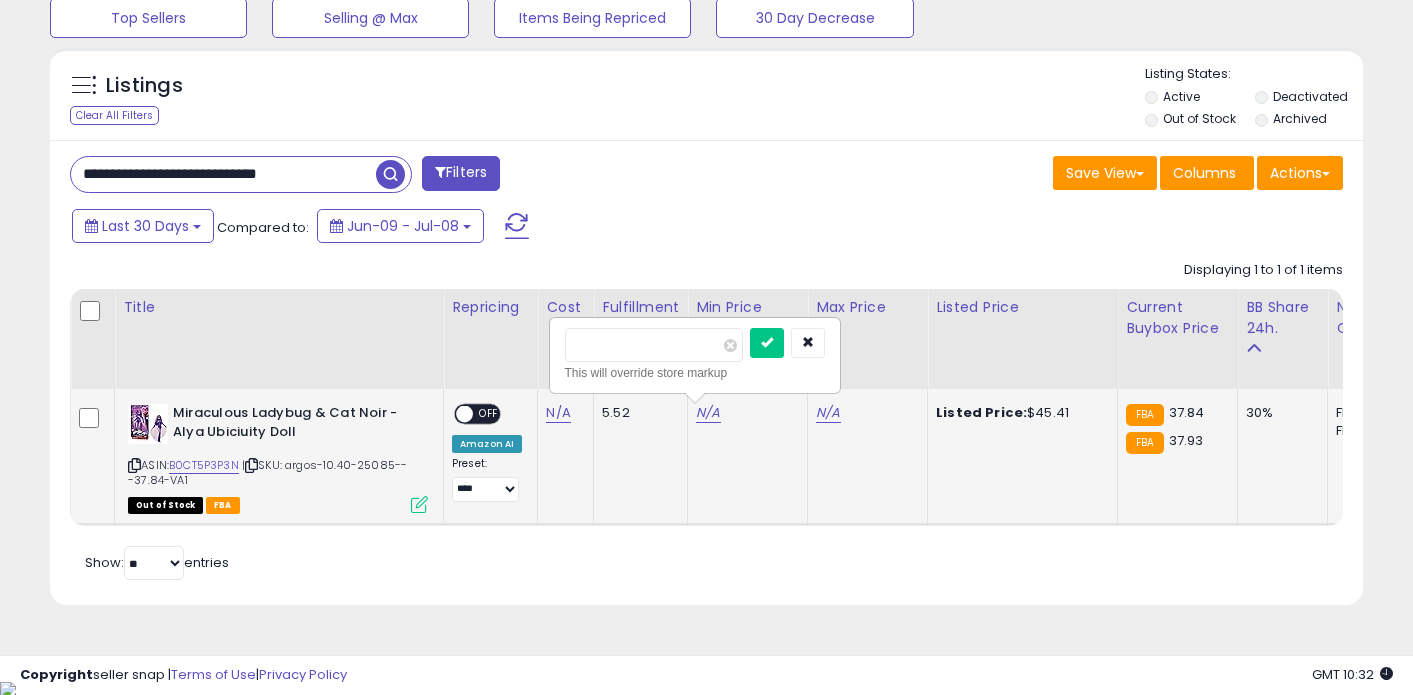 type on "**" 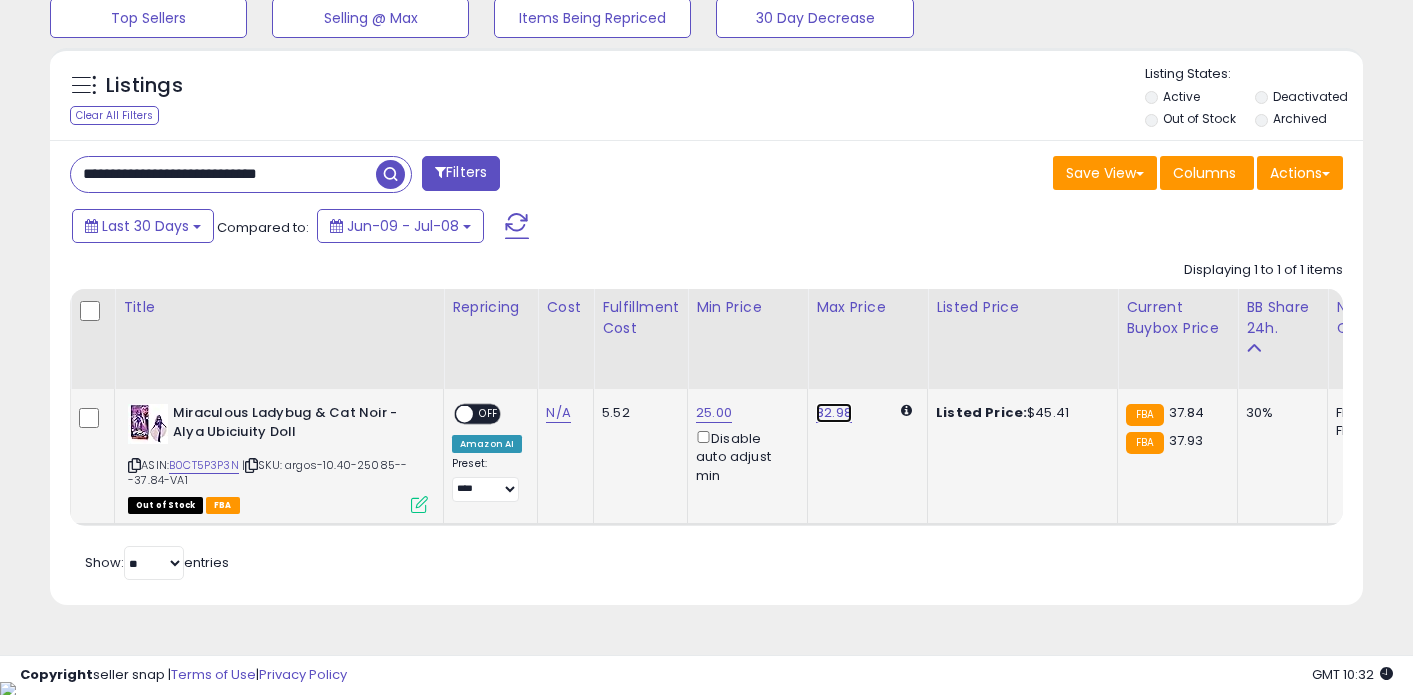 click on "82.98" at bounding box center [834, 413] 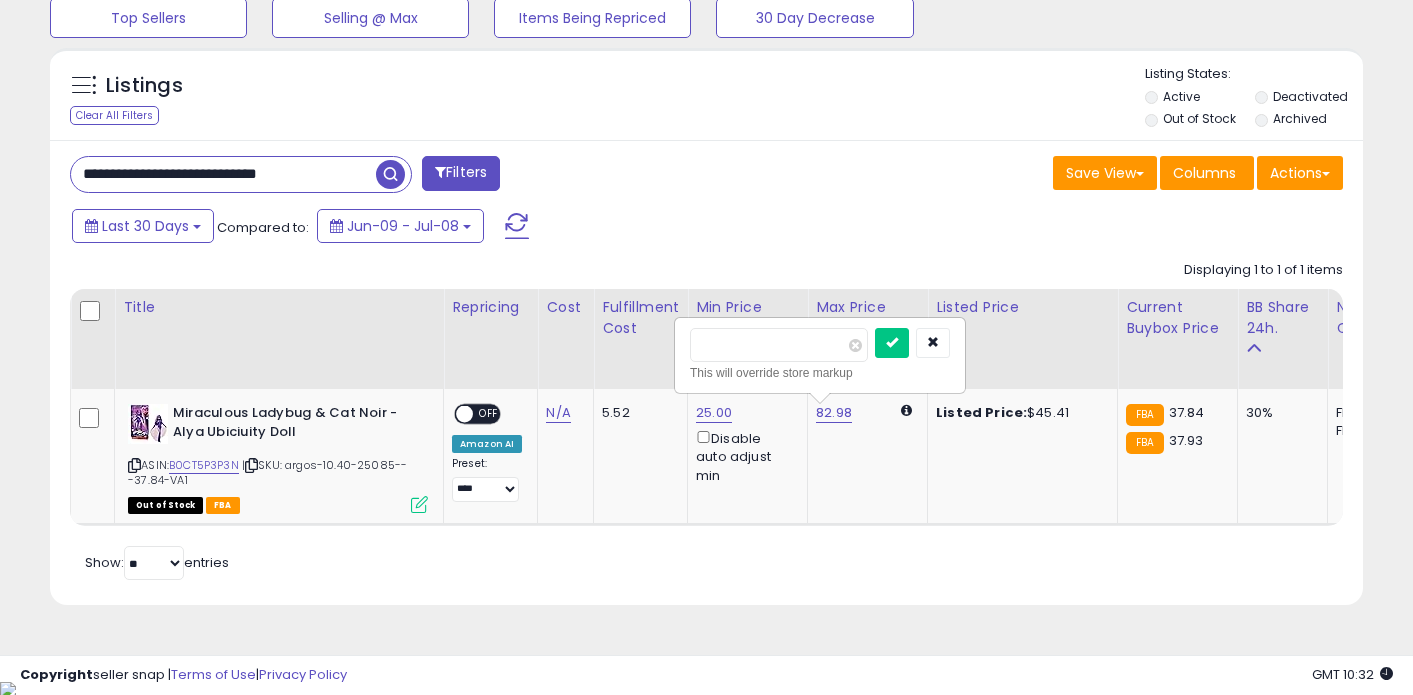 type on "**" 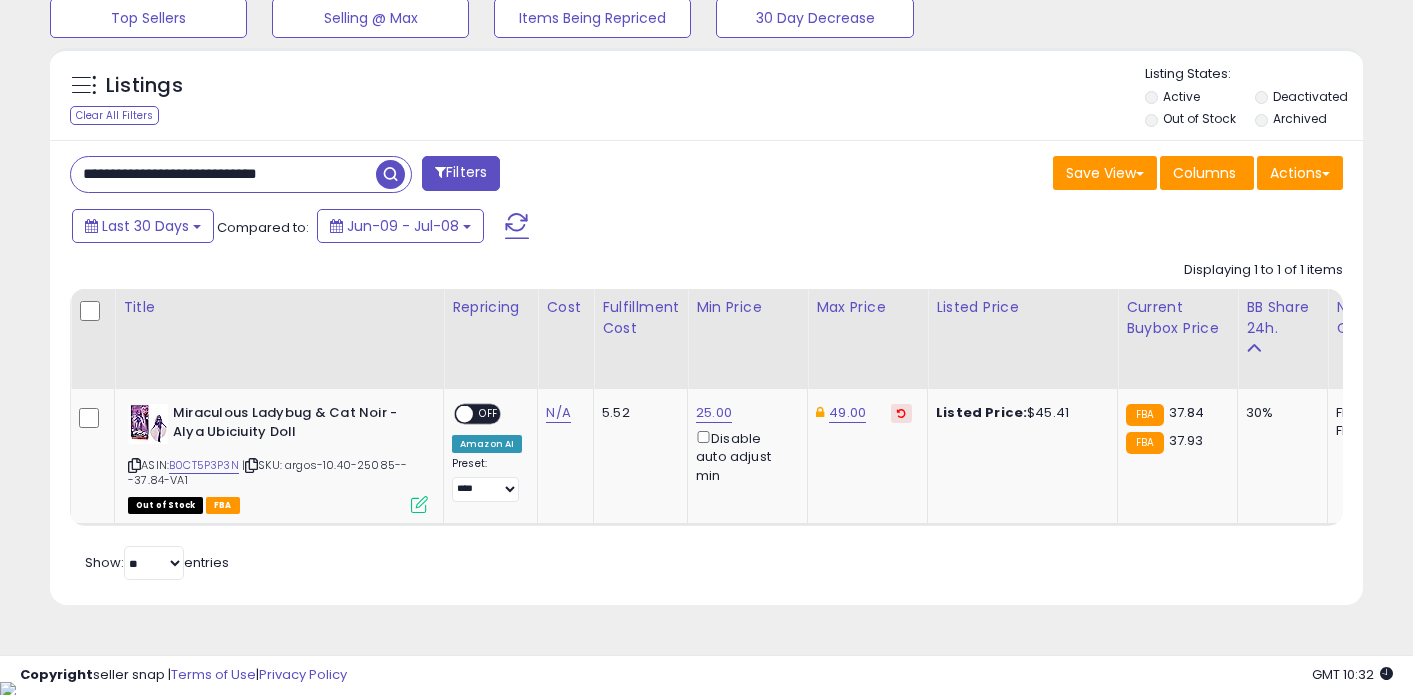 click on "**********" at bounding box center (223, 174) 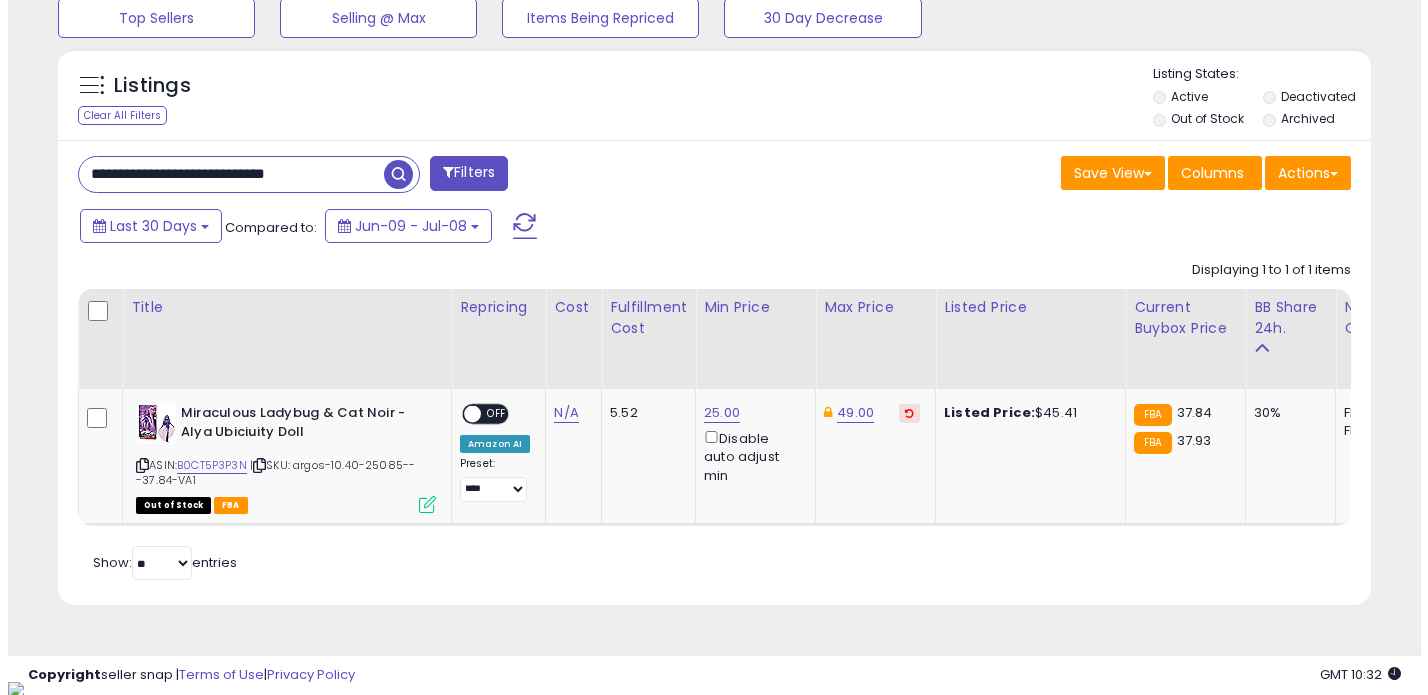 scroll, scrollTop: 546, scrollLeft: 0, axis: vertical 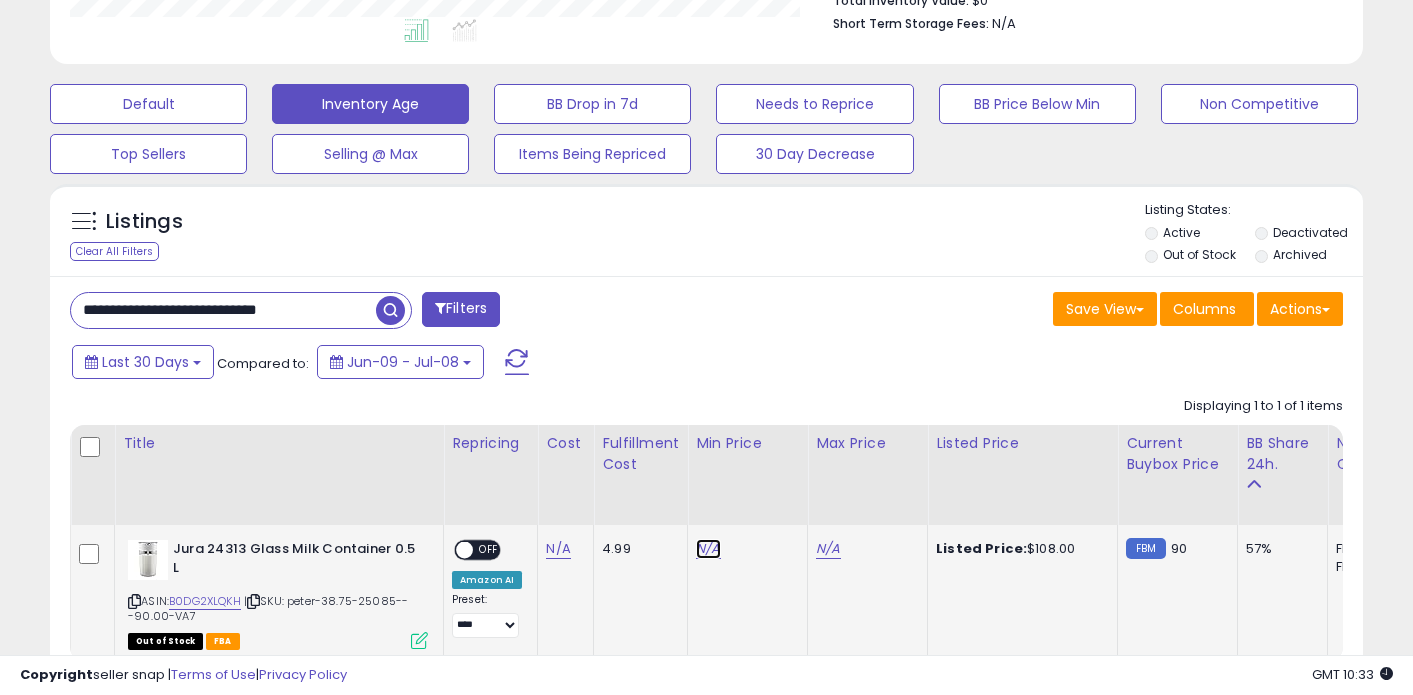 click on "N/A" at bounding box center [708, 549] 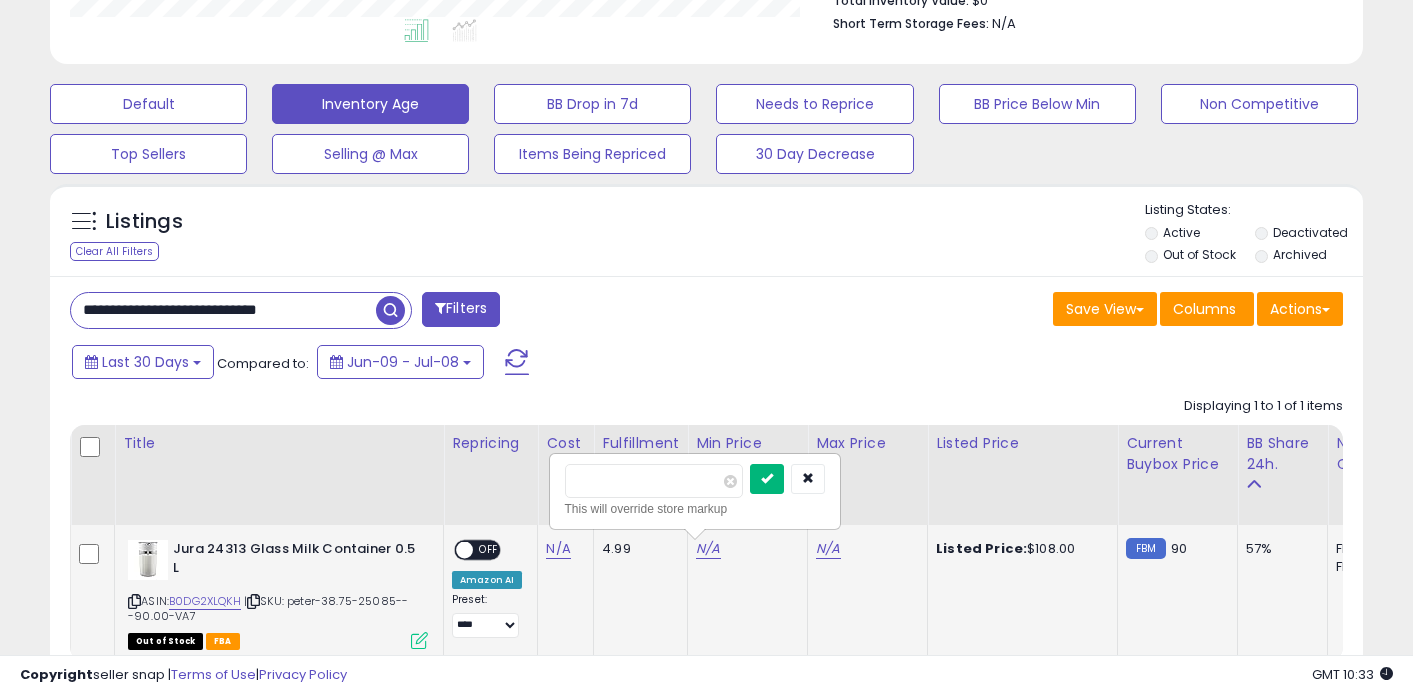 type on "**" 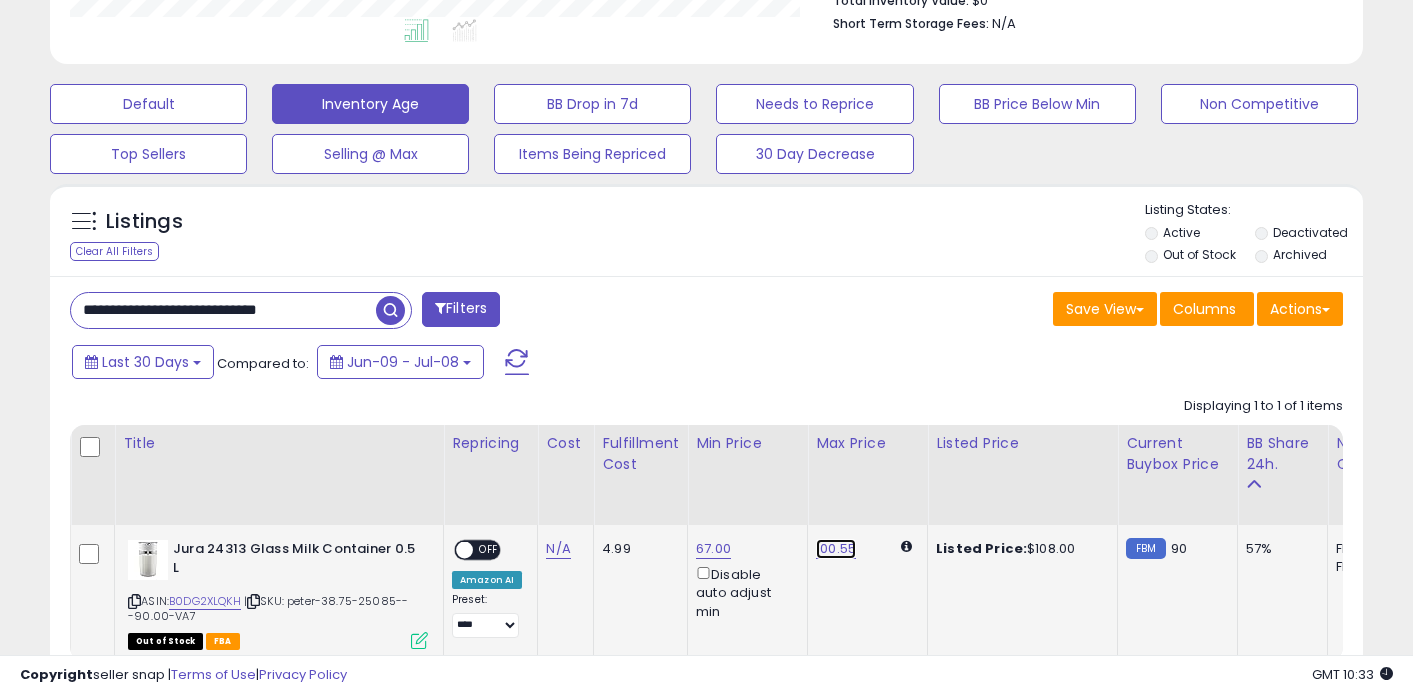 click on "100.55" at bounding box center (836, 549) 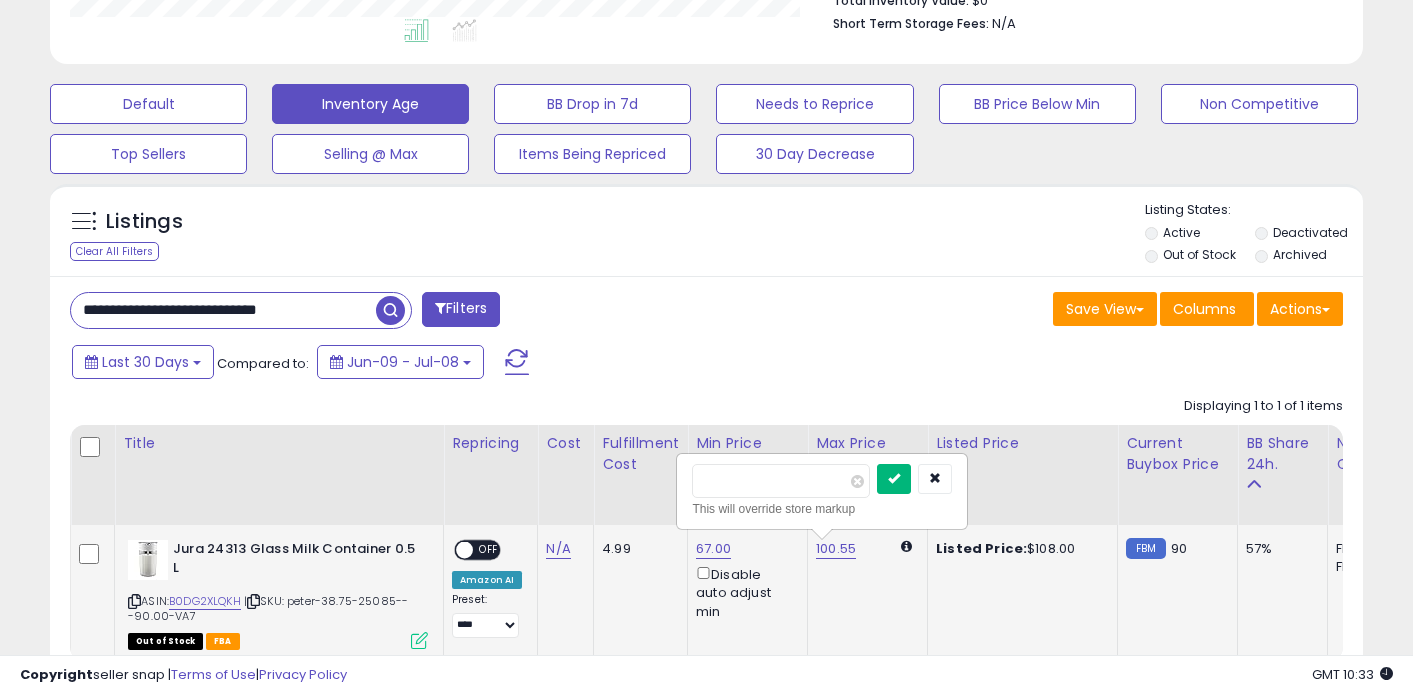 type on "**" 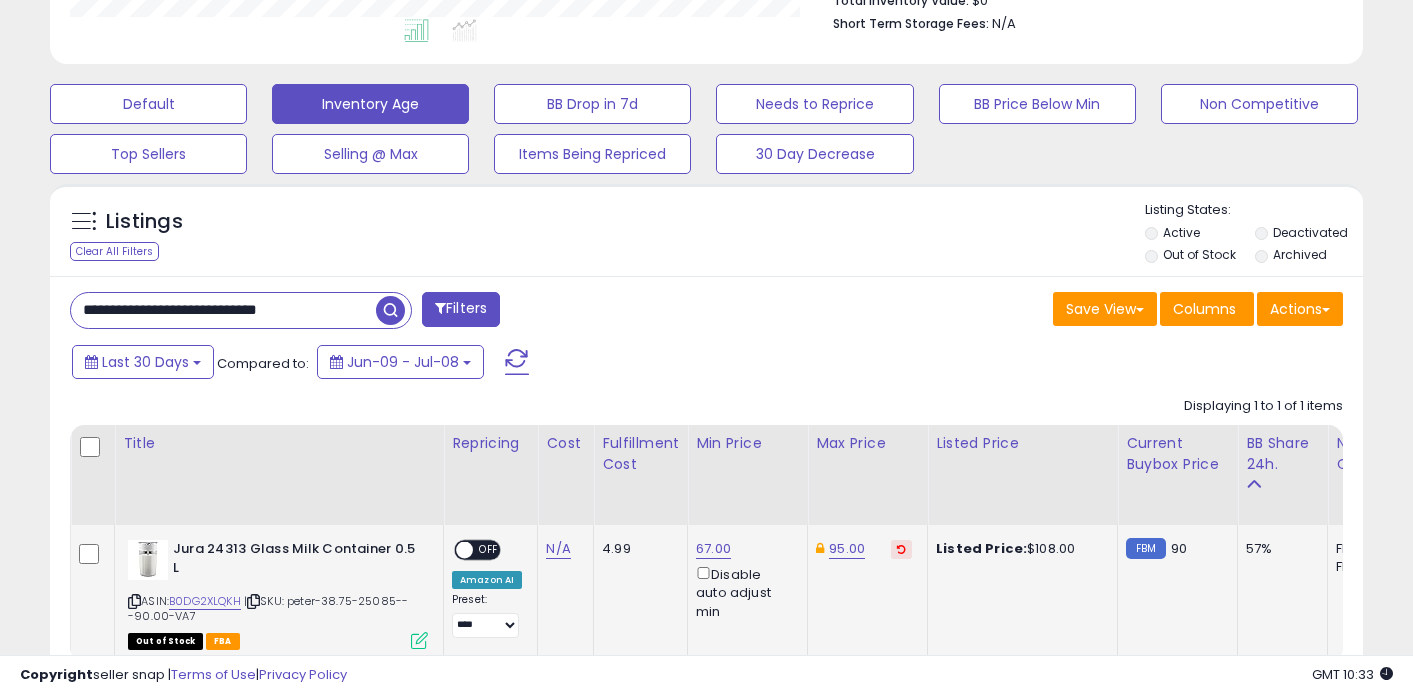 click on "**********" at bounding box center [223, 310] 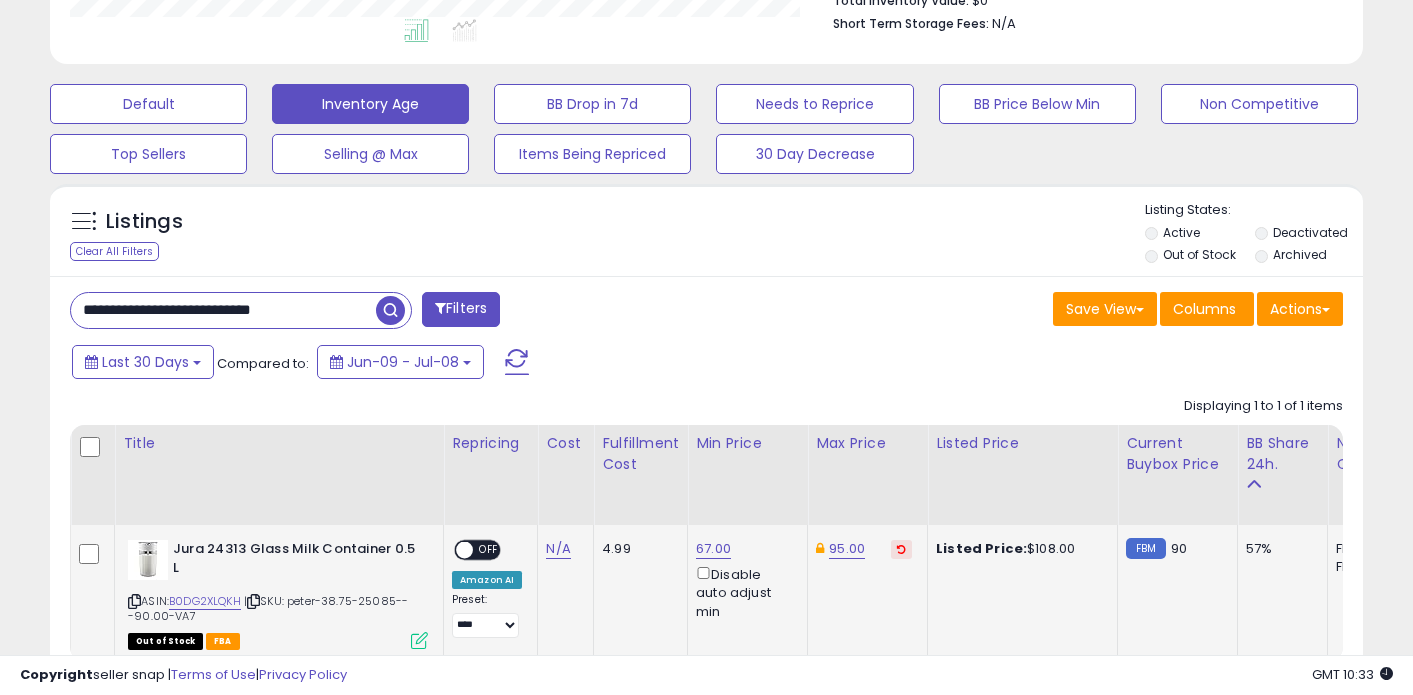 type on "**********" 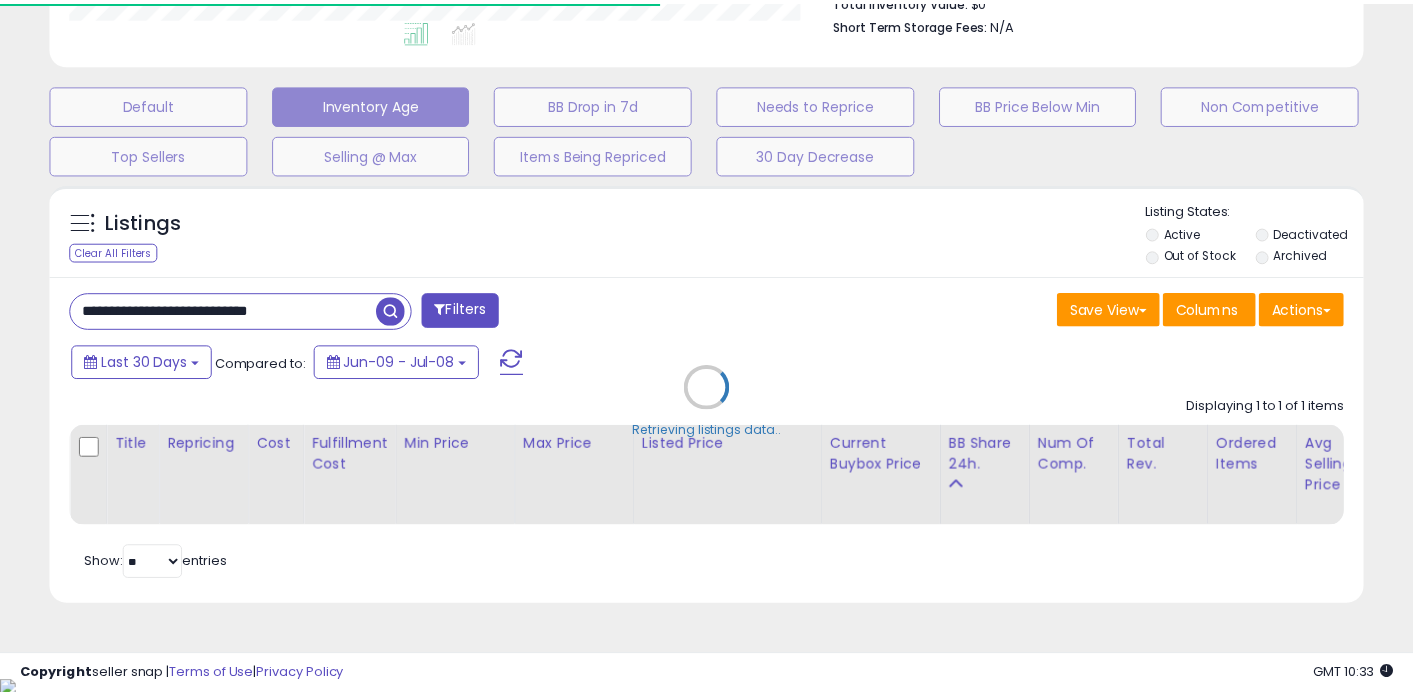 scroll, scrollTop: 410, scrollLeft: 760, axis: both 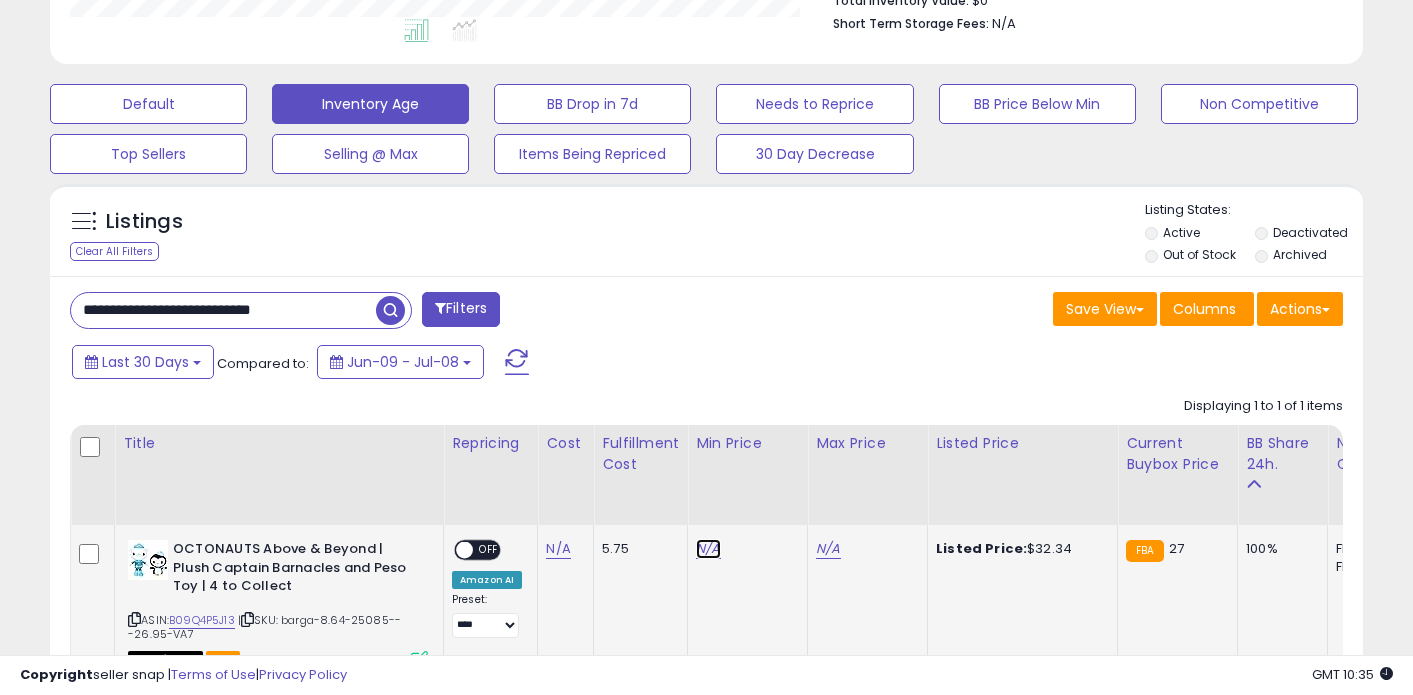 click on "N/A" at bounding box center (708, 549) 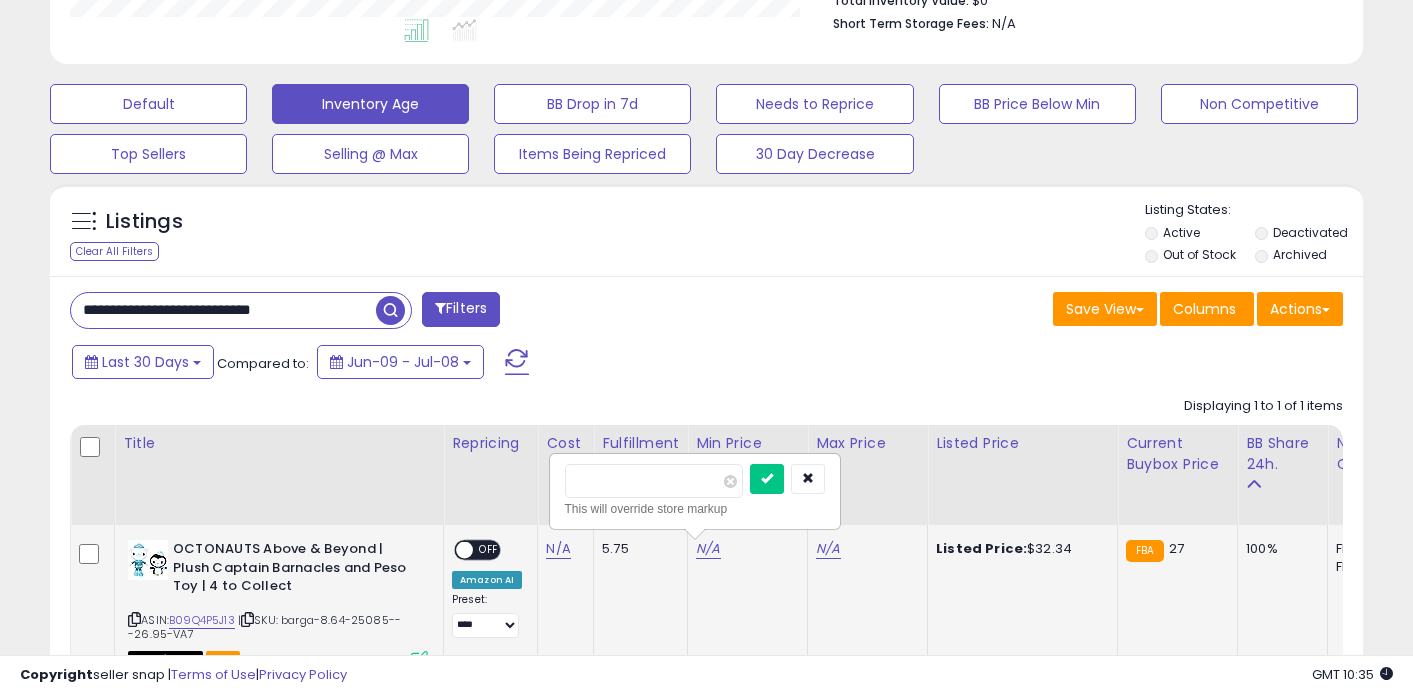 type on "**" 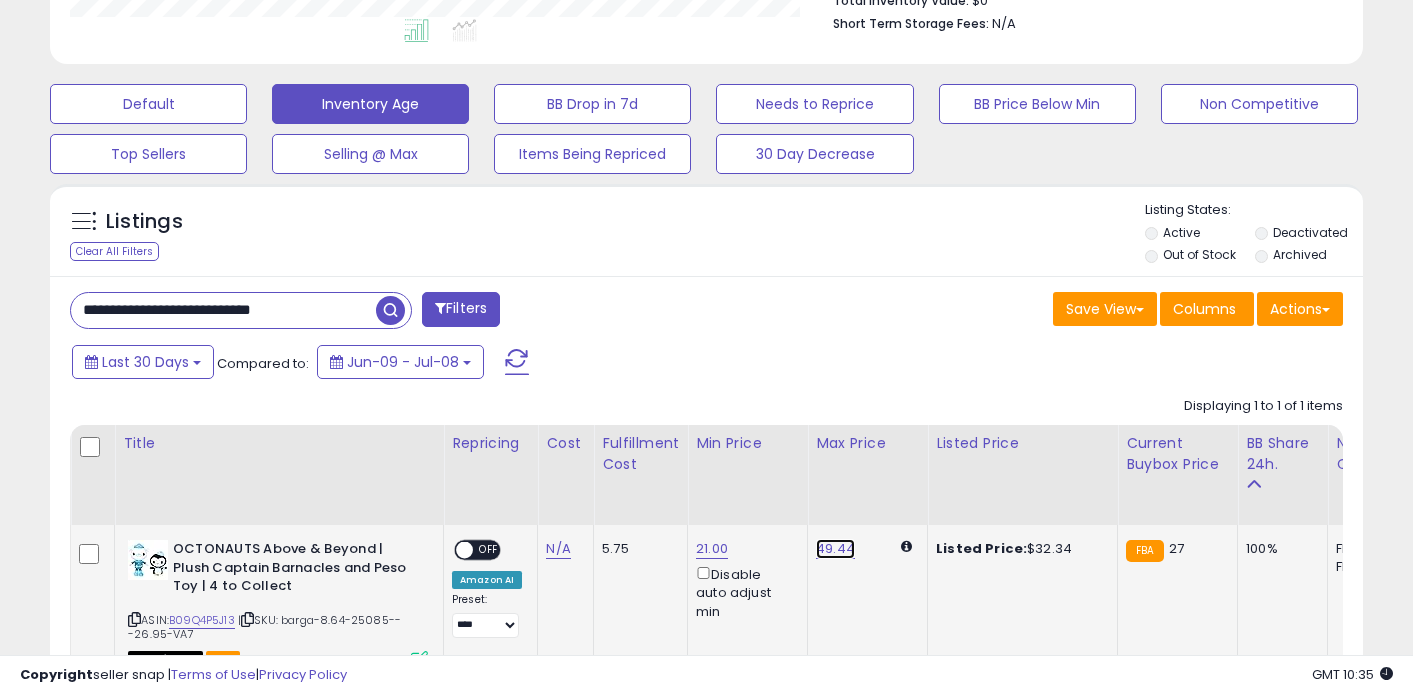 click on "49.44" at bounding box center (835, 549) 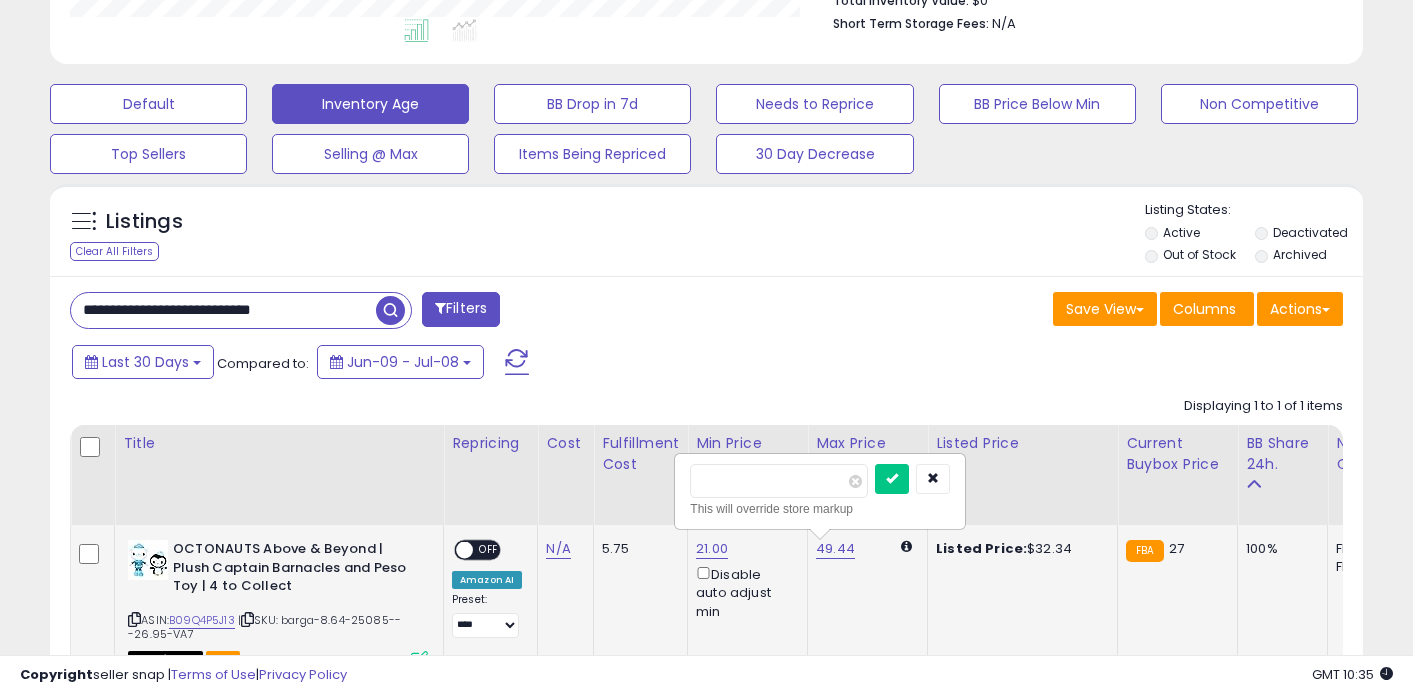 type on "**" 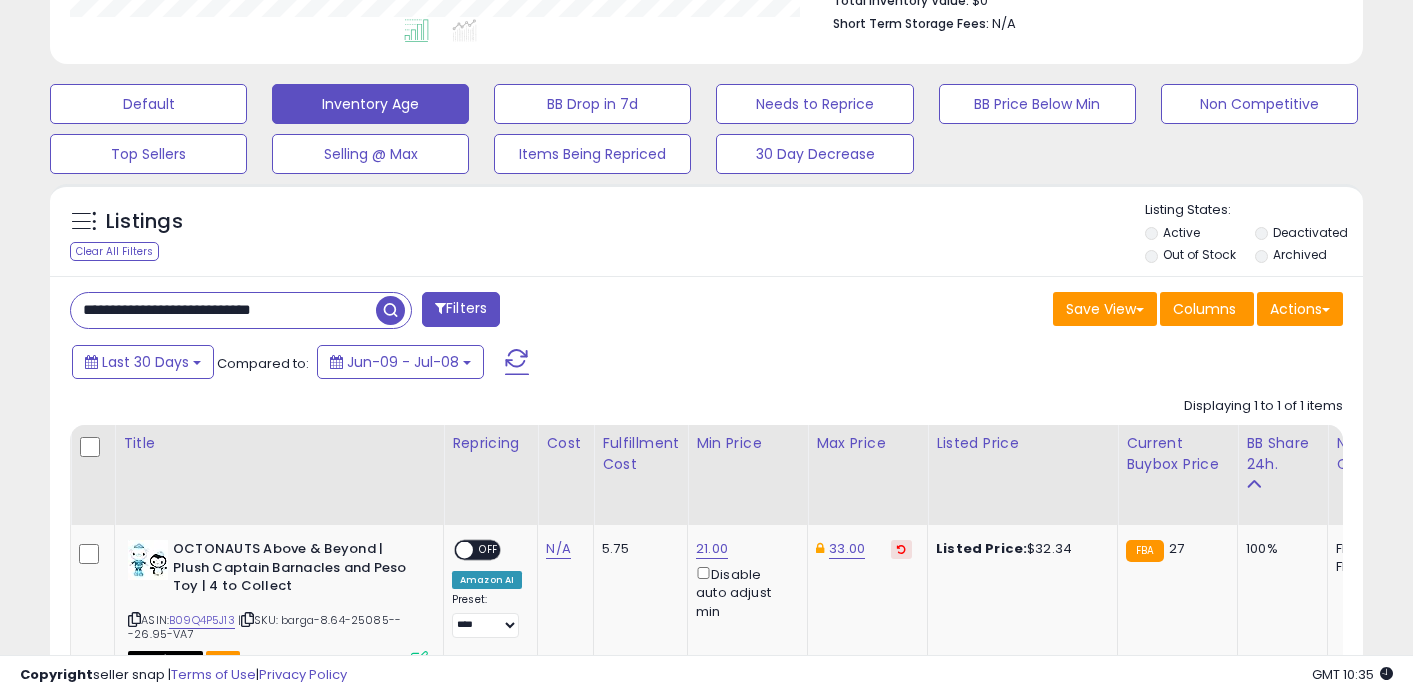 click on "**********" at bounding box center (223, 310) 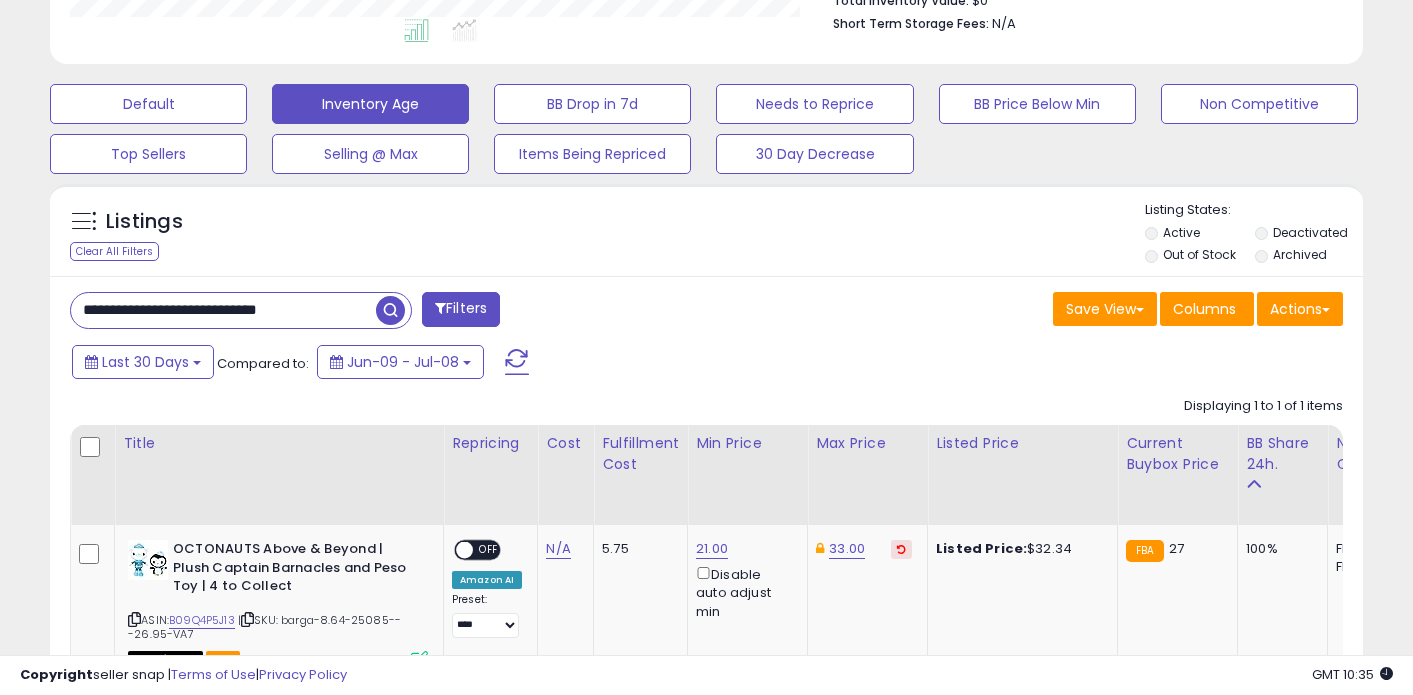 type on "**********" 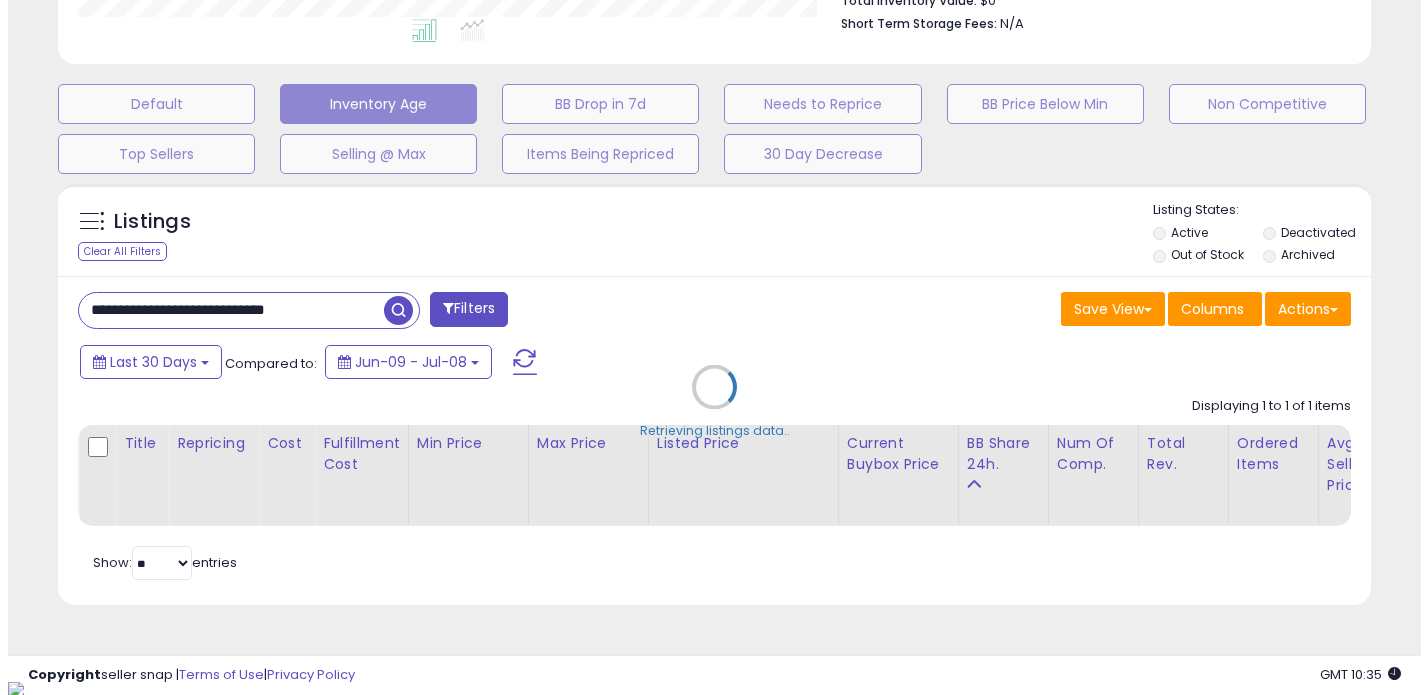 scroll, scrollTop: 999590, scrollLeft: 999231, axis: both 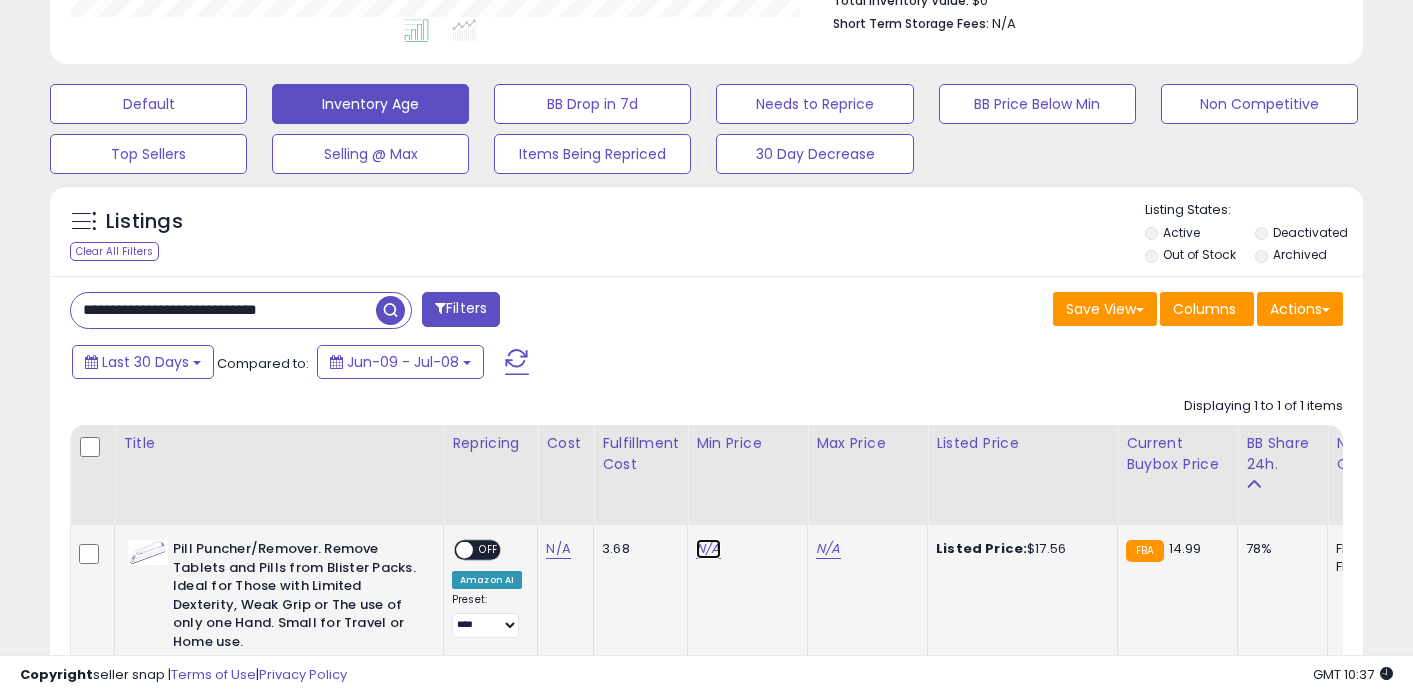 click on "N/A" at bounding box center (708, 549) 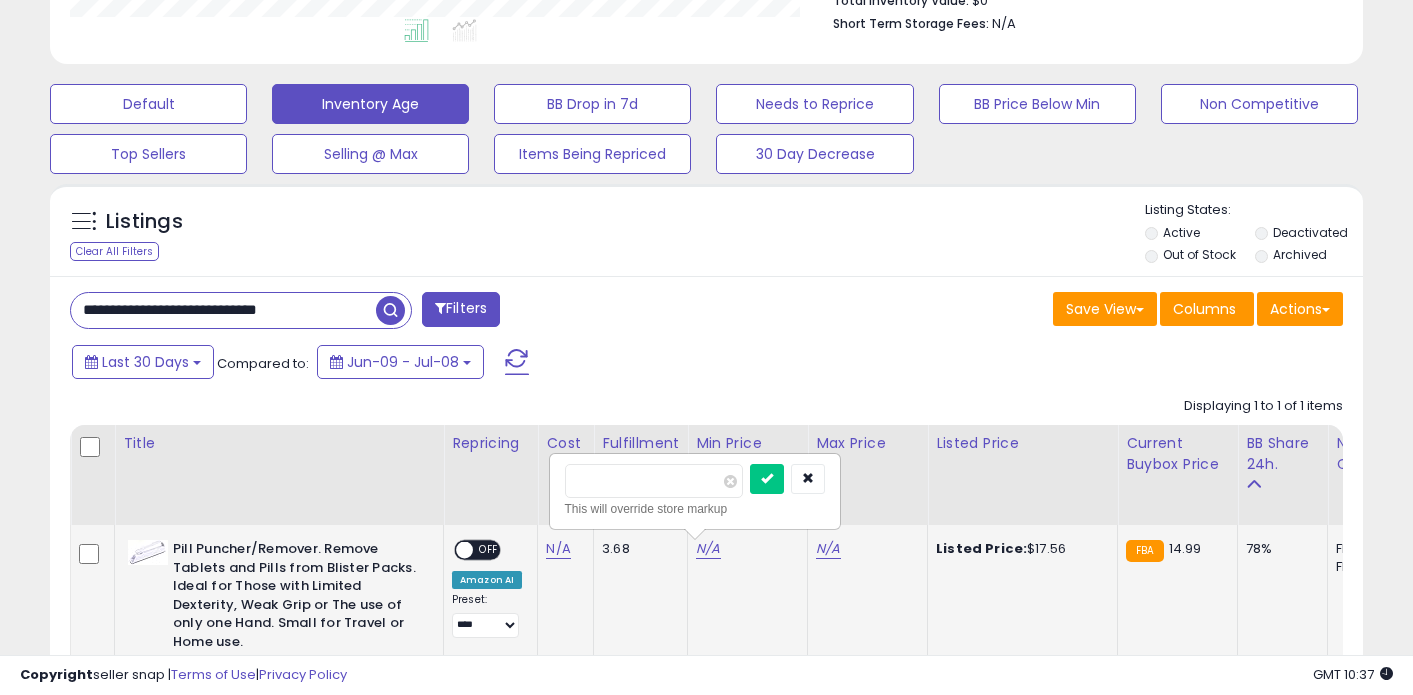 type on "****" 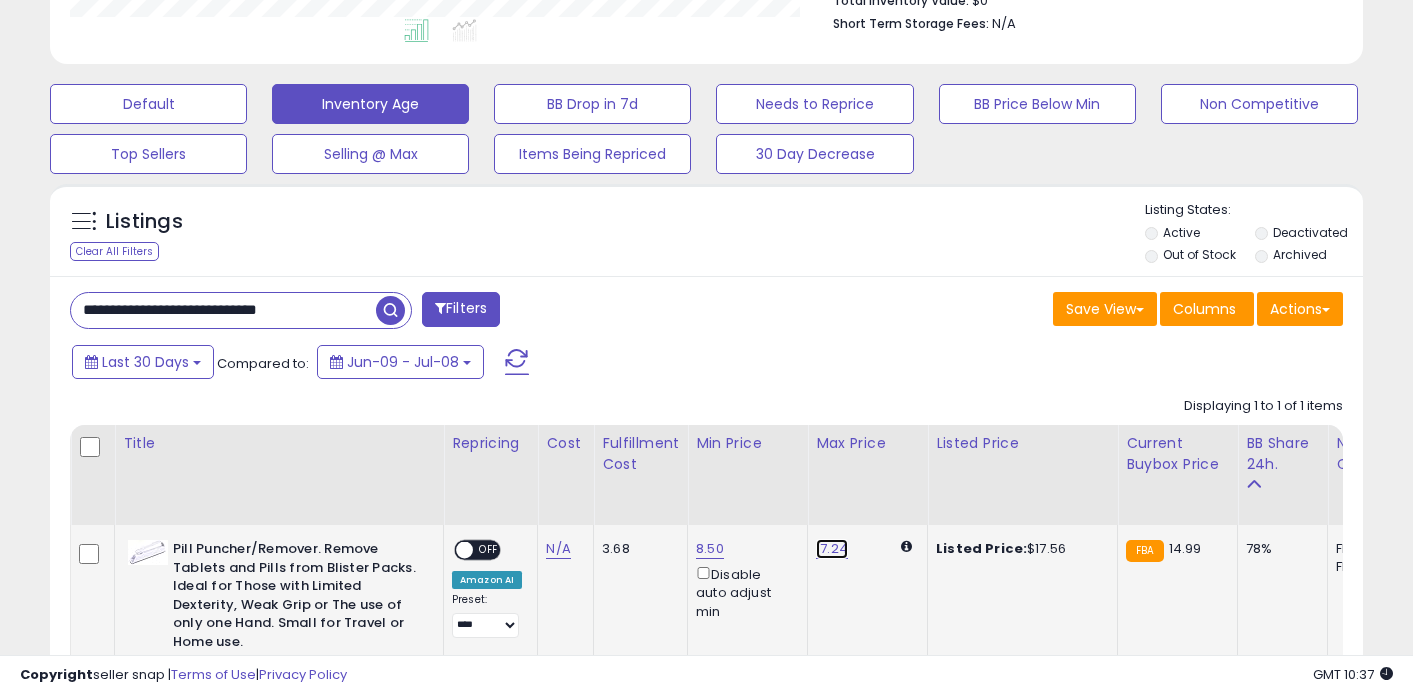 click on "17.24" at bounding box center (832, 549) 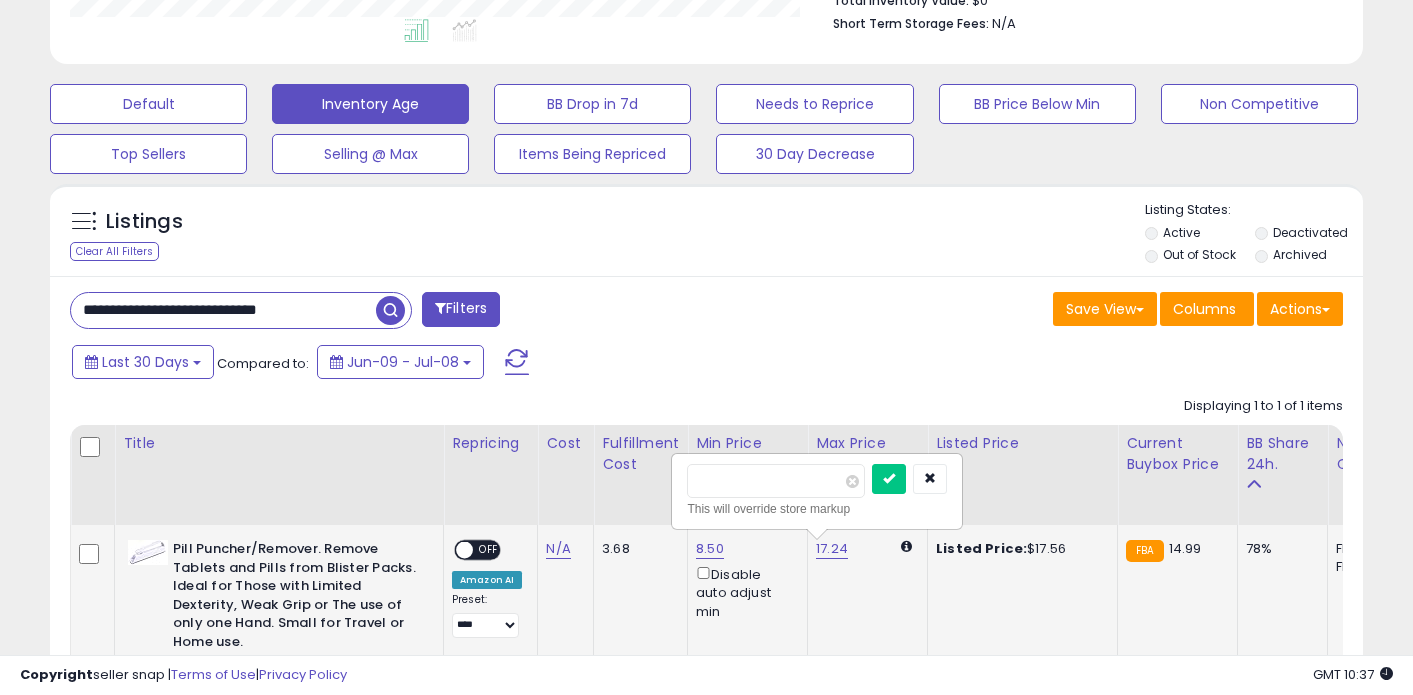 type on "**" 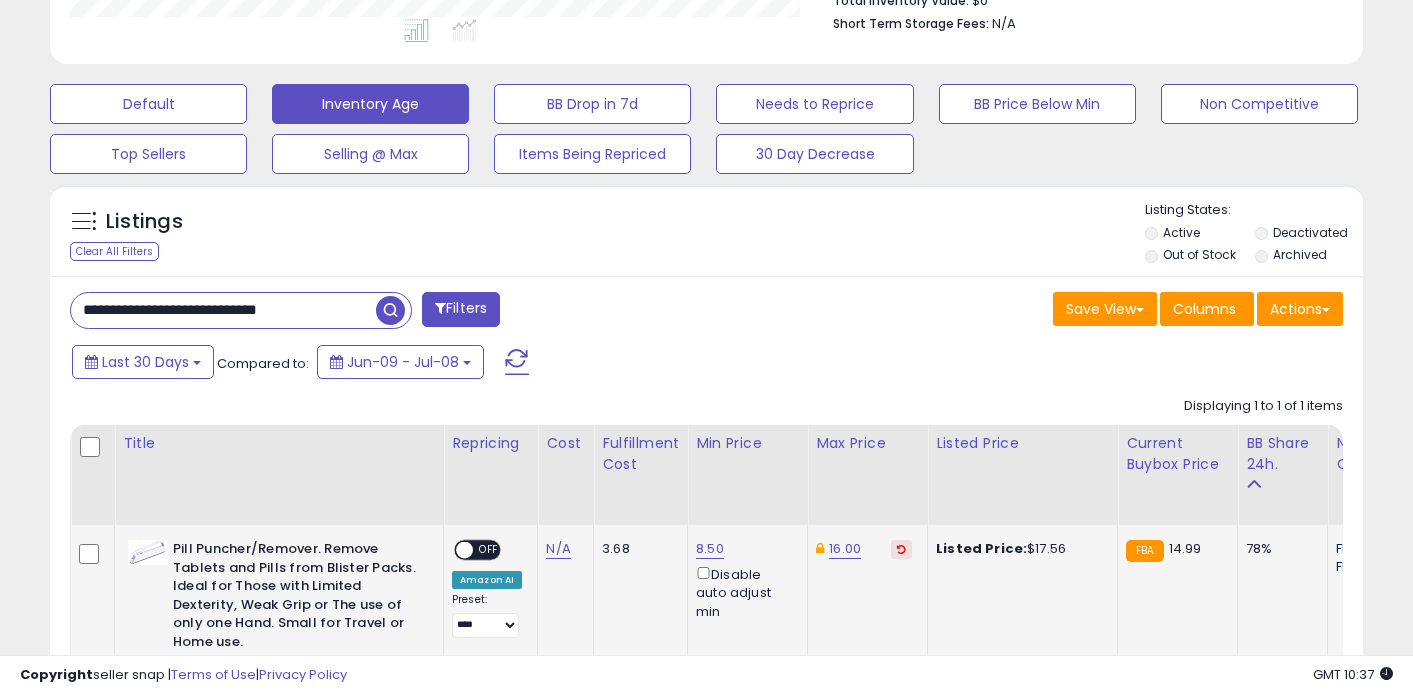 click on "**********" at bounding box center [223, 310] 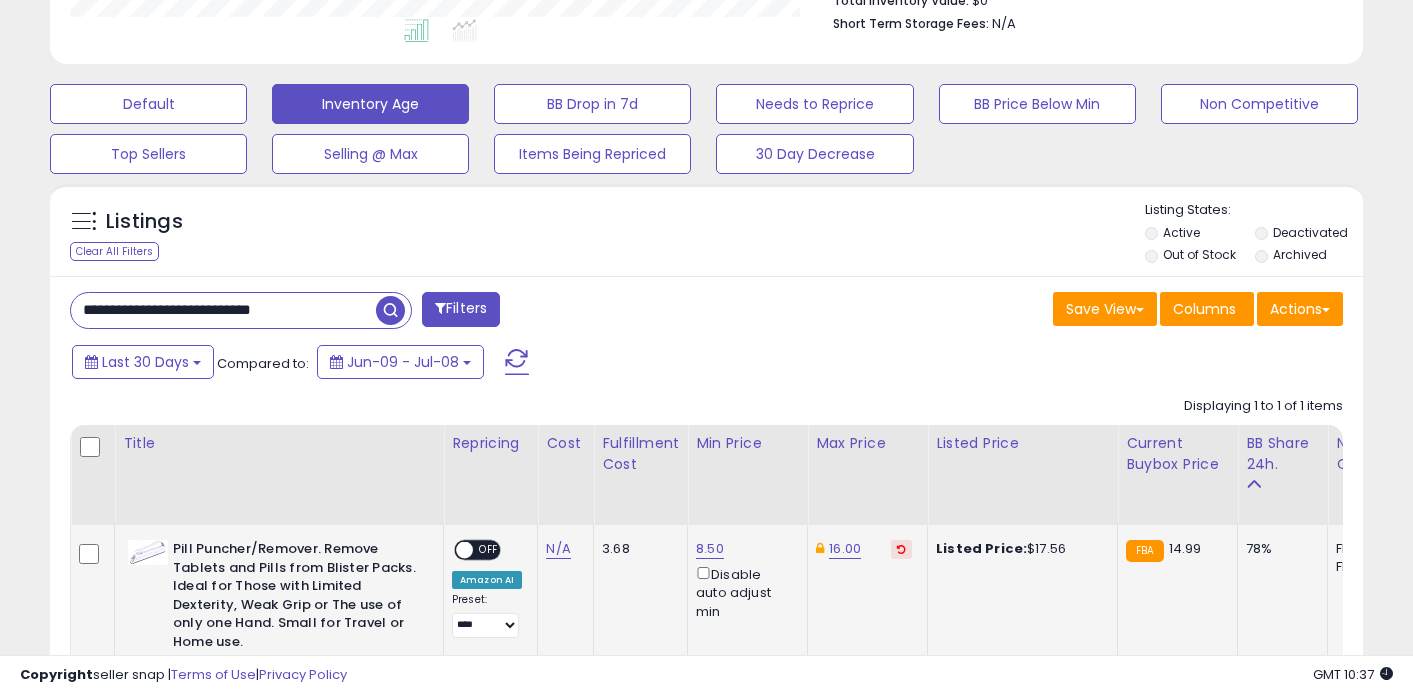 type on "**********" 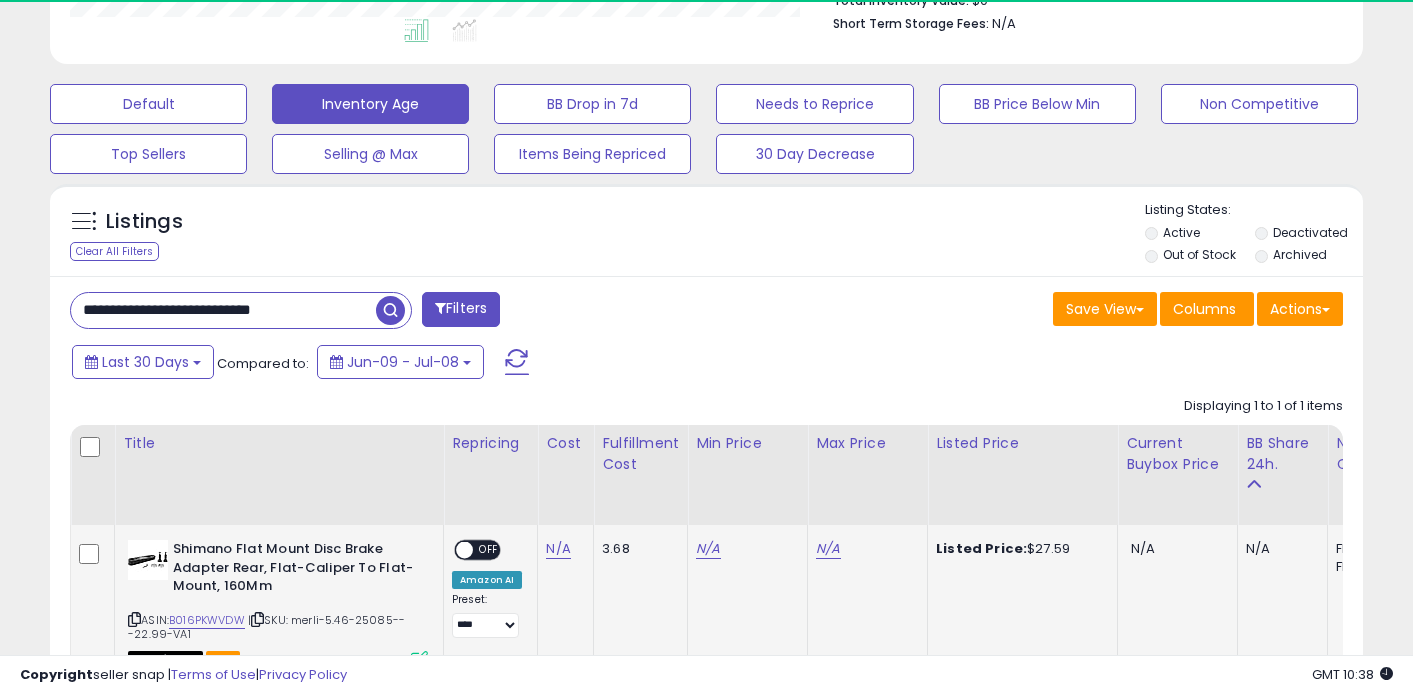scroll, scrollTop: 999590, scrollLeft: 999240, axis: both 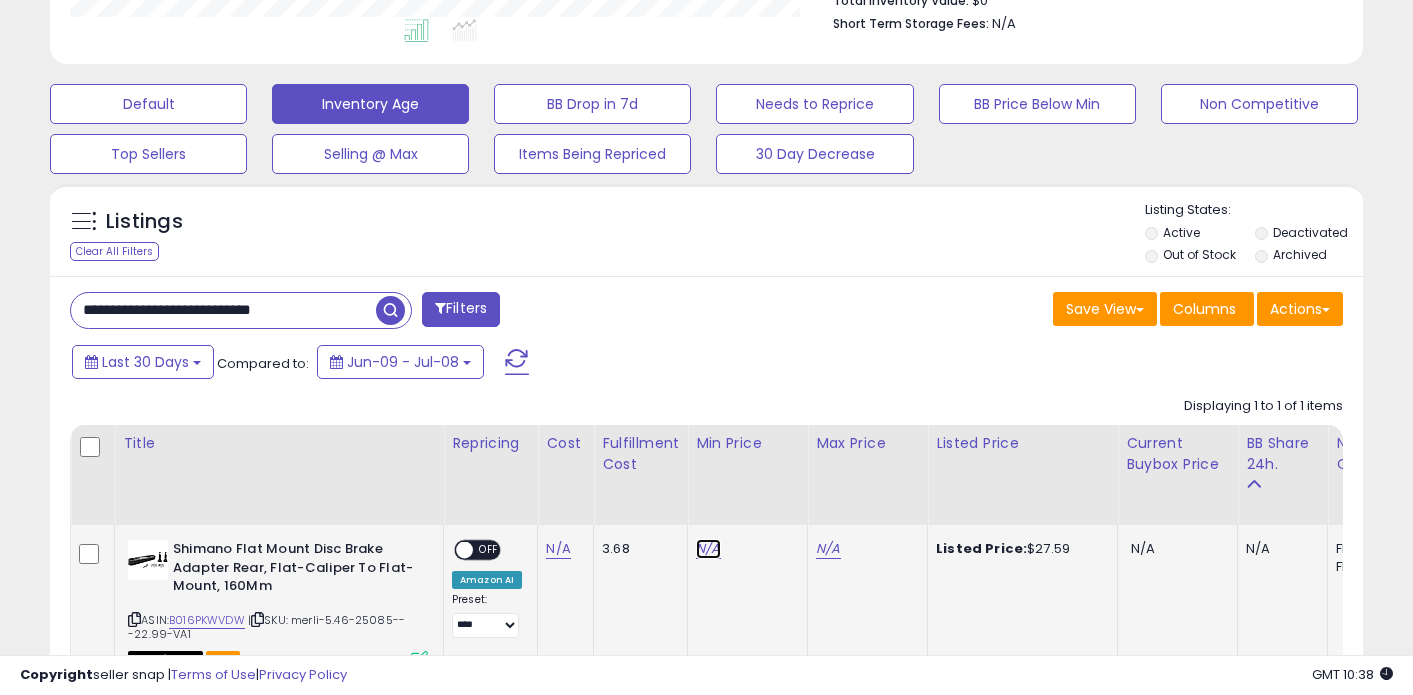 click on "N/A" at bounding box center [708, 549] 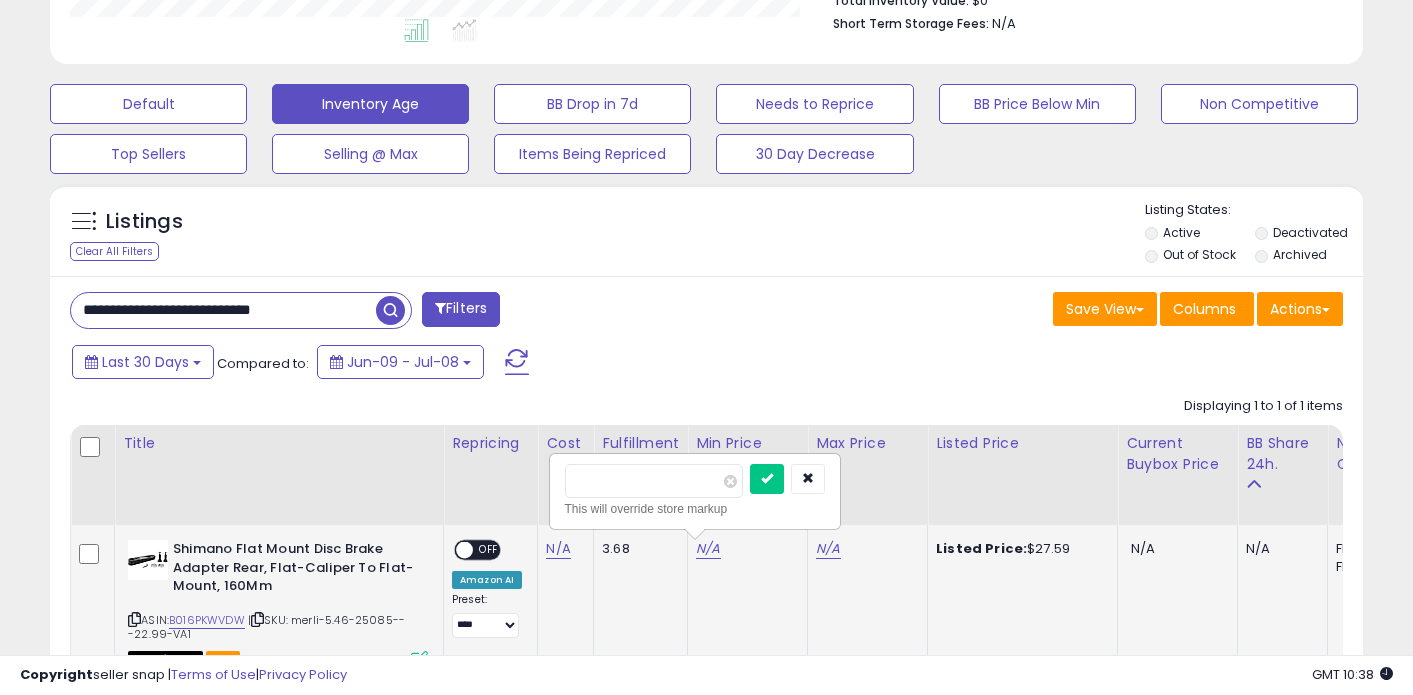 type on "**" 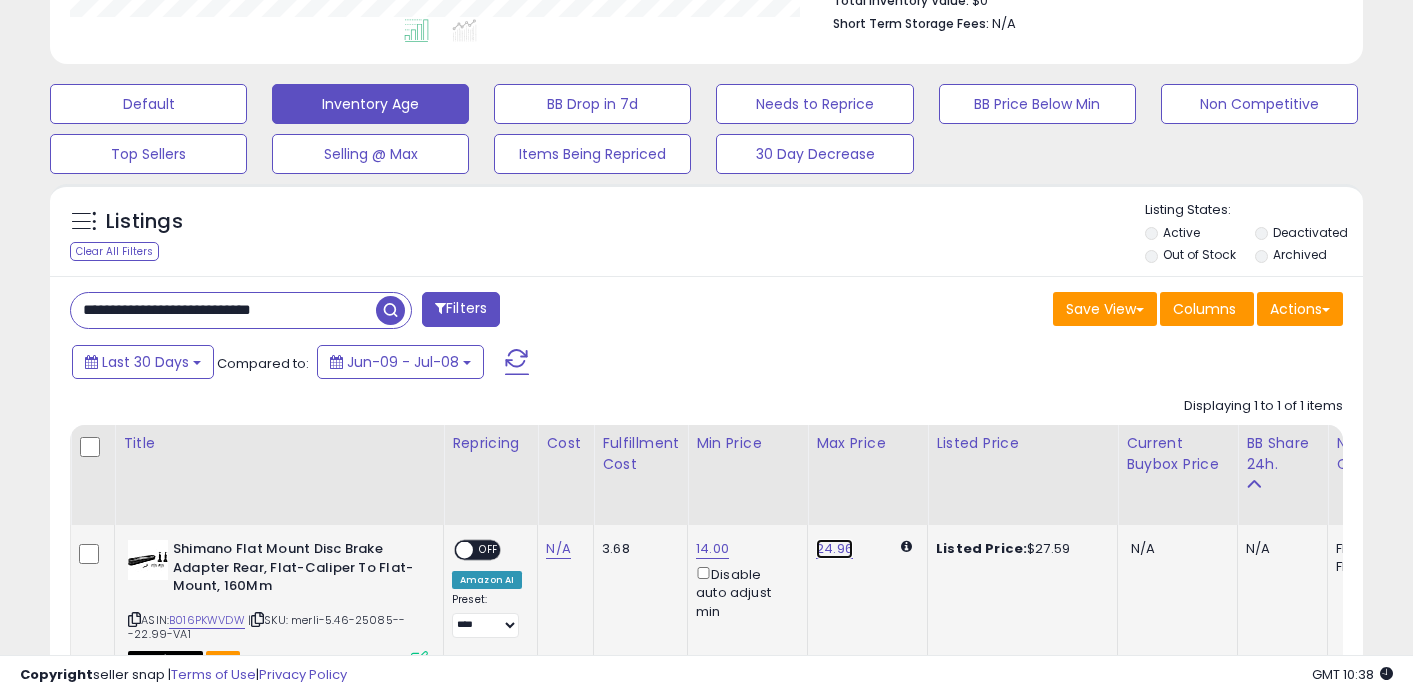 click on "24.96" at bounding box center (834, 549) 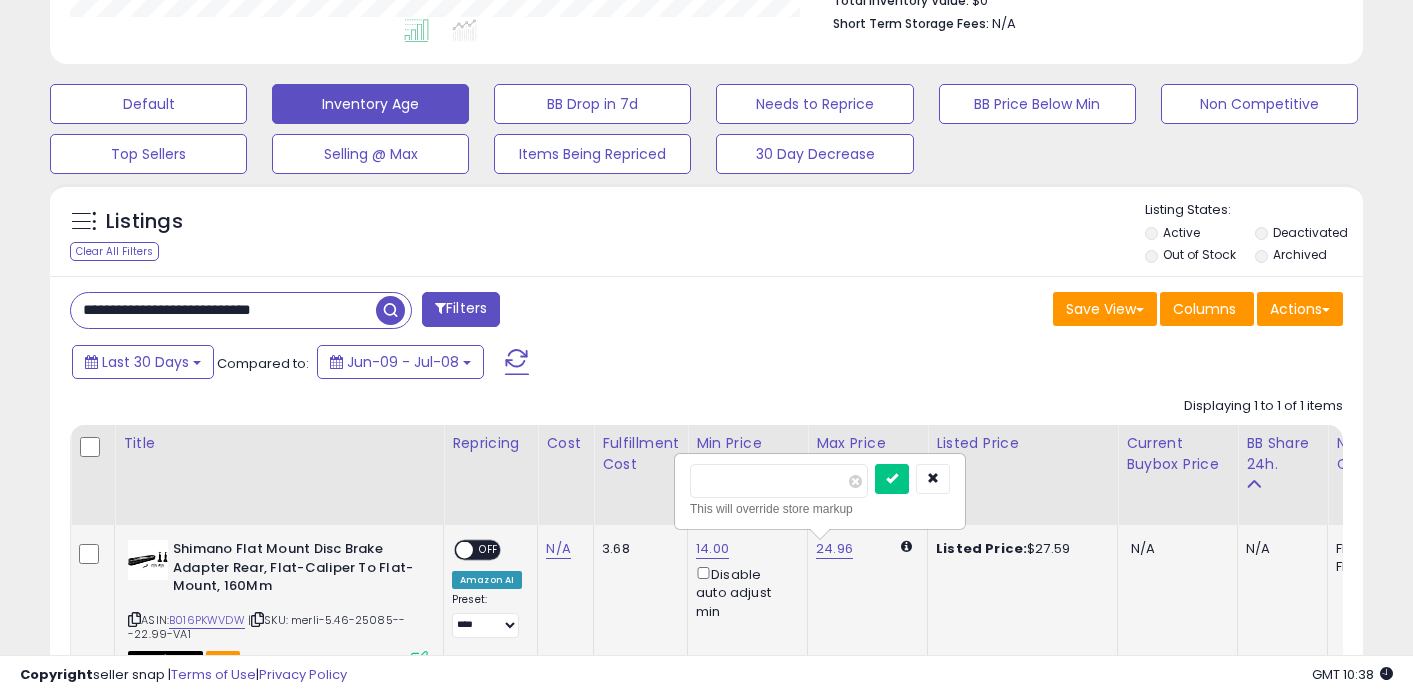 type on "**" 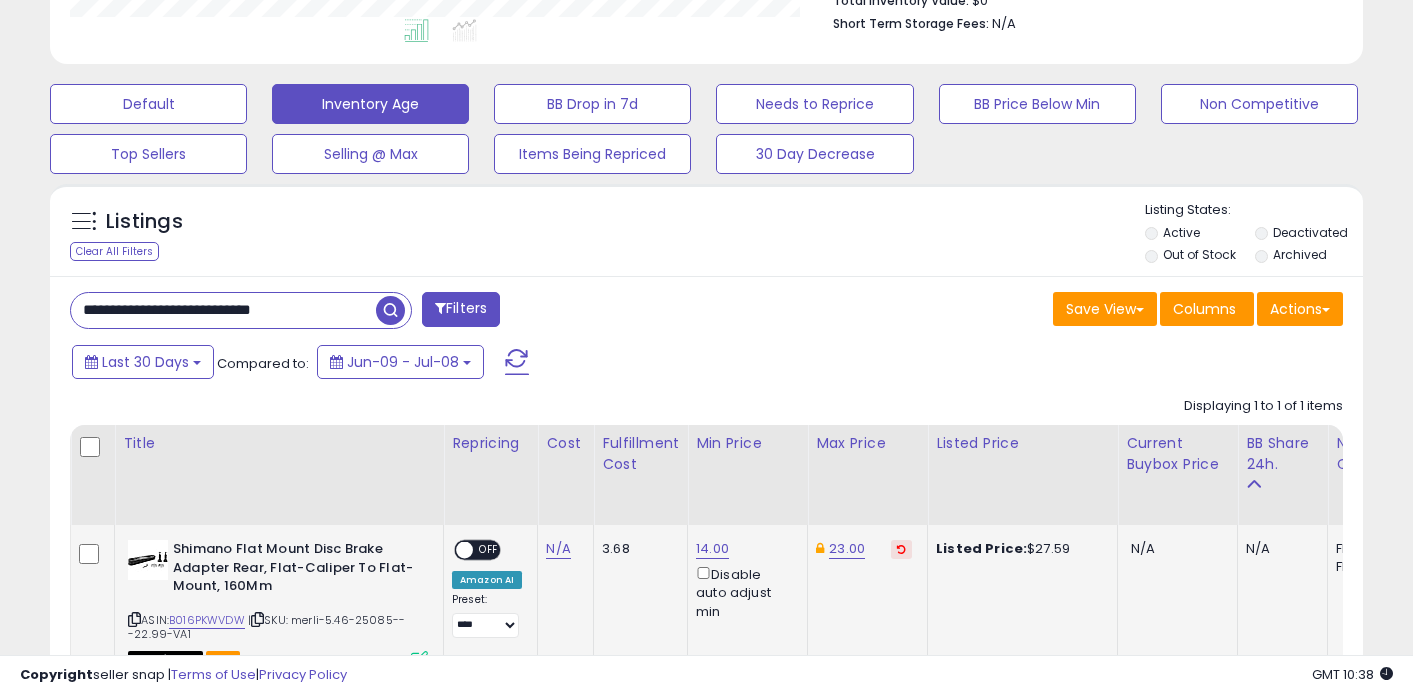 click on "**********" at bounding box center [223, 310] 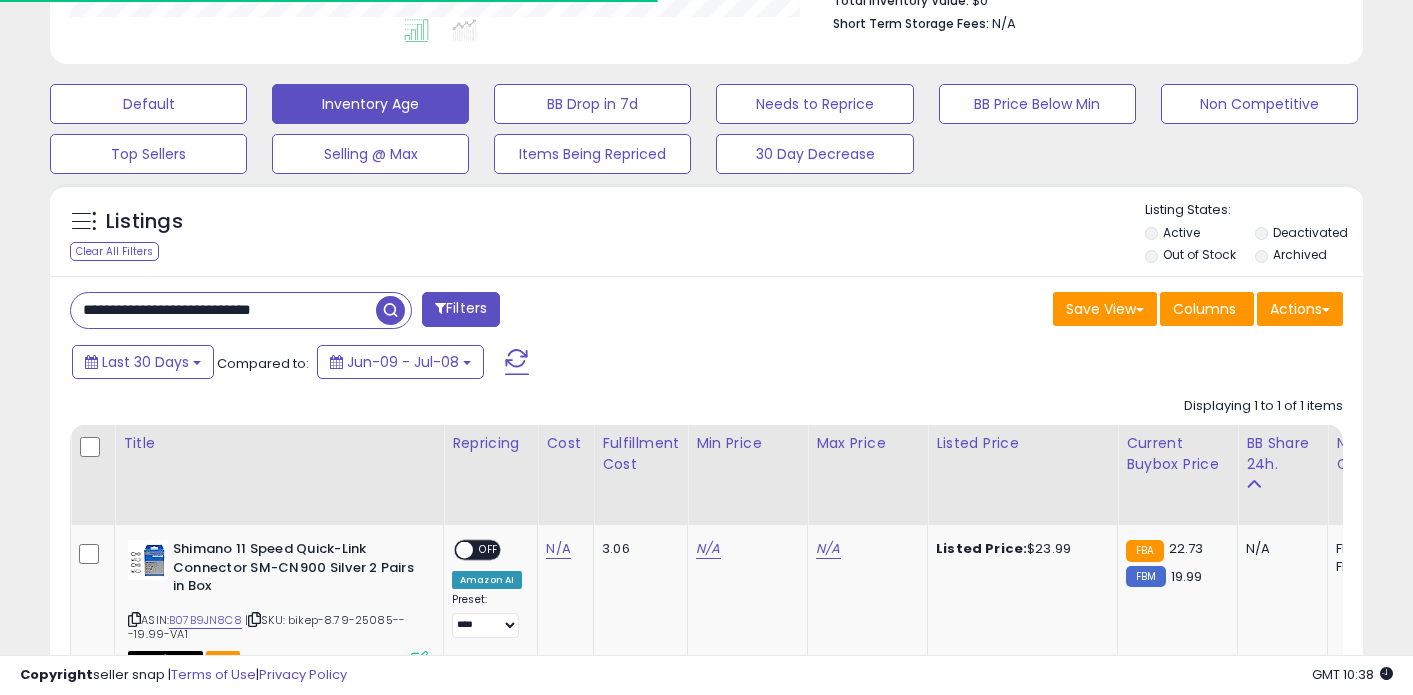 scroll, scrollTop: 410, scrollLeft: 760, axis: both 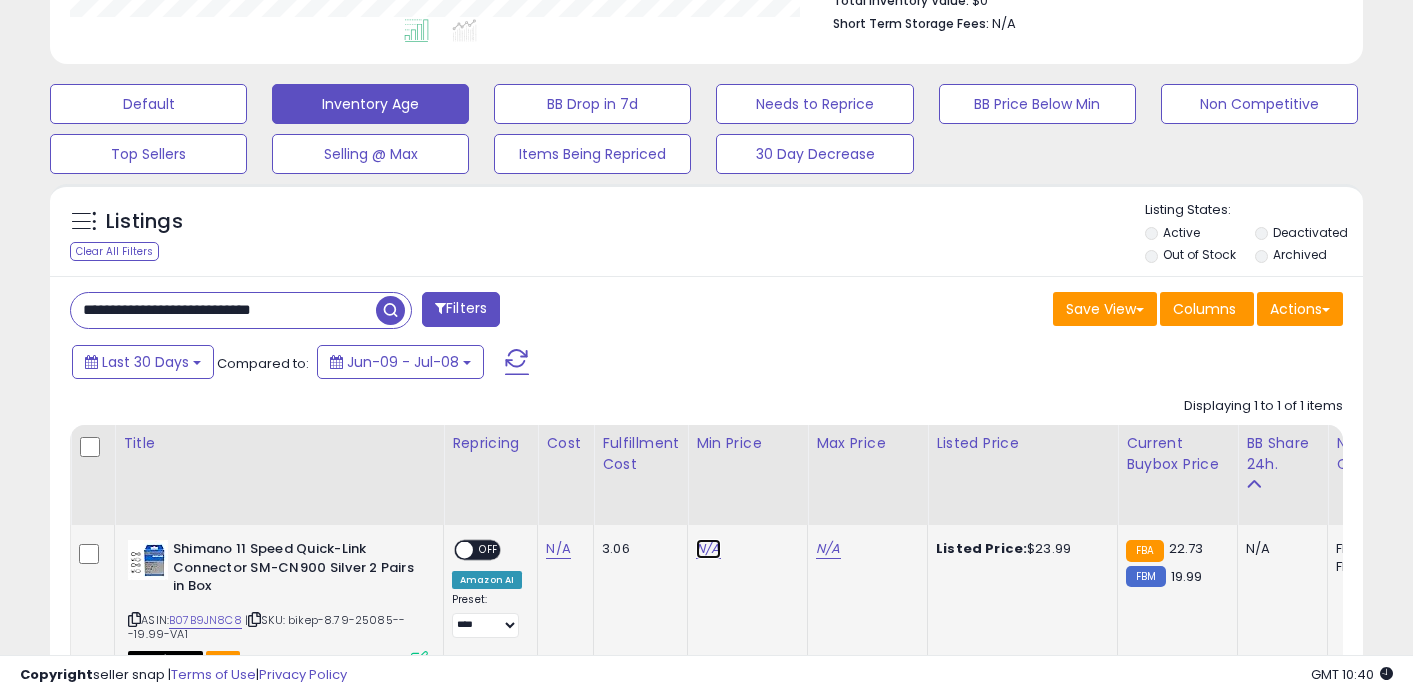 click on "N/A" at bounding box center (708, 549) 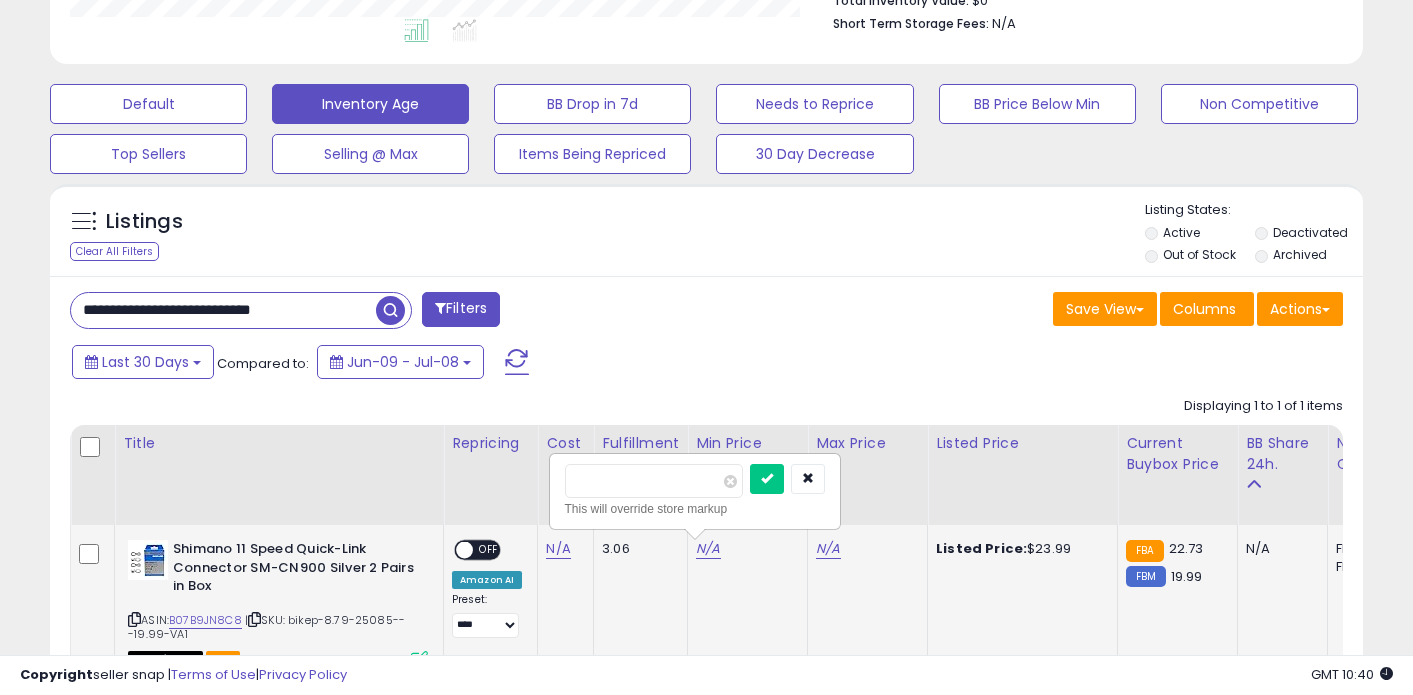 type on "*****" 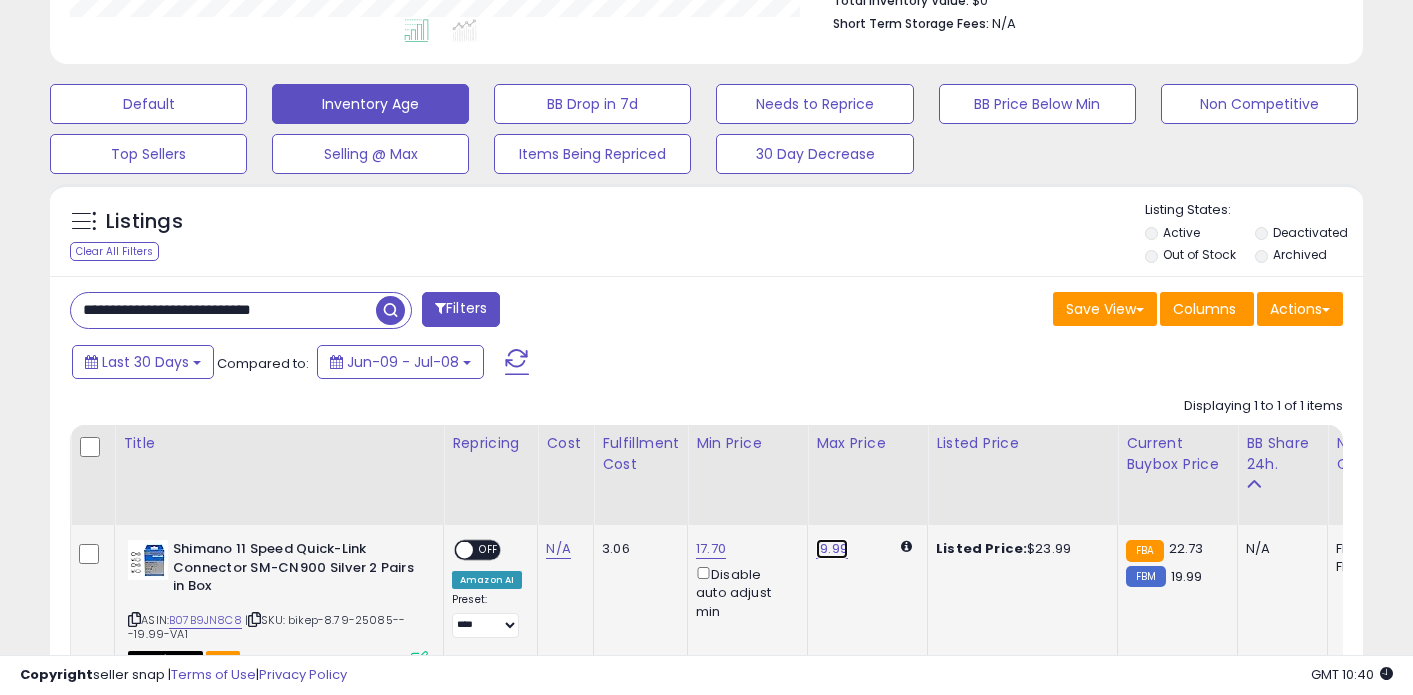 click on "19.99" at bounding box center (832, 549) 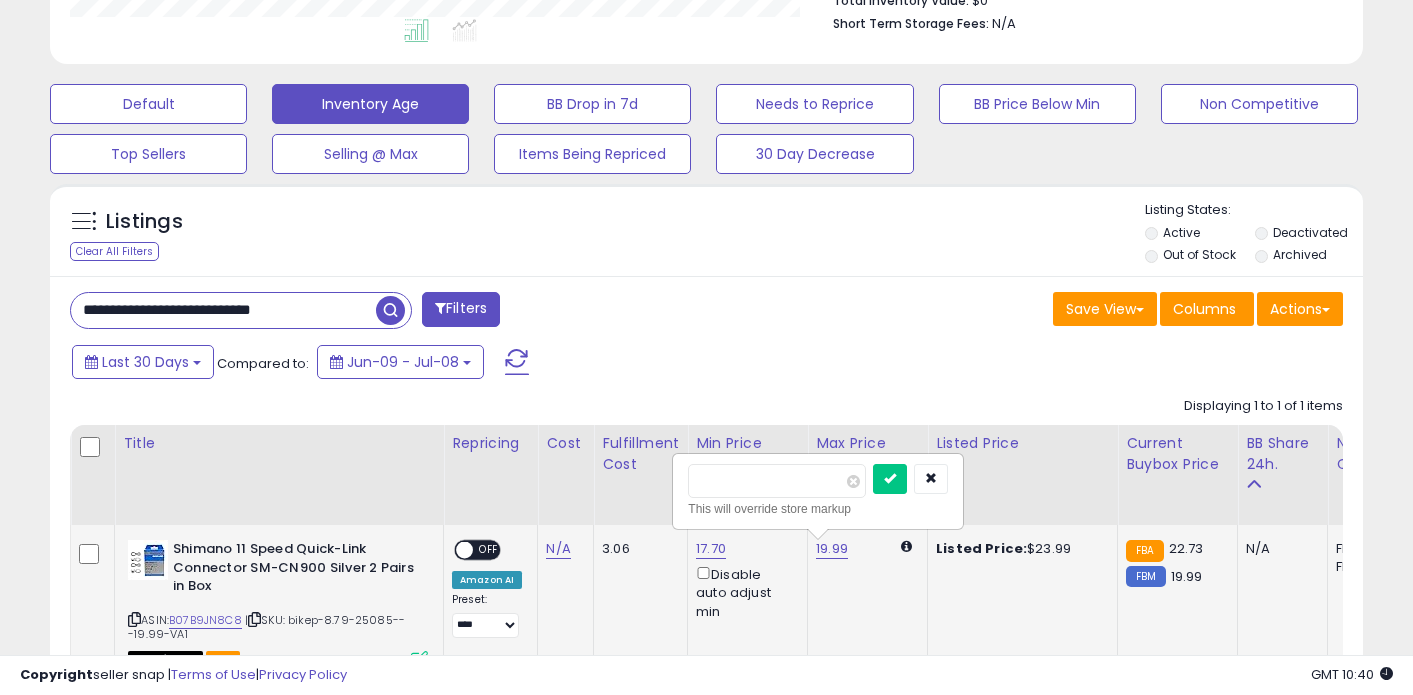 type on "**" 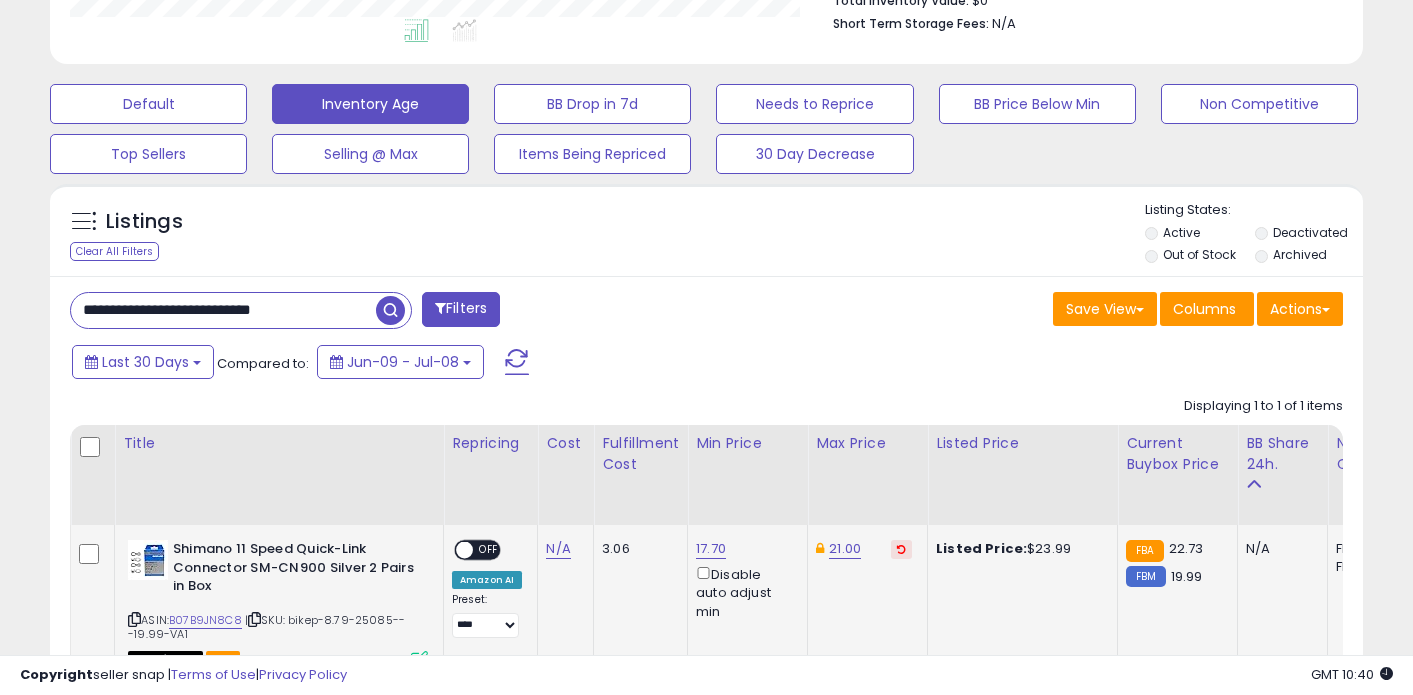 click on "**********" at bounding box center (223, 310) 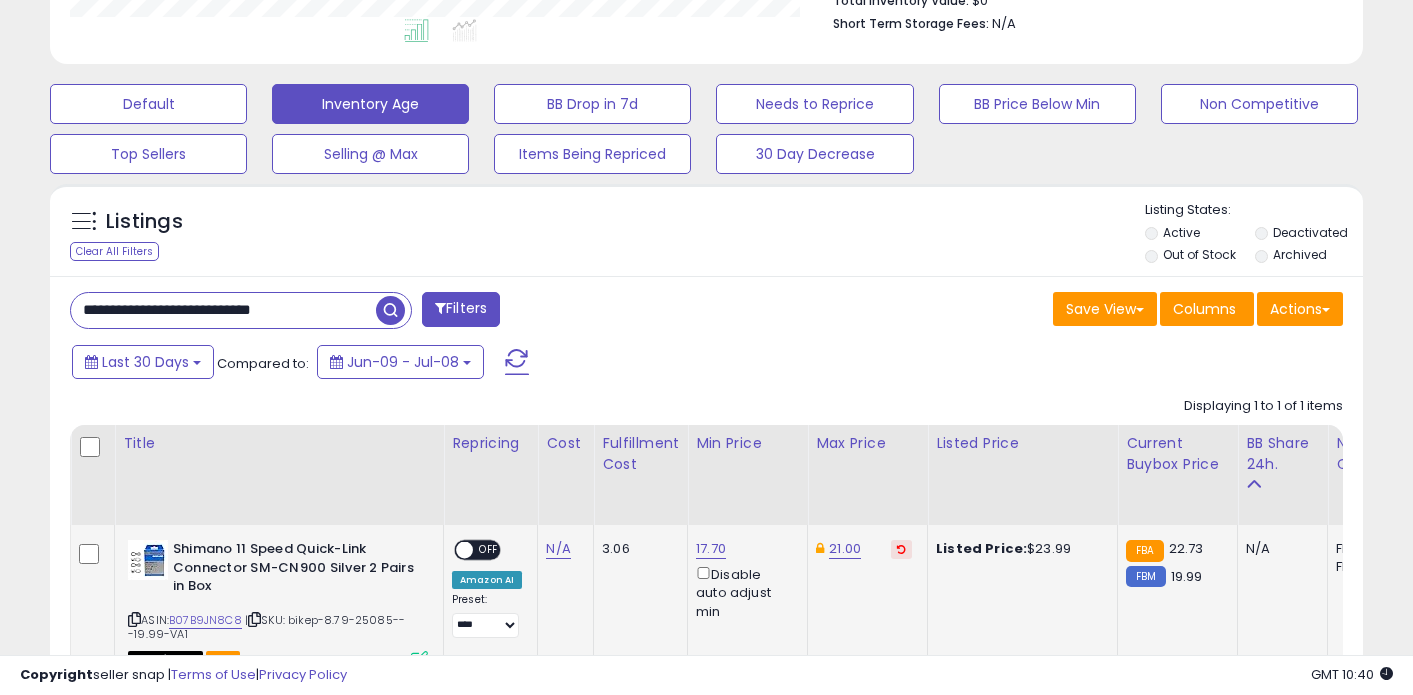 paste on "*" 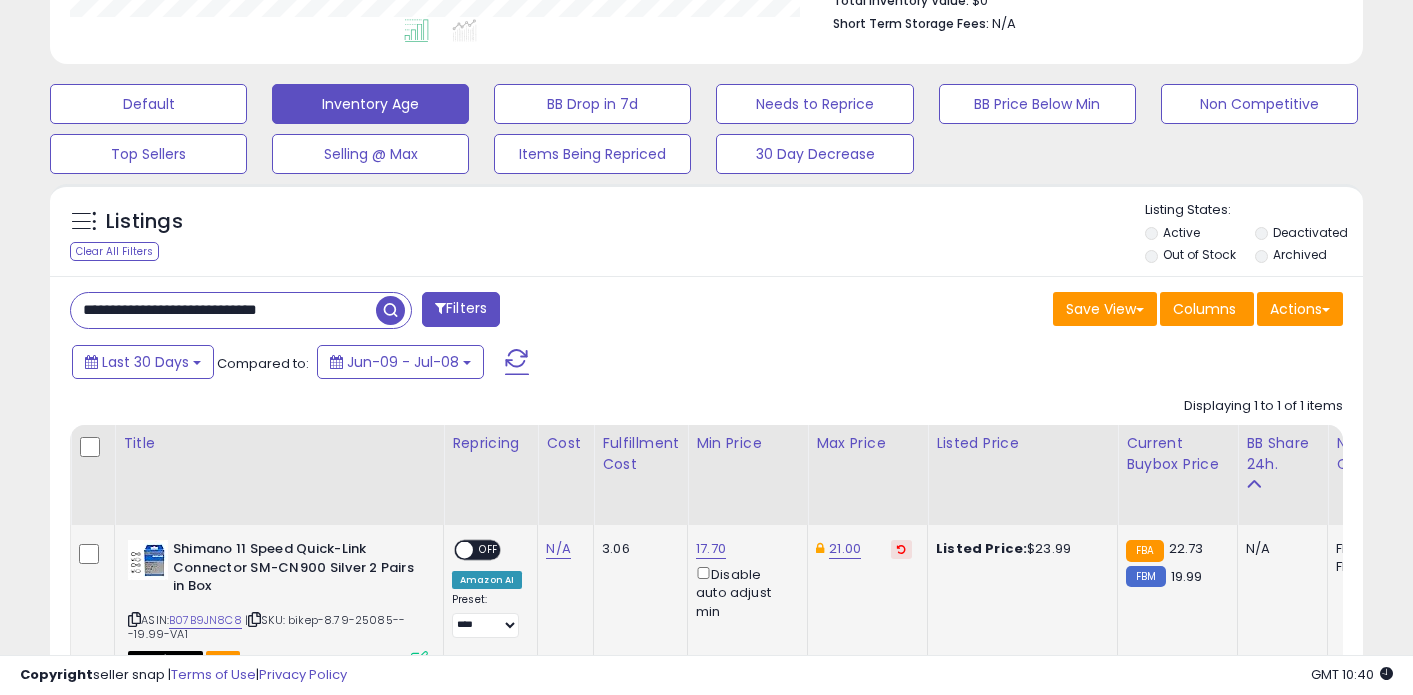 scroll, scrollTop: 999590, scrollLeft: 999231, axis: both 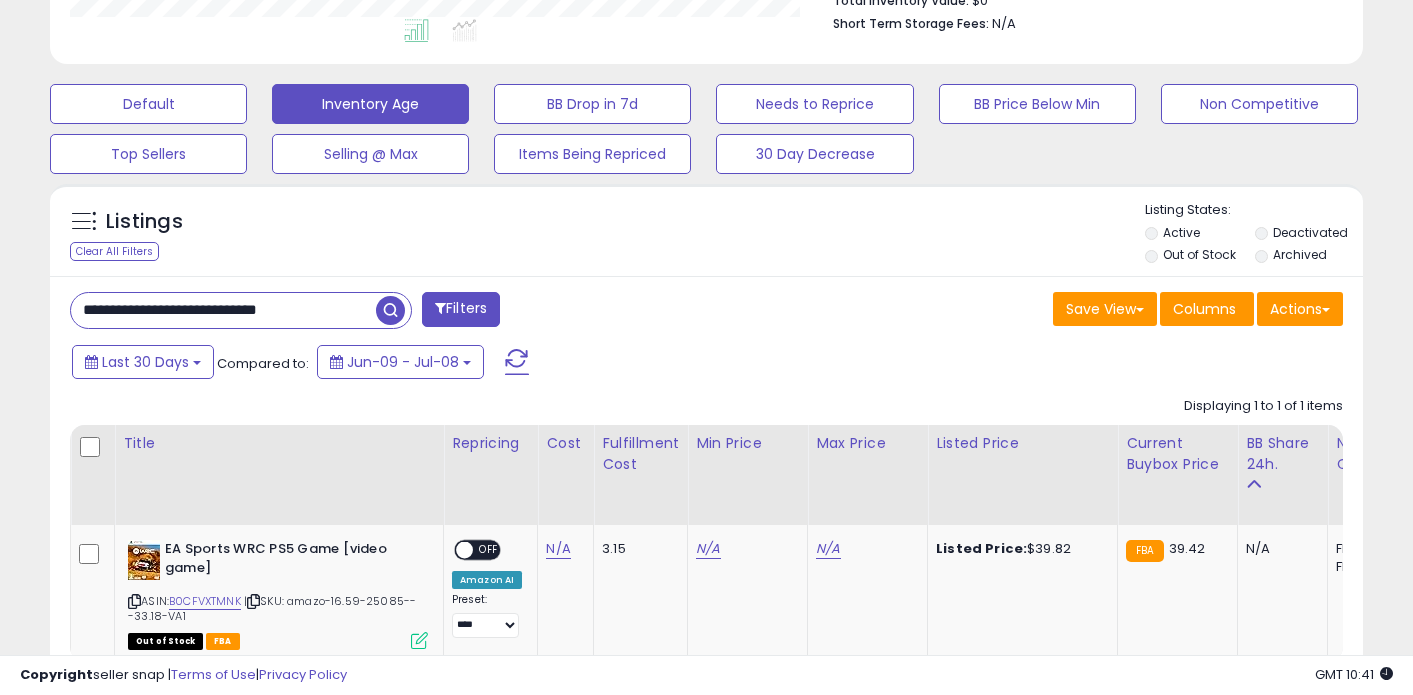 paste 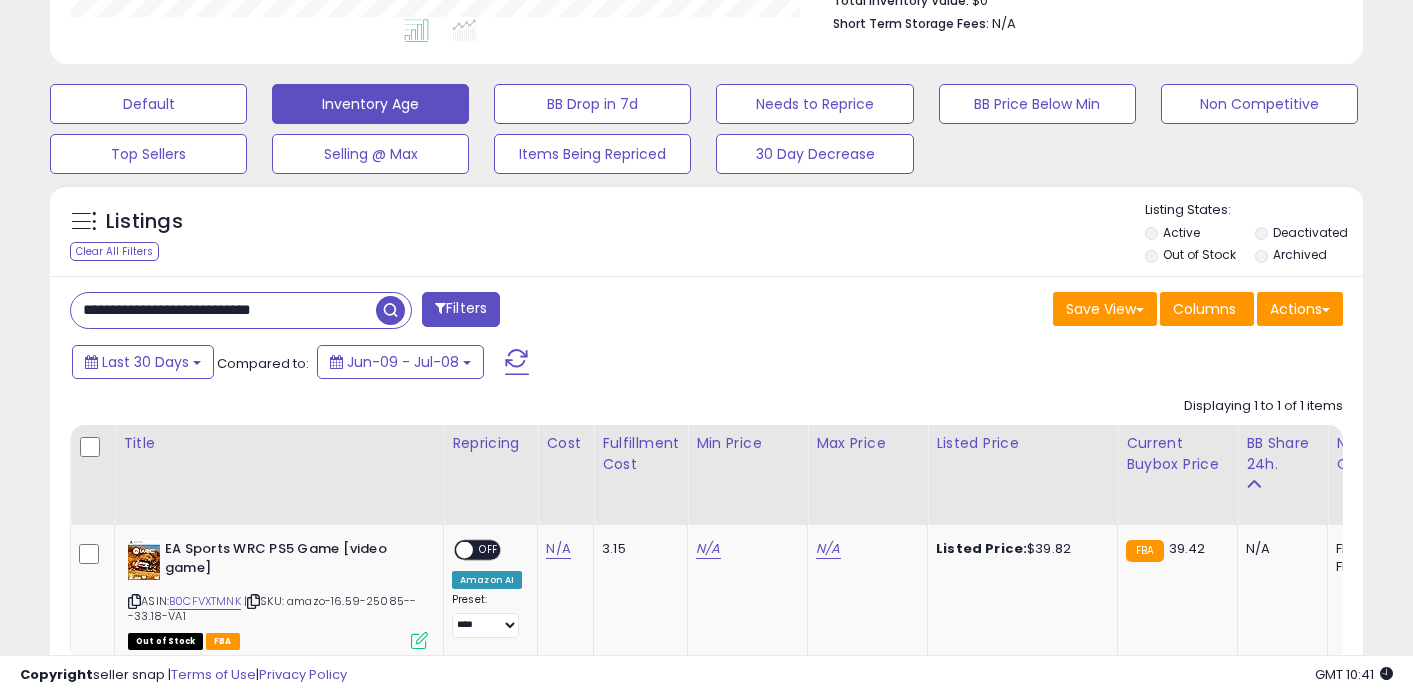 type on "**********" 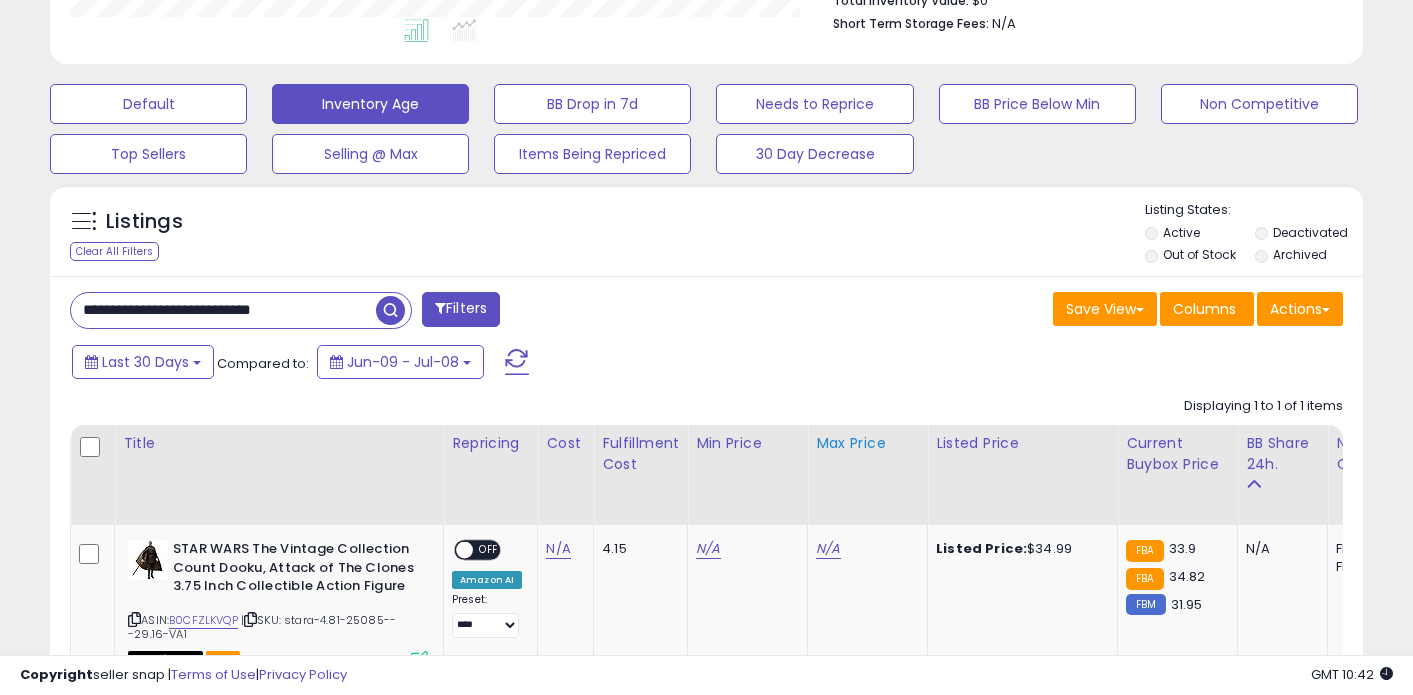 scroll, scrollTop: 999590, scrollLeft: 999240, axis: both 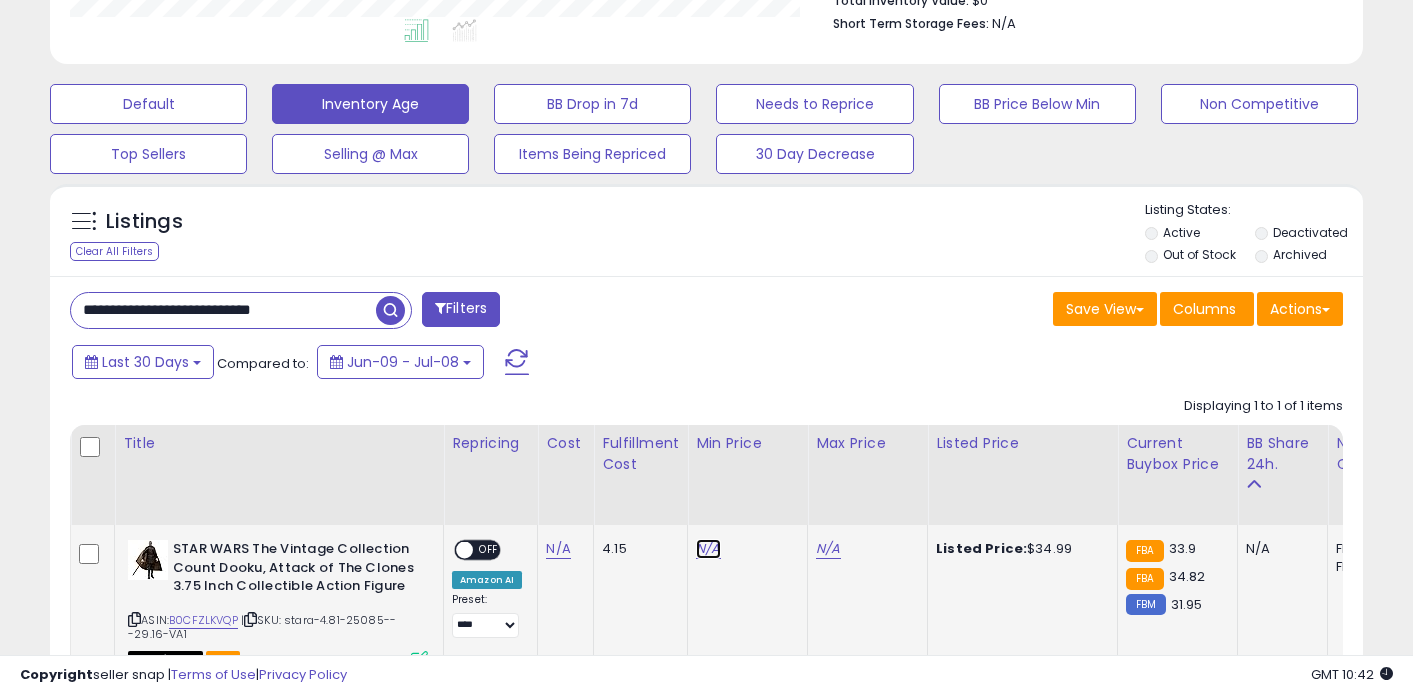 click on "N/A" at bounding box center [708, 549] 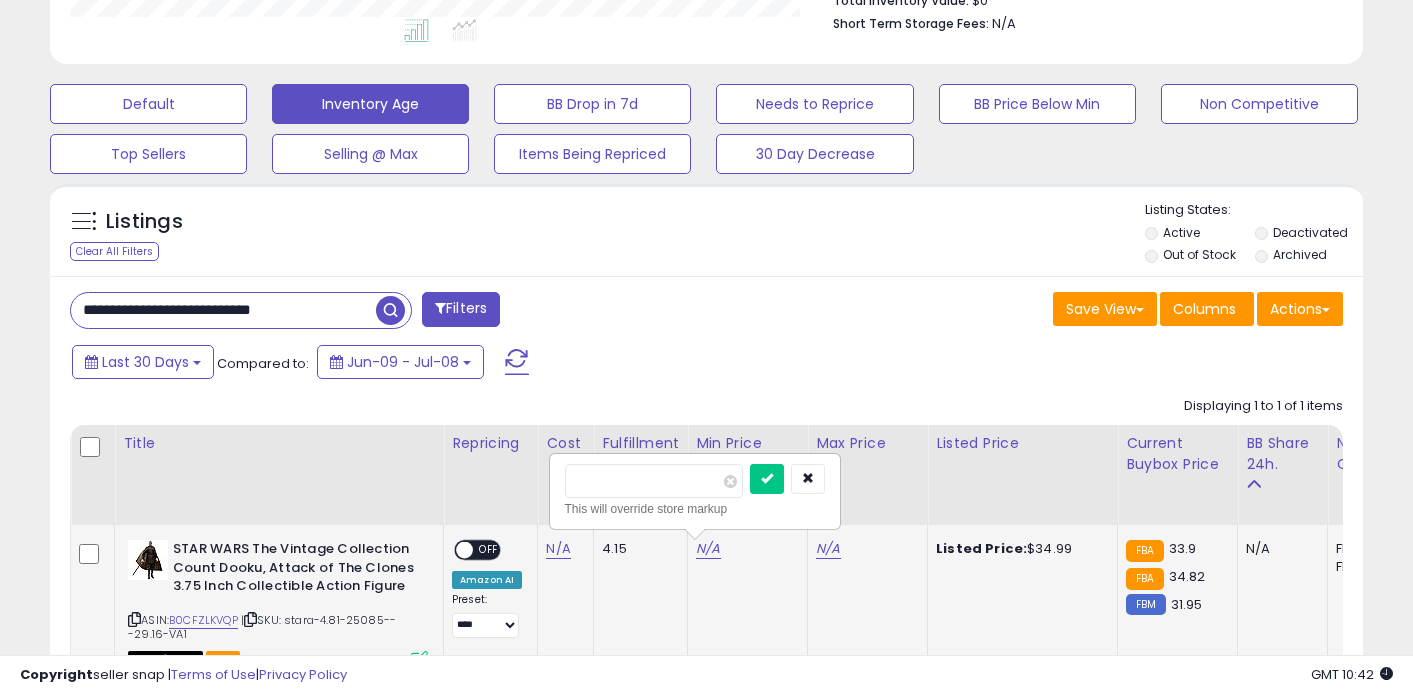 type on "**" 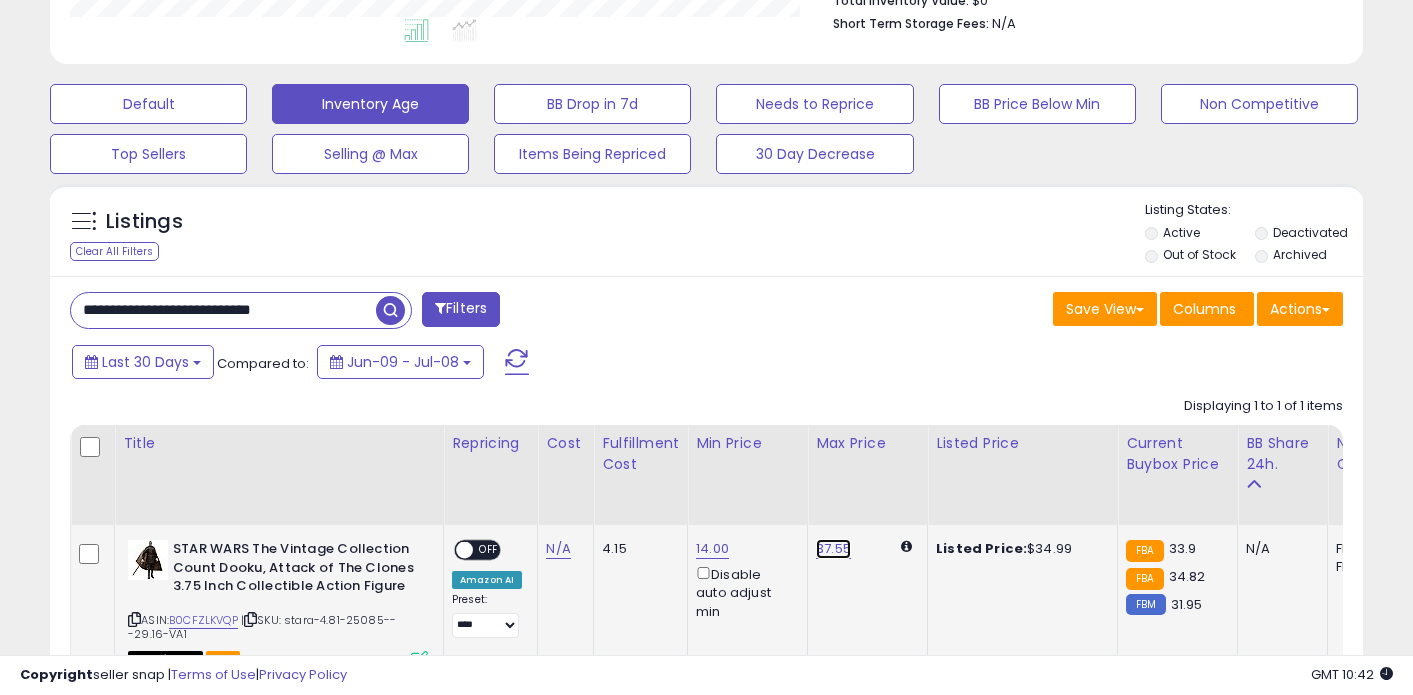 click on "37.55" at bounding box center (833, 549) 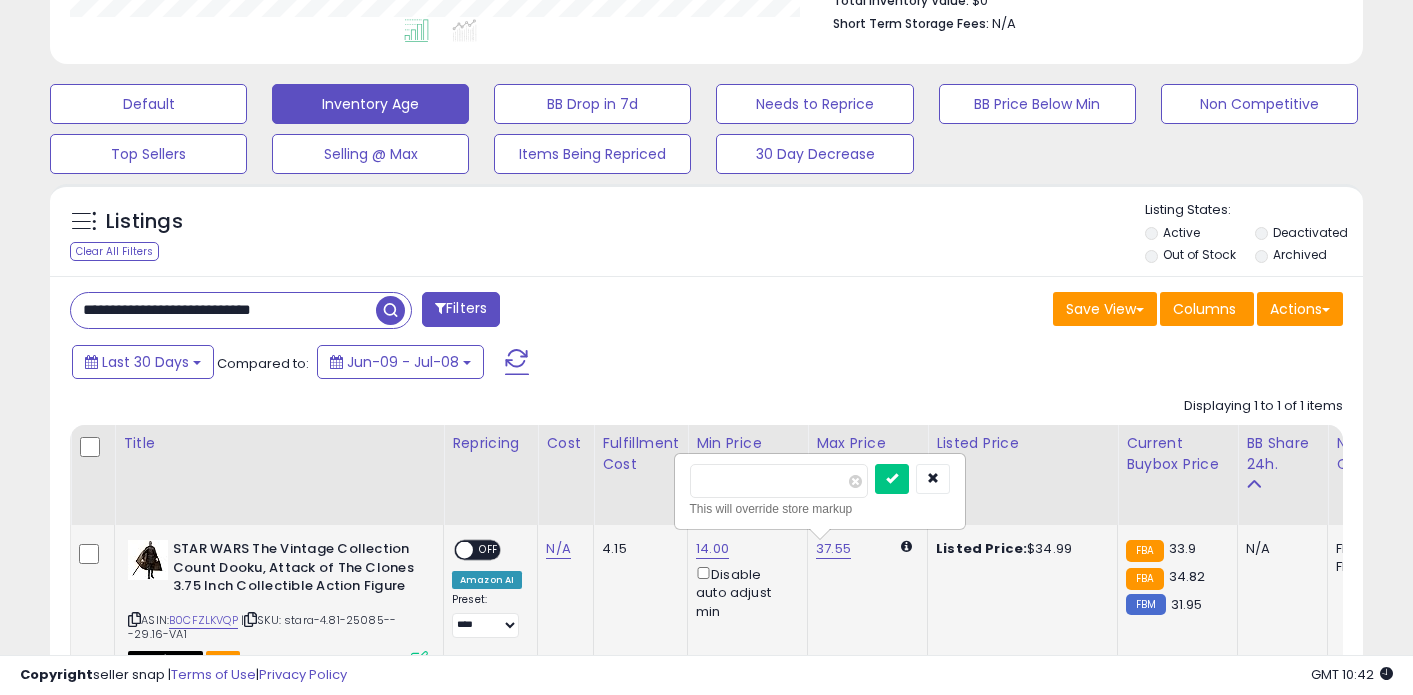 type on "**" 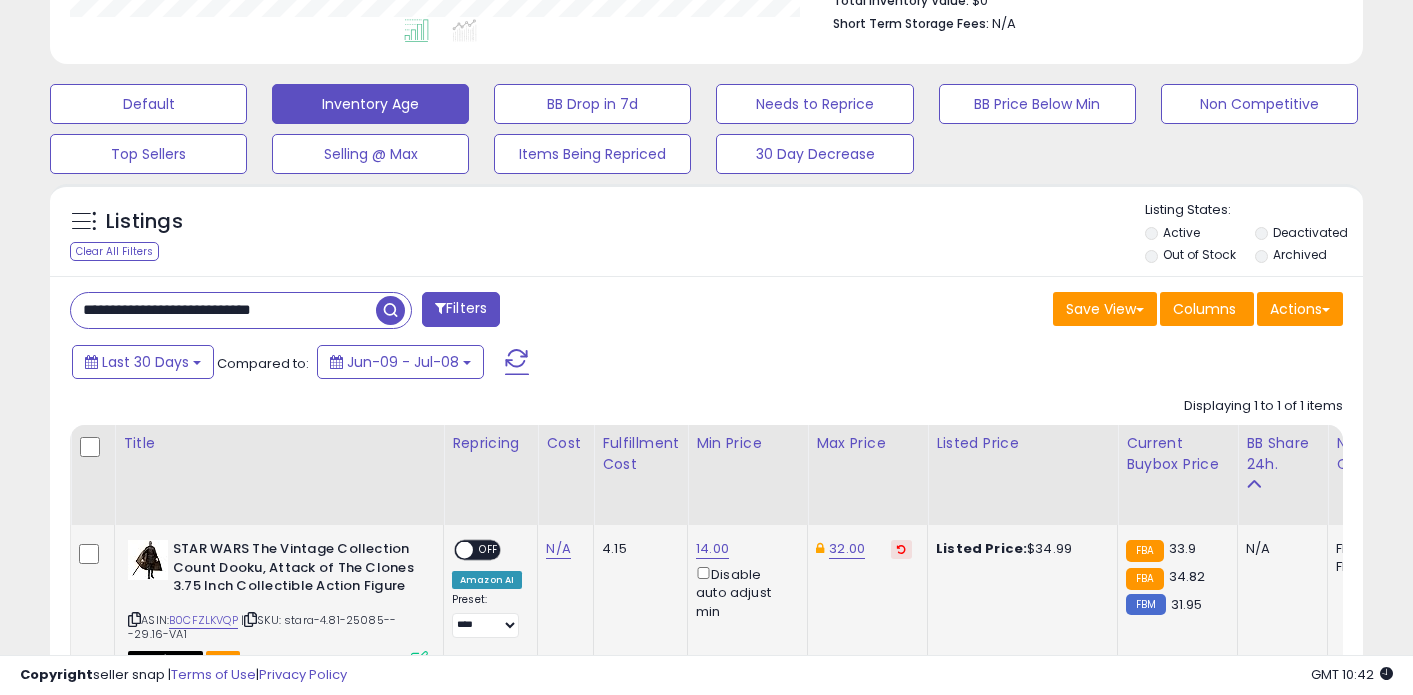 click on "**********" at bounding box center [223, 310] 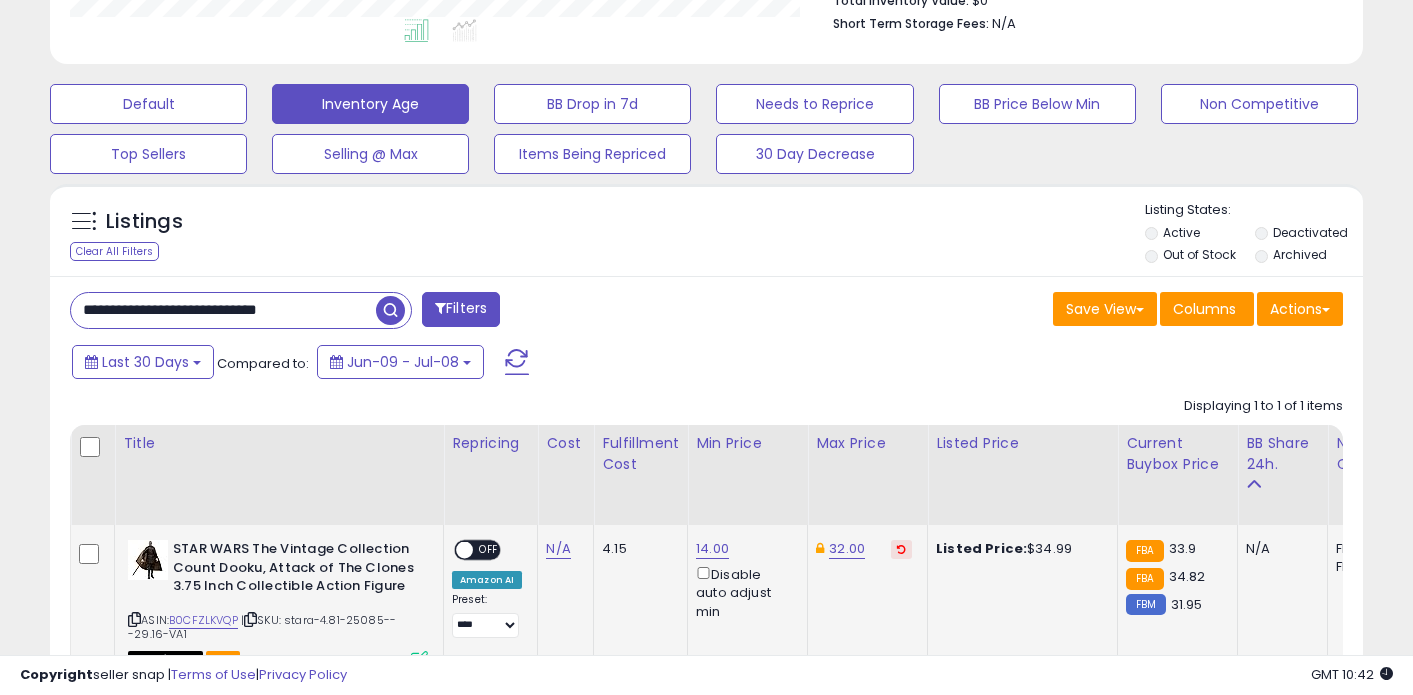 type on "**********" 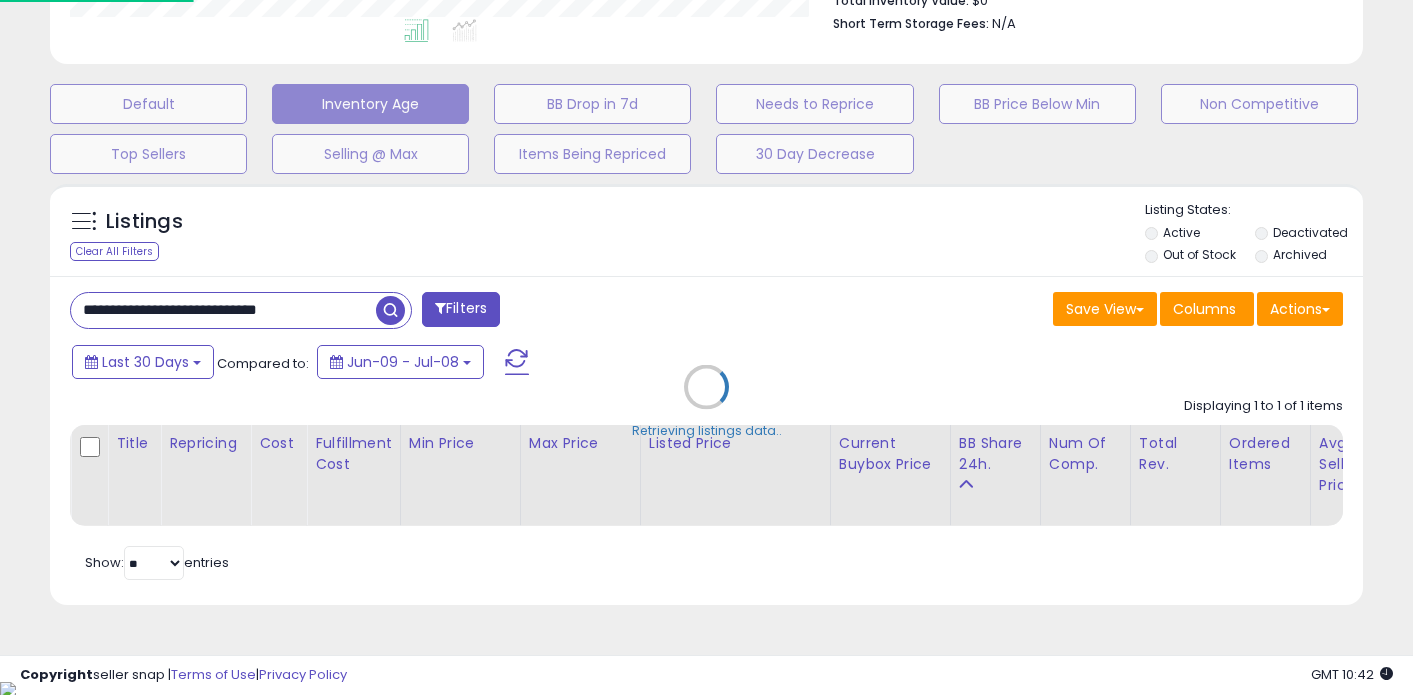 scroll, scrollTop: 999590, scrollLeft: 999231, axis: both 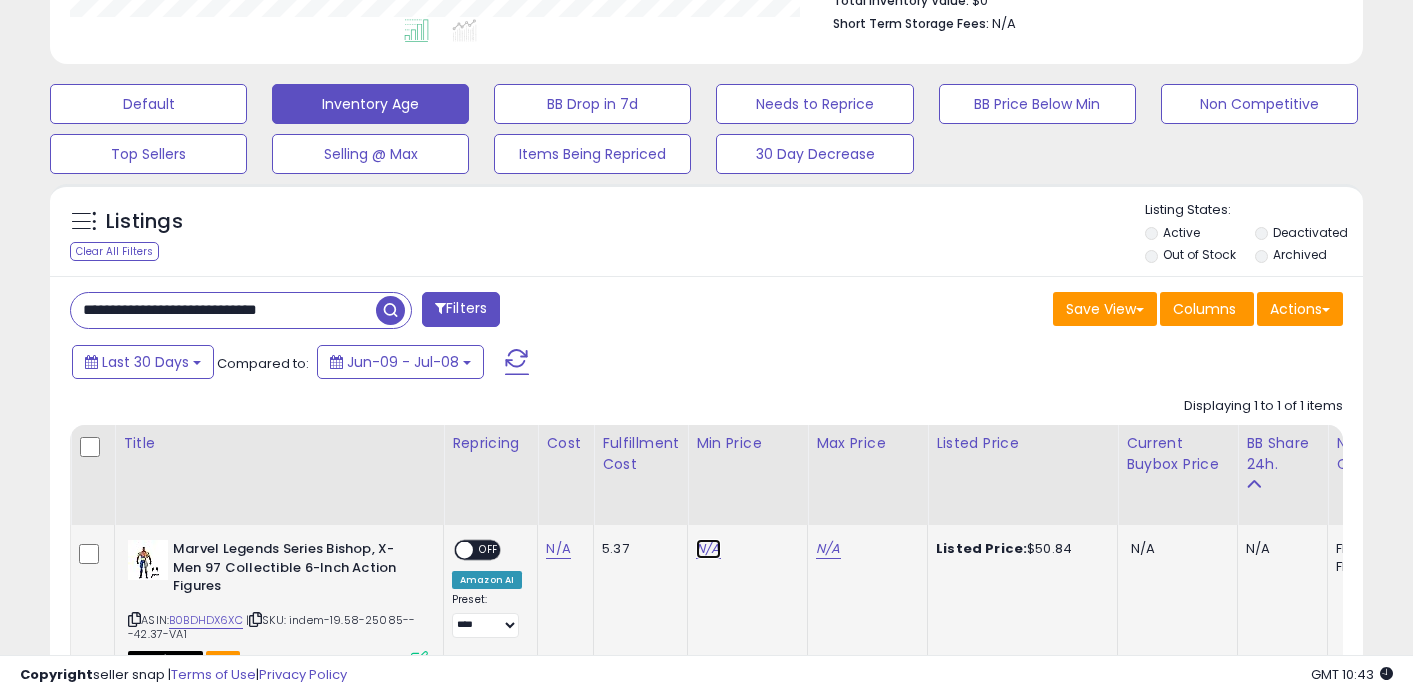 click on "N/A" at bounding box center [708, 549] 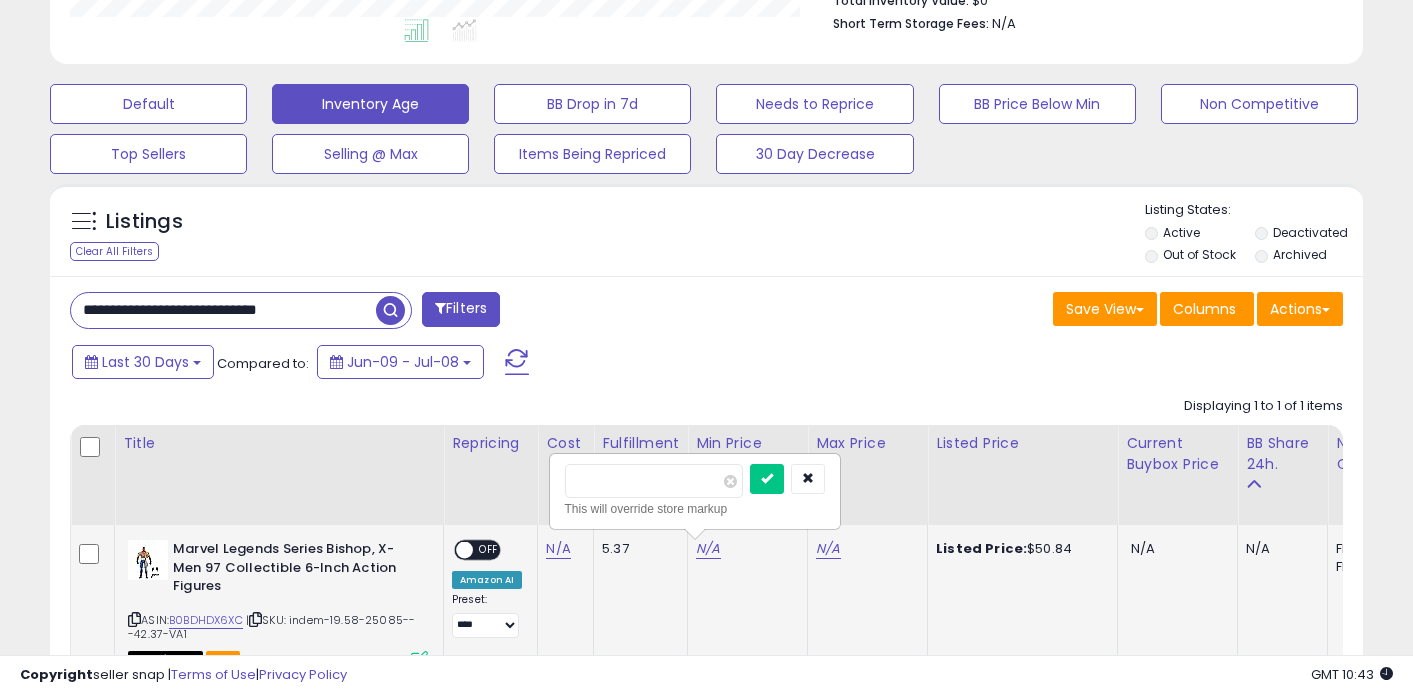 type on "**" 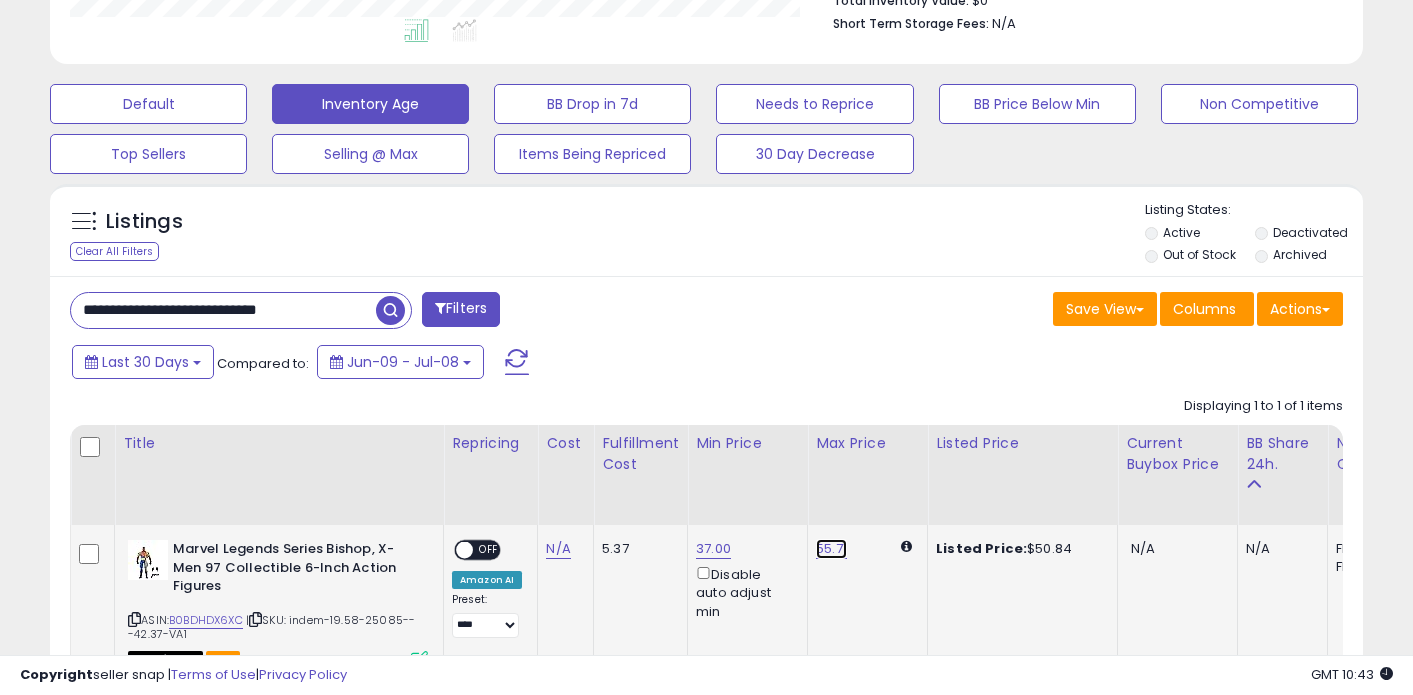 click on "55.71" at bounding box center [831, 549] 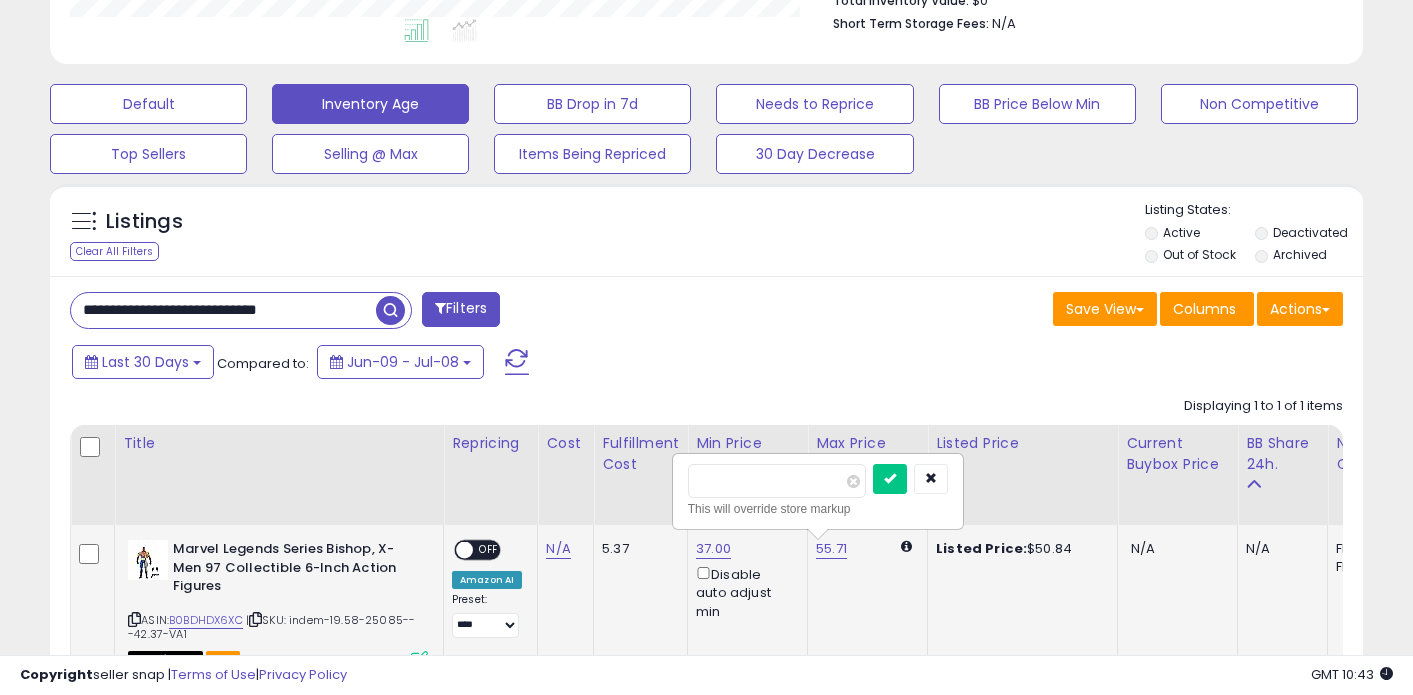 type on "**" 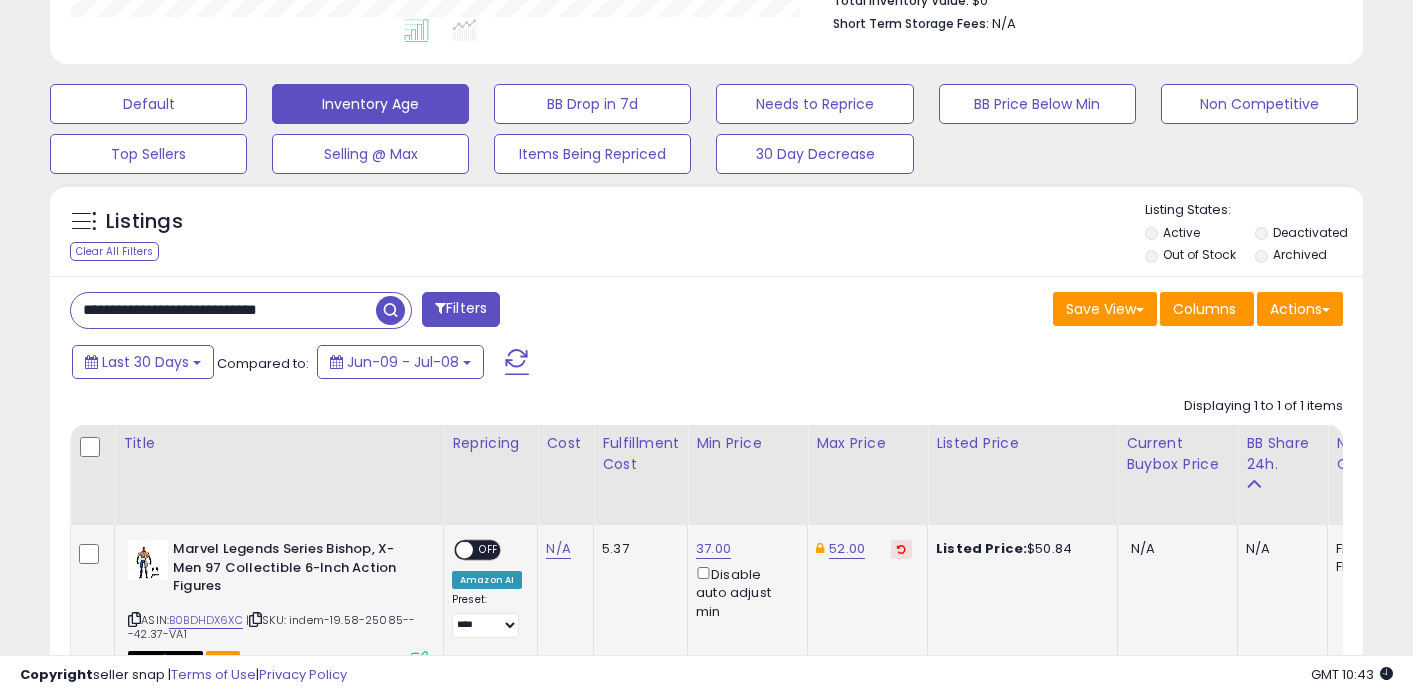 click on "**********" at bounding box center [381, 312] 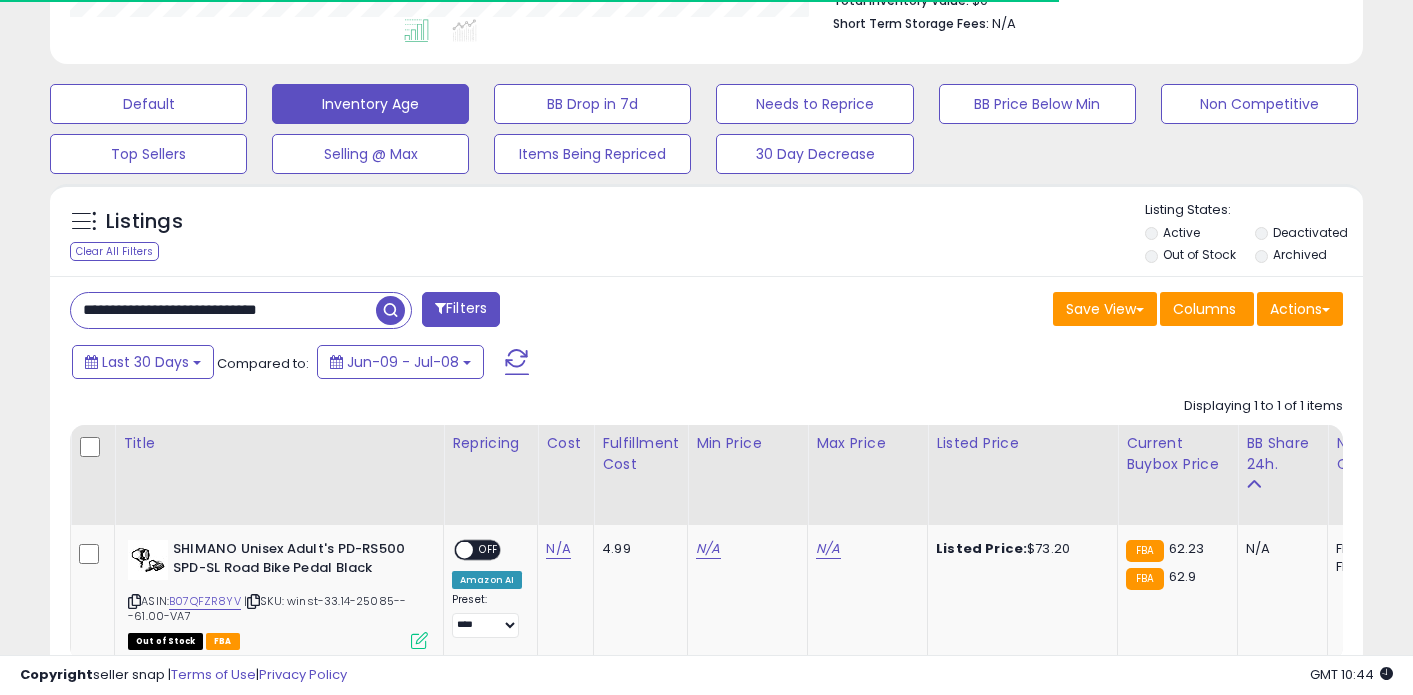 scroll, scrollTop: 999590, scrollLeft: 999240, axis: both 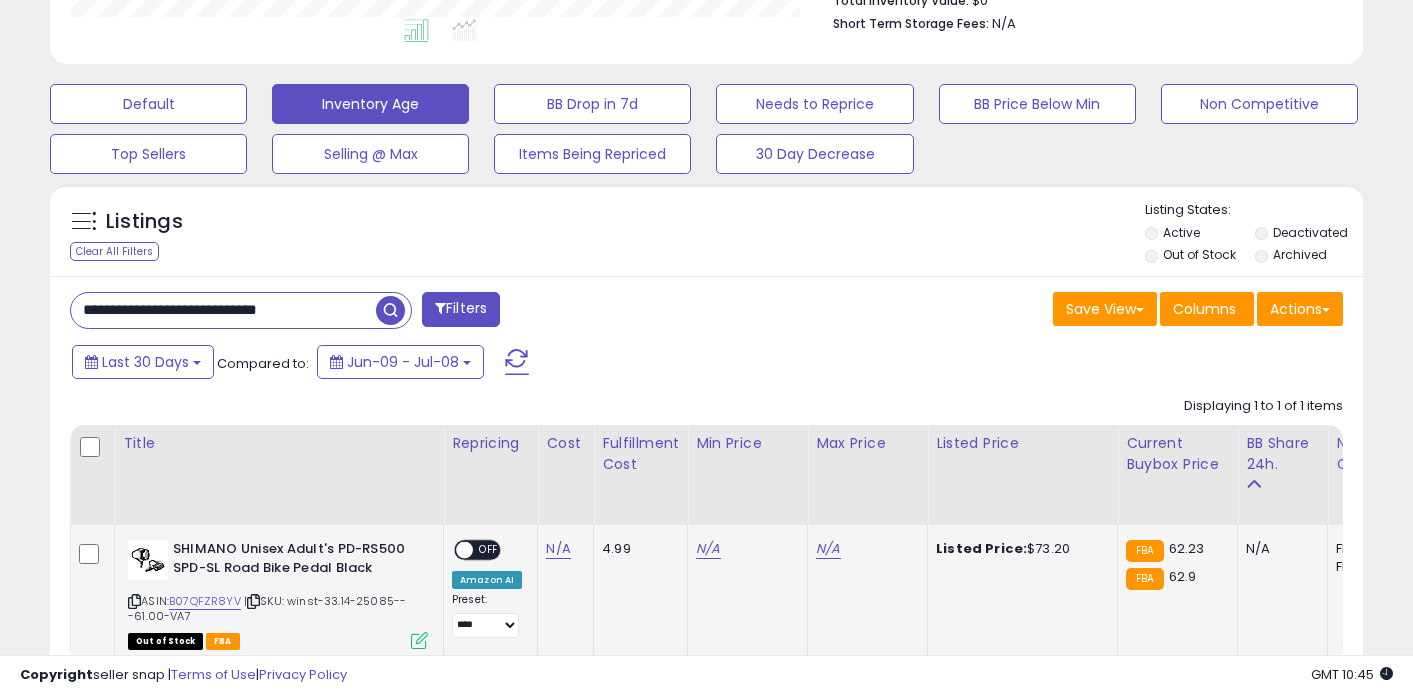 click on "N/A" at bounding box center (744, 549) 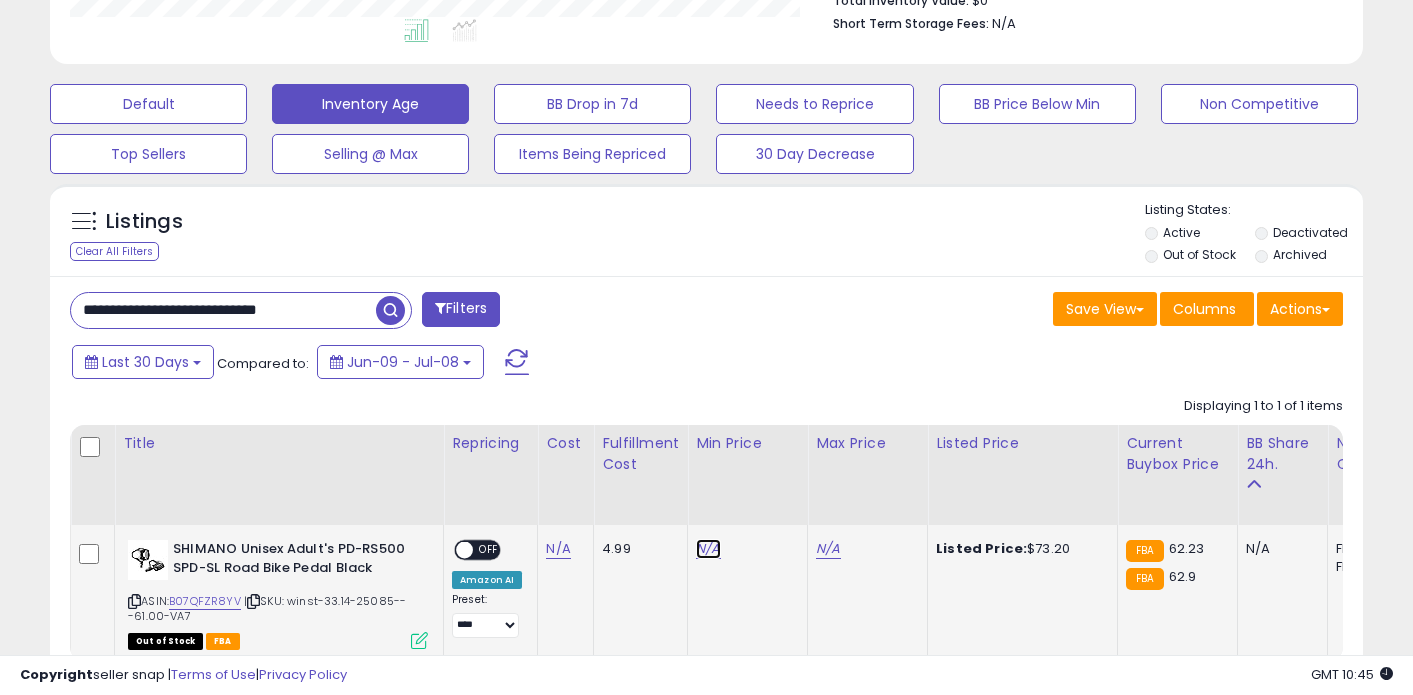 click on "N/A" at bounding box center [708, 549] 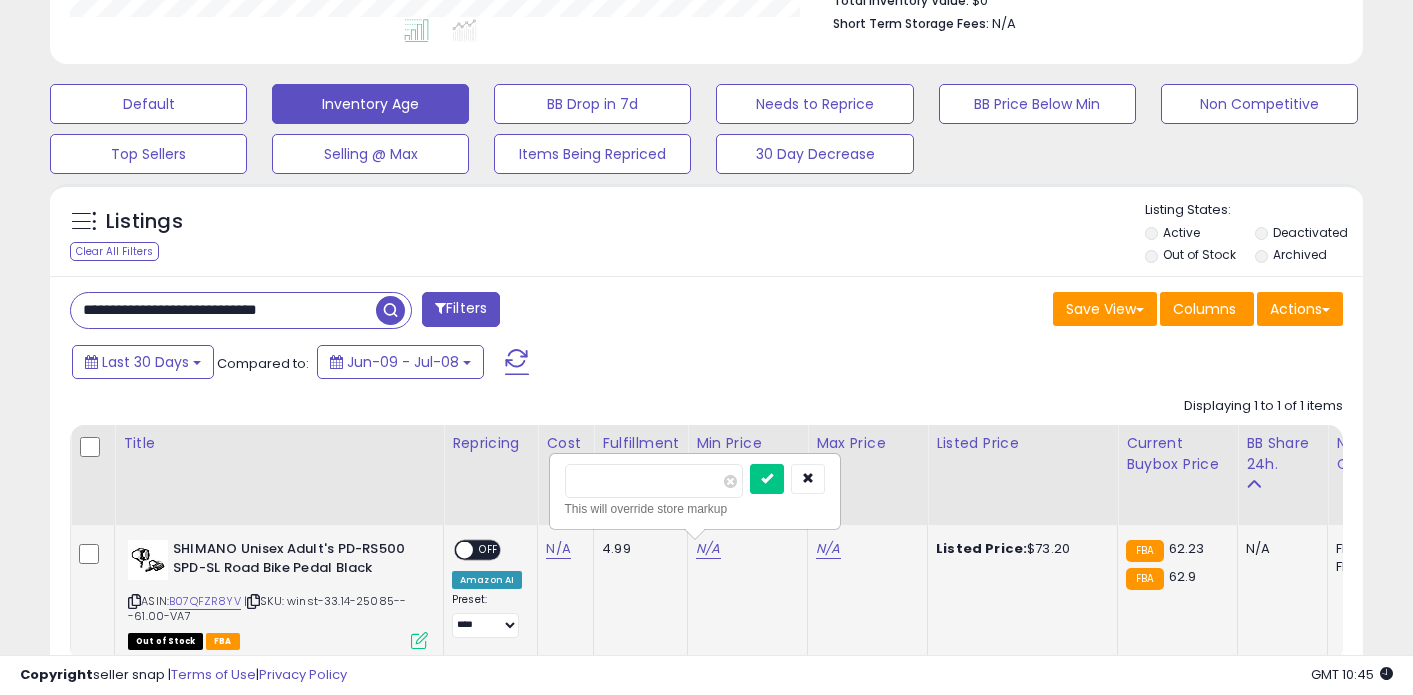 type on "**" 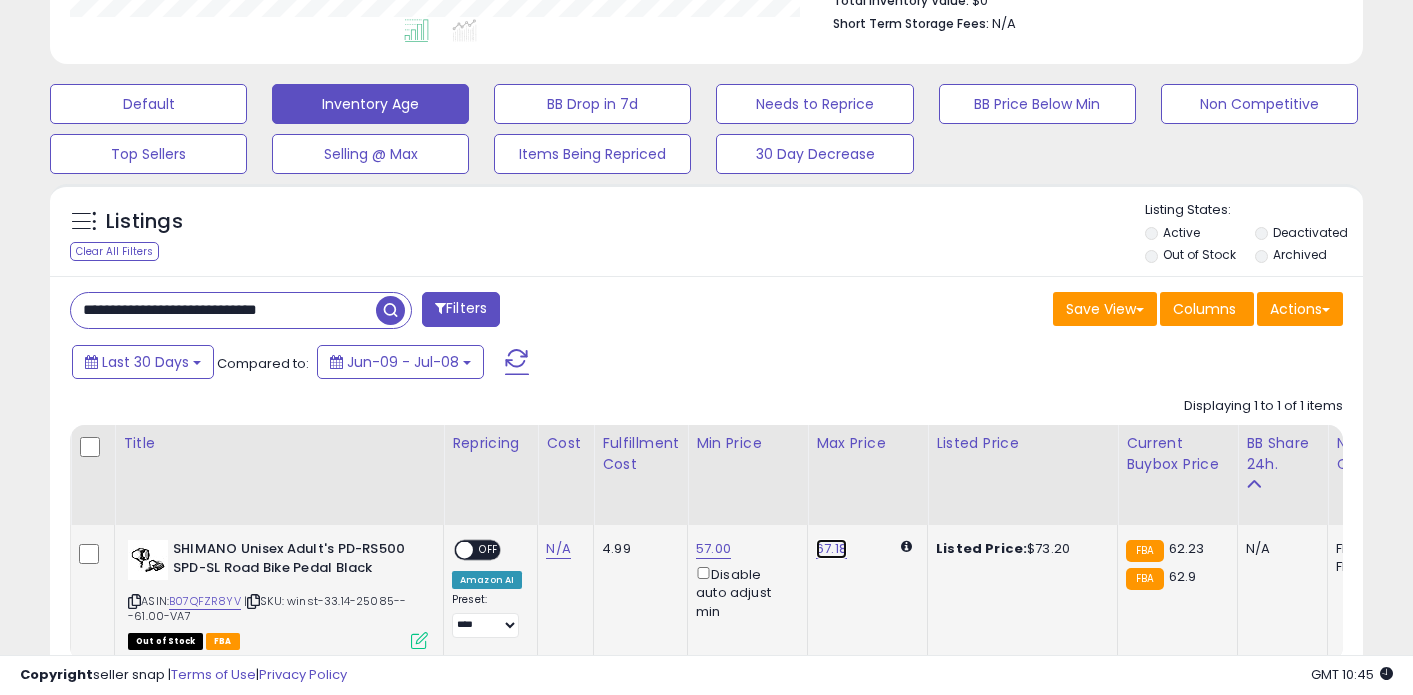 click on "67.18" at bounding box center [831, 549] 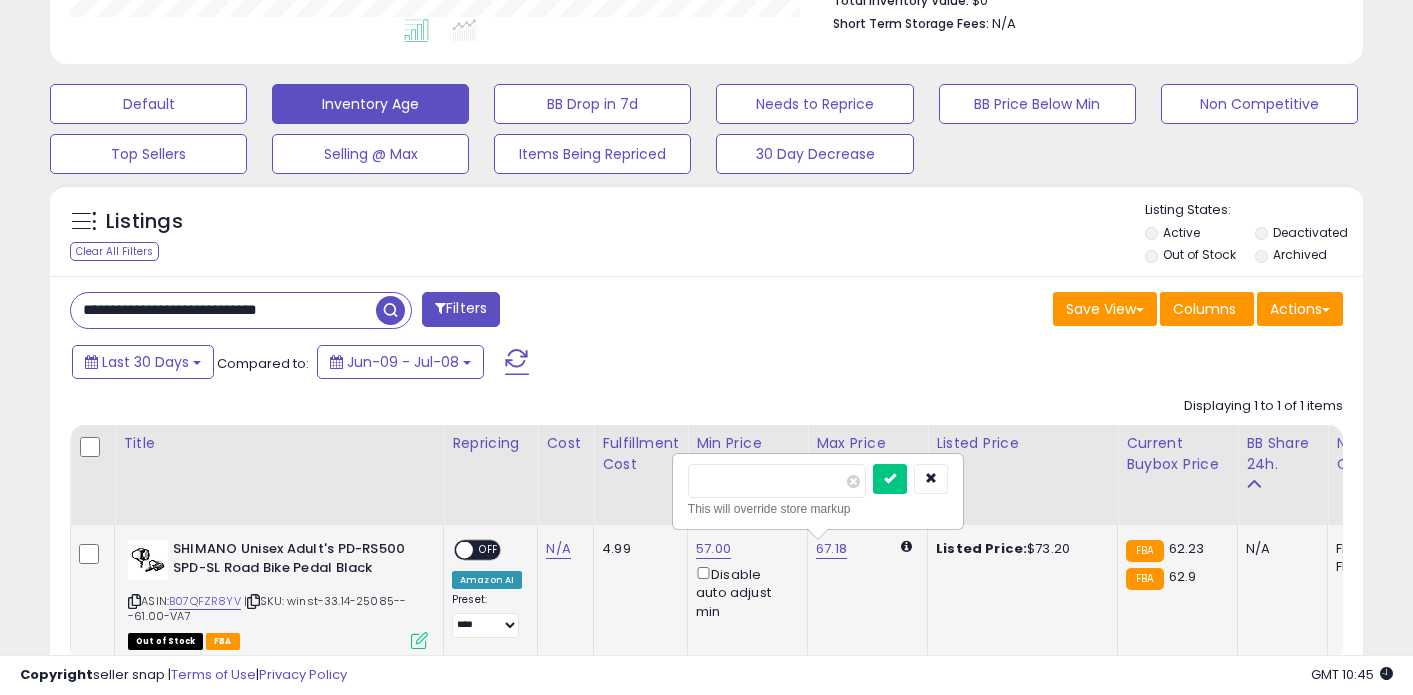 type on "**" 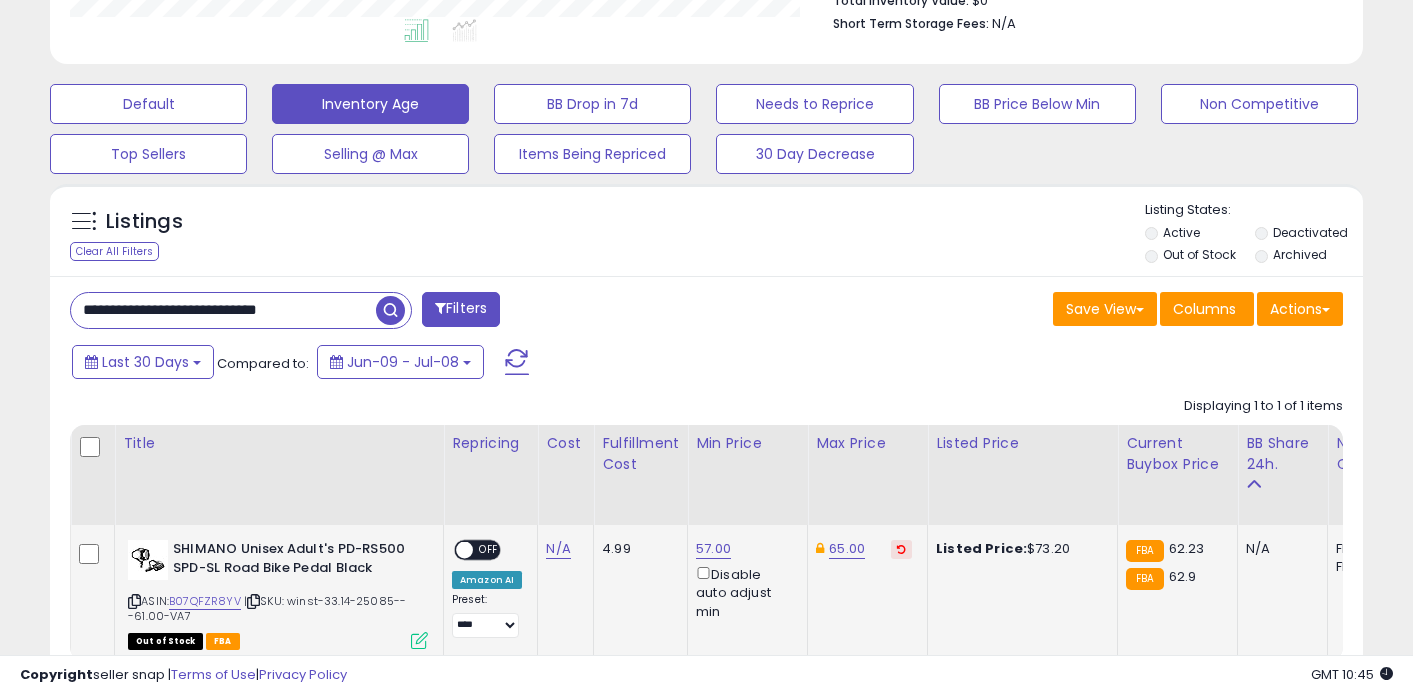 click on "**********" at bounding box center [223, 310] 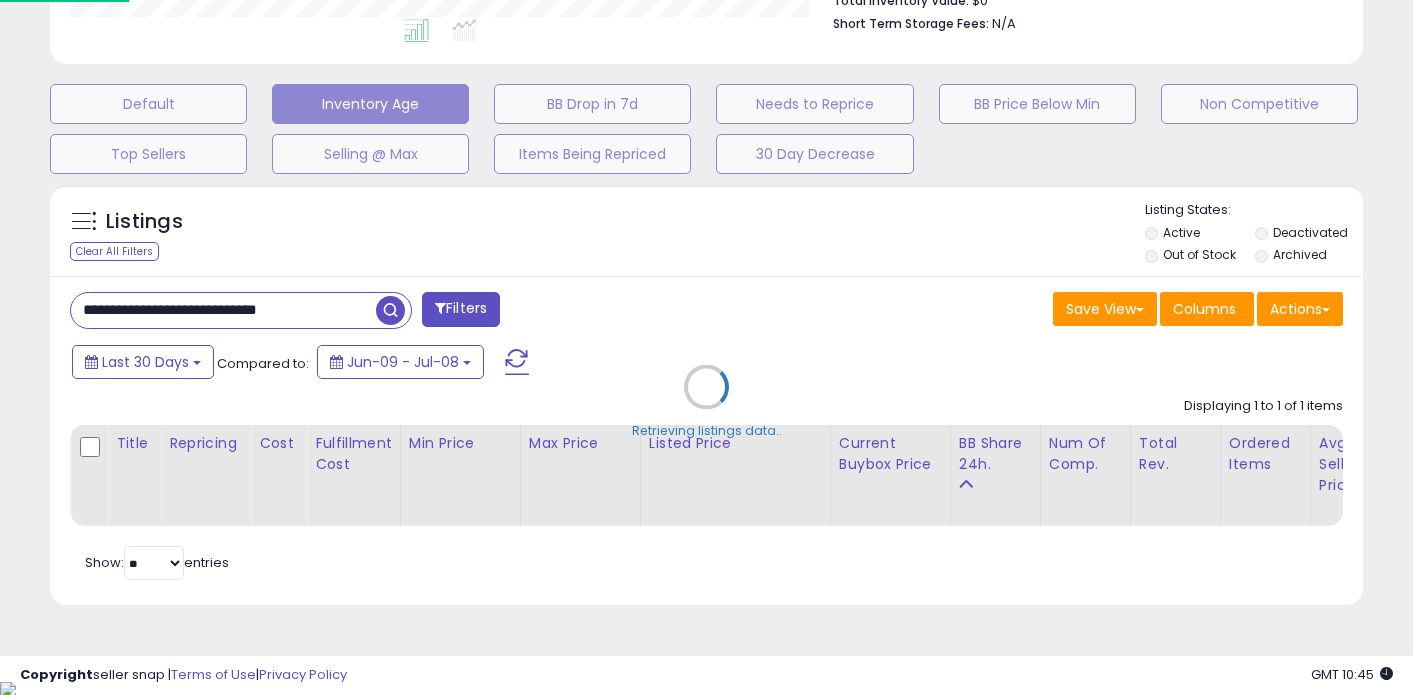 scroll, scrollTop: 999590, scrollLeft: 999231, axis: both 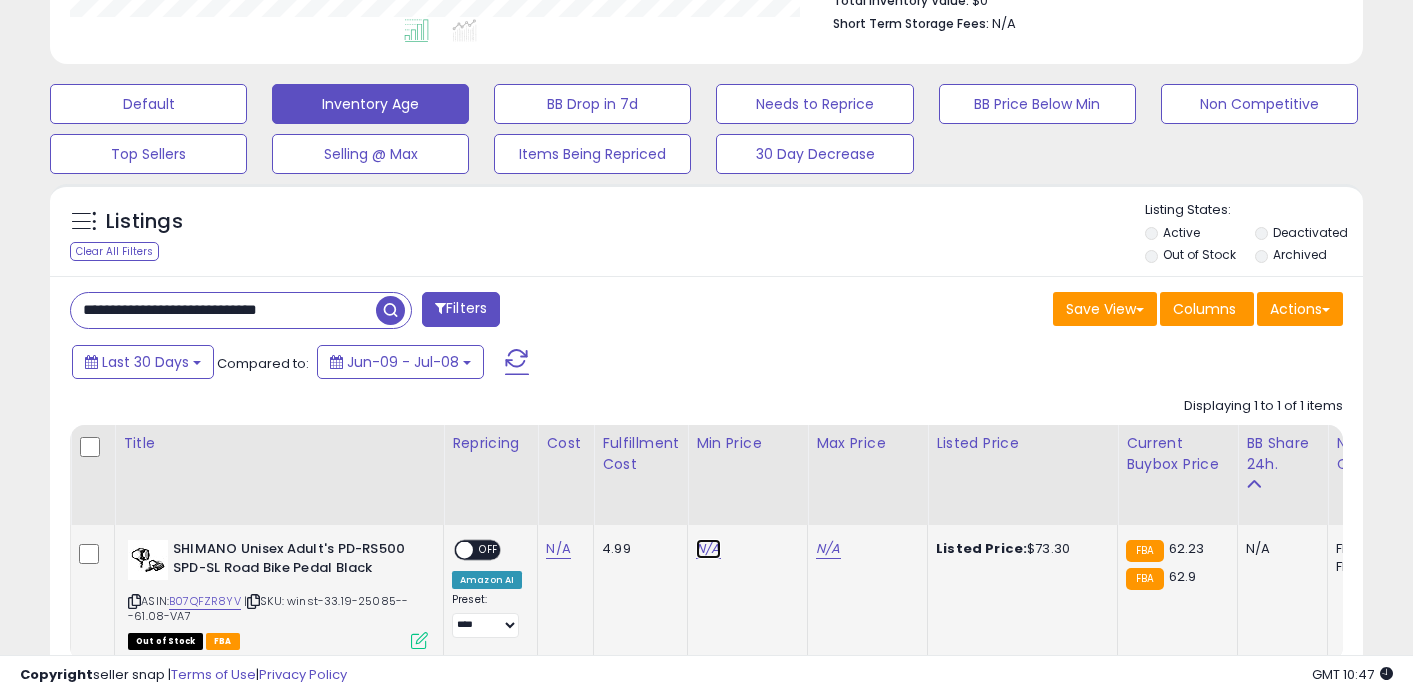 click on "N/A" at bounding box center [708, 549] 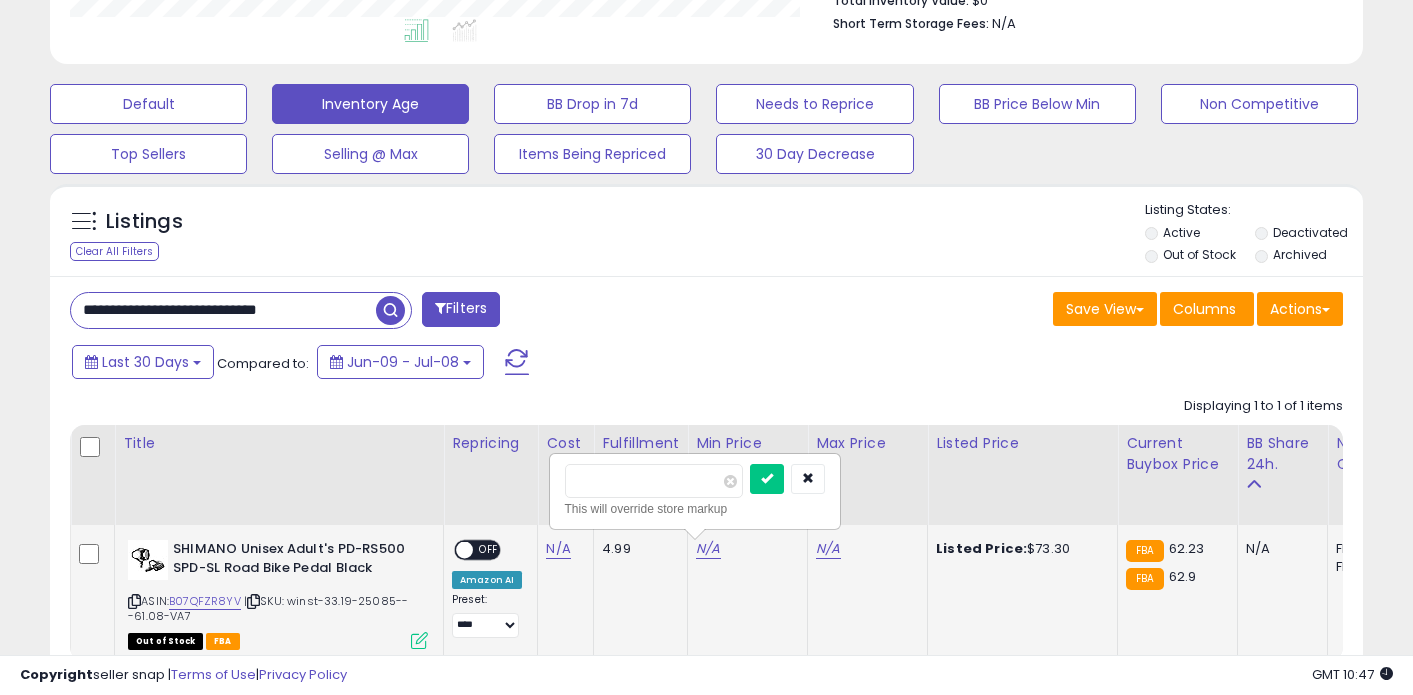type on "**" 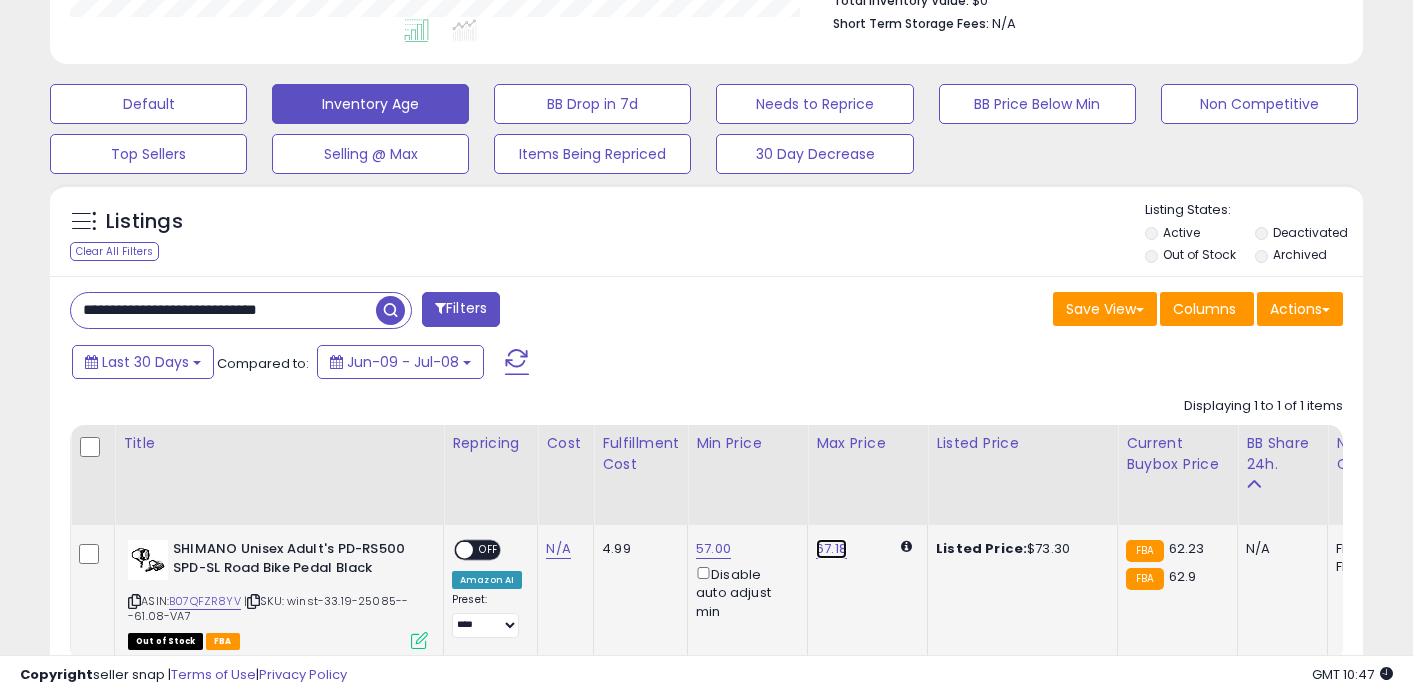 click on "67.18" at bounding box center [831, 549] 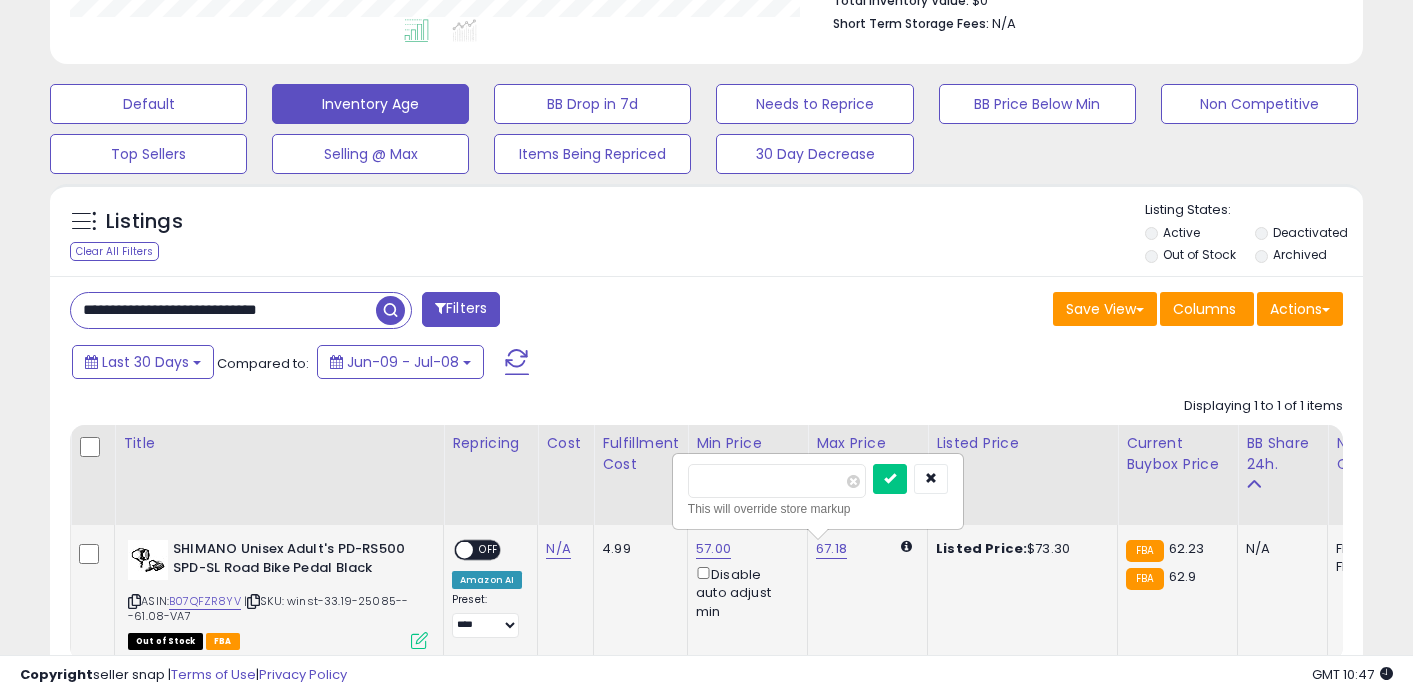 type on "**" 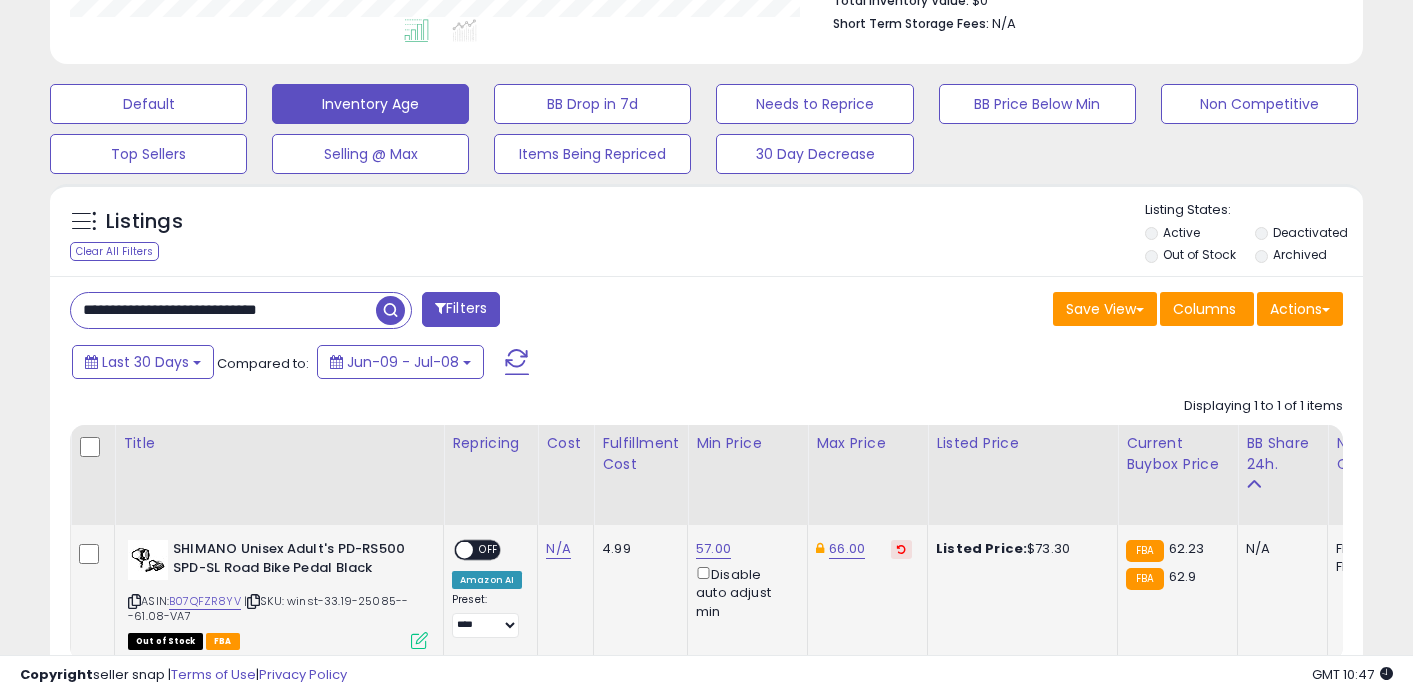 click on "**********" at bounding box center [223, 310] 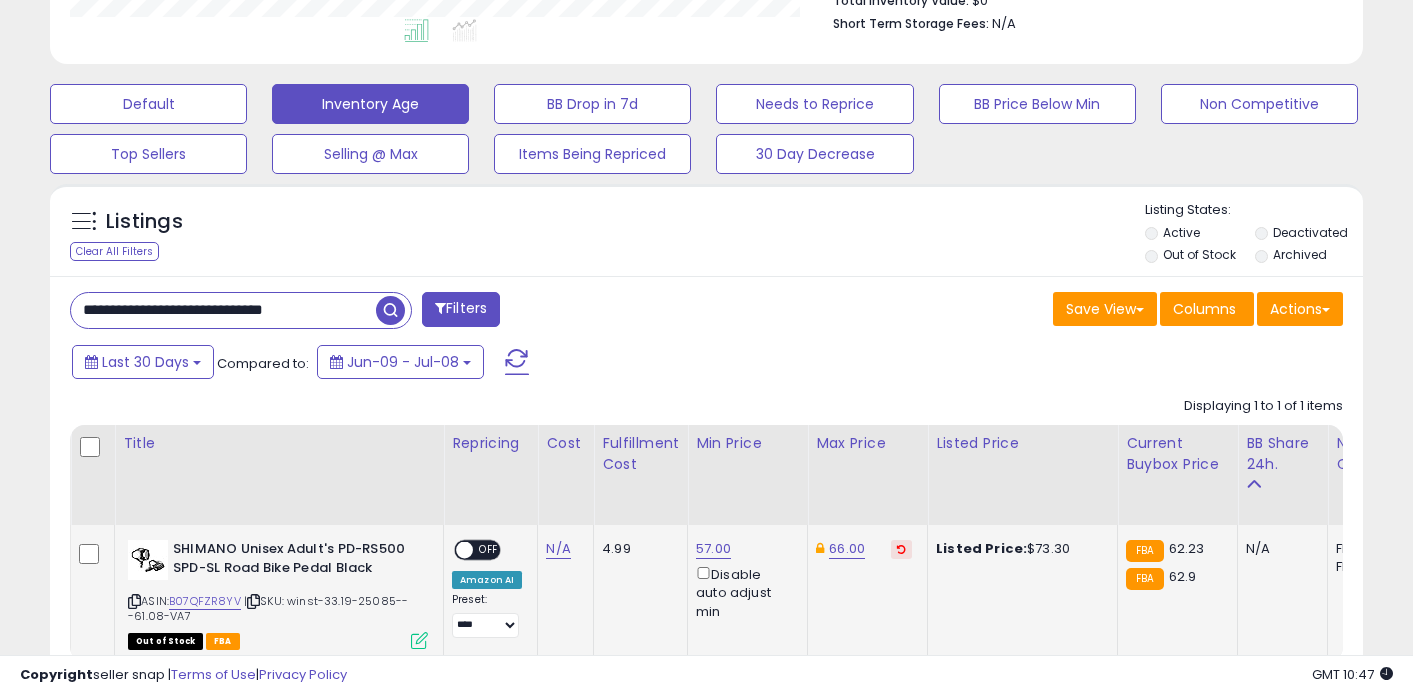 type on "**********" 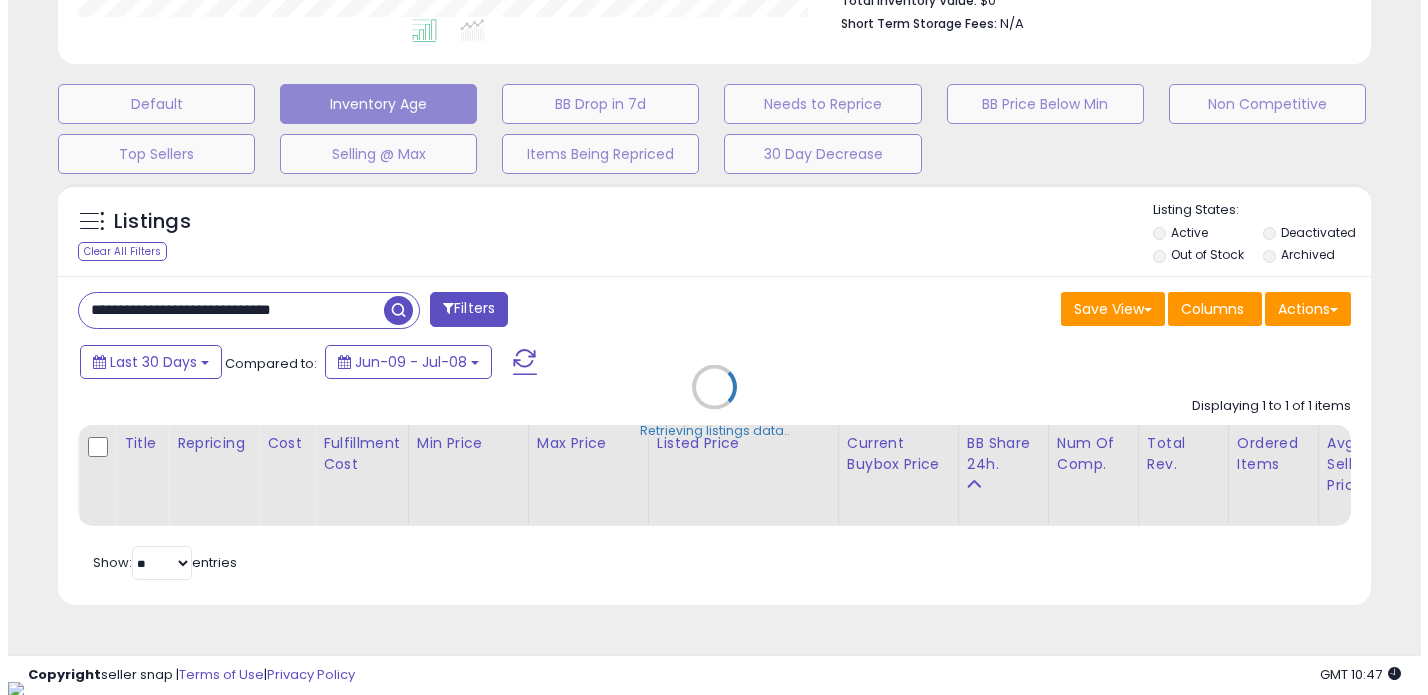 scroll, scrollTop: 999590, scrollLeft: 999231, axis: both 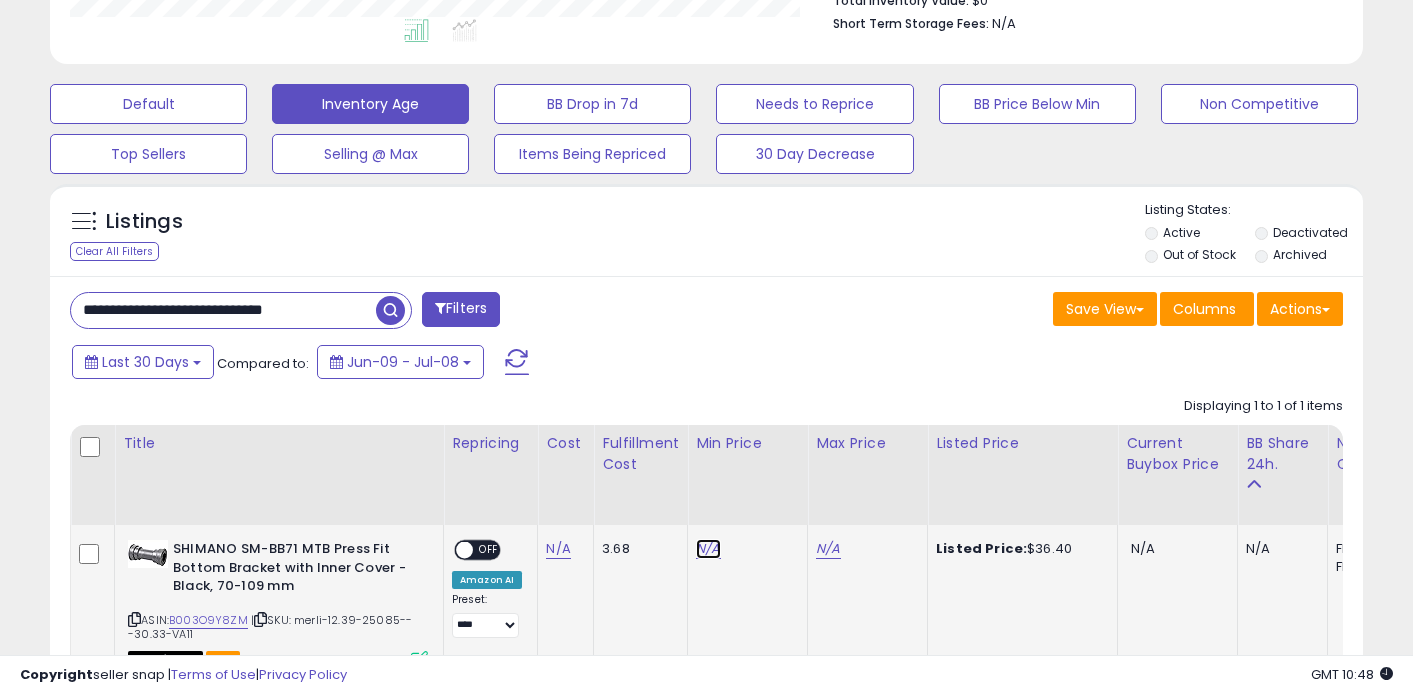 click on "N/A" at bounding box center [708, 549] 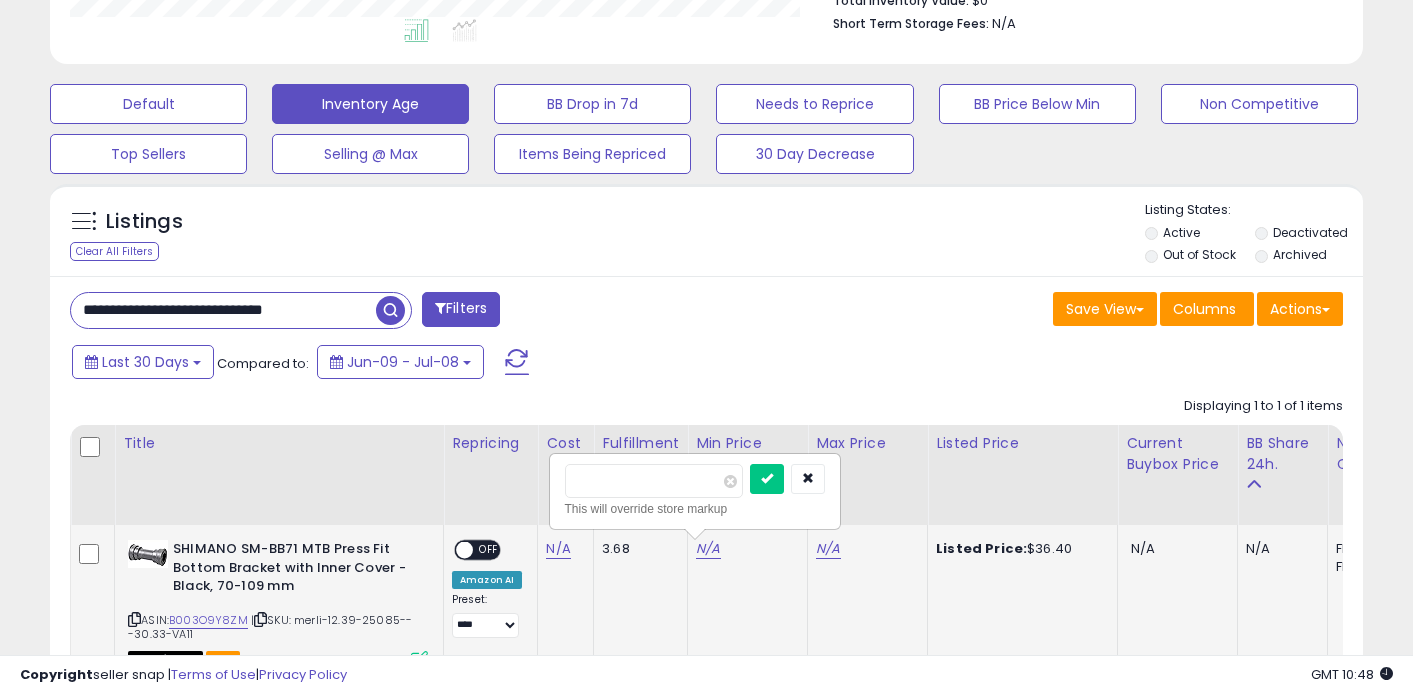 type on "**" 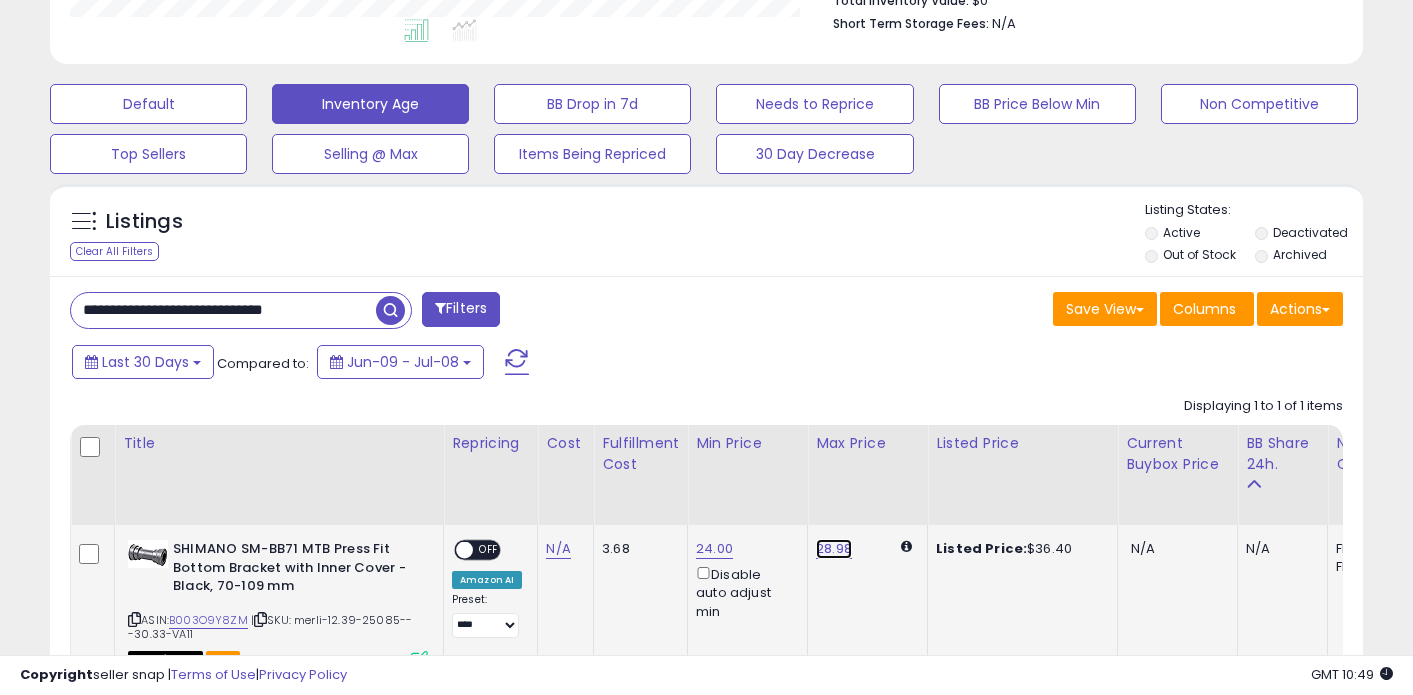 click on "28.98" at bounding box center (834, 549) 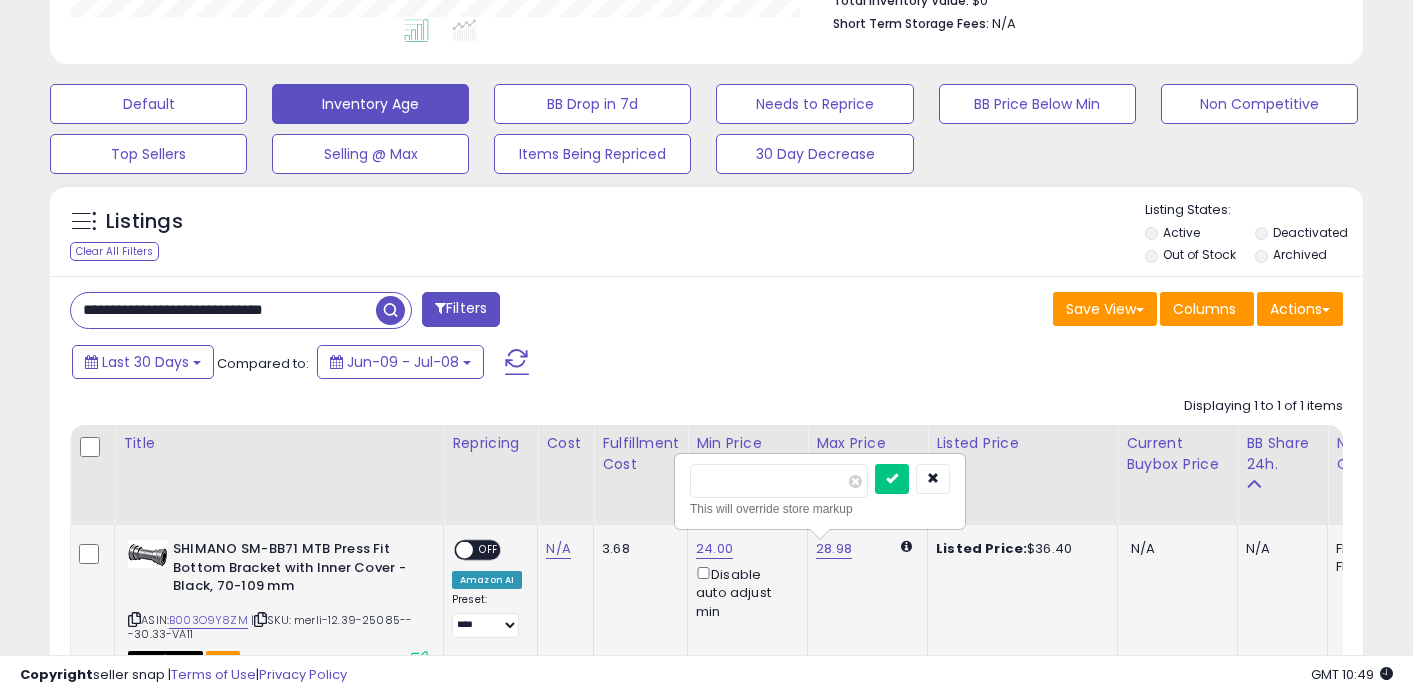 type on "**" 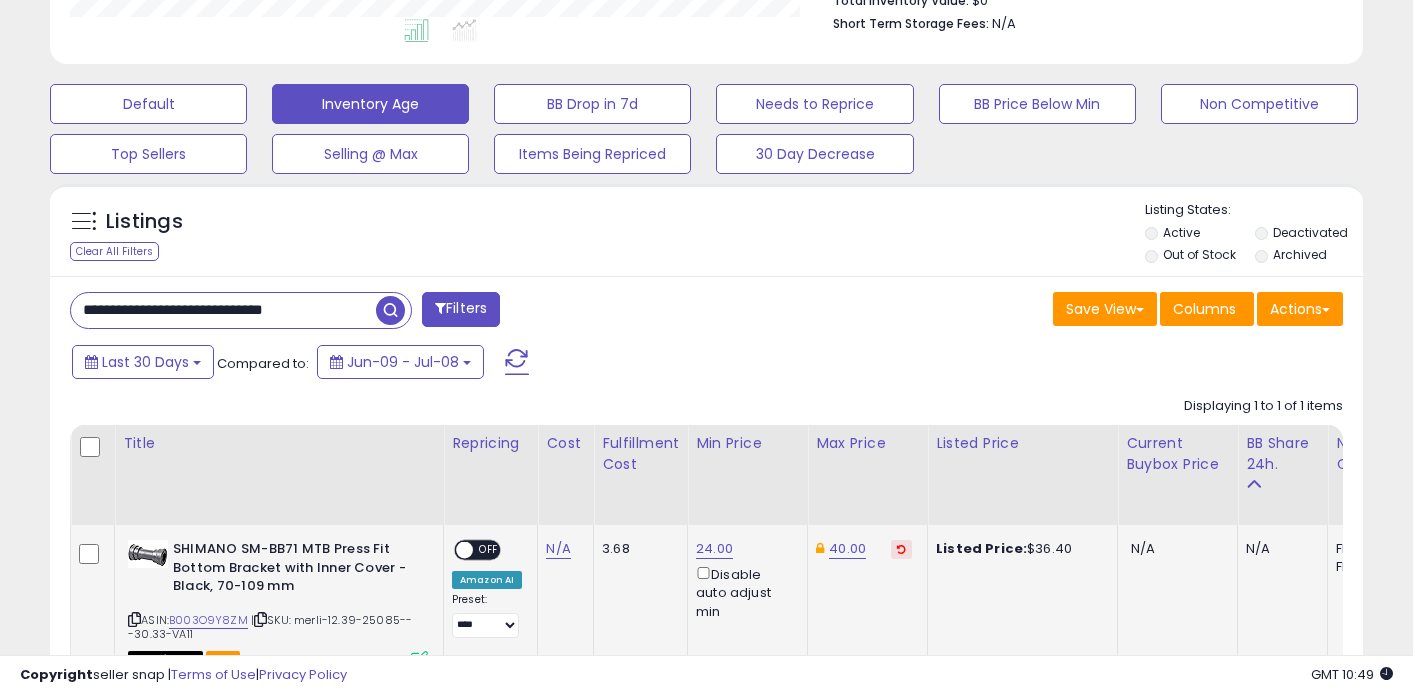 click on "**********" at bounding box center (223, 310) 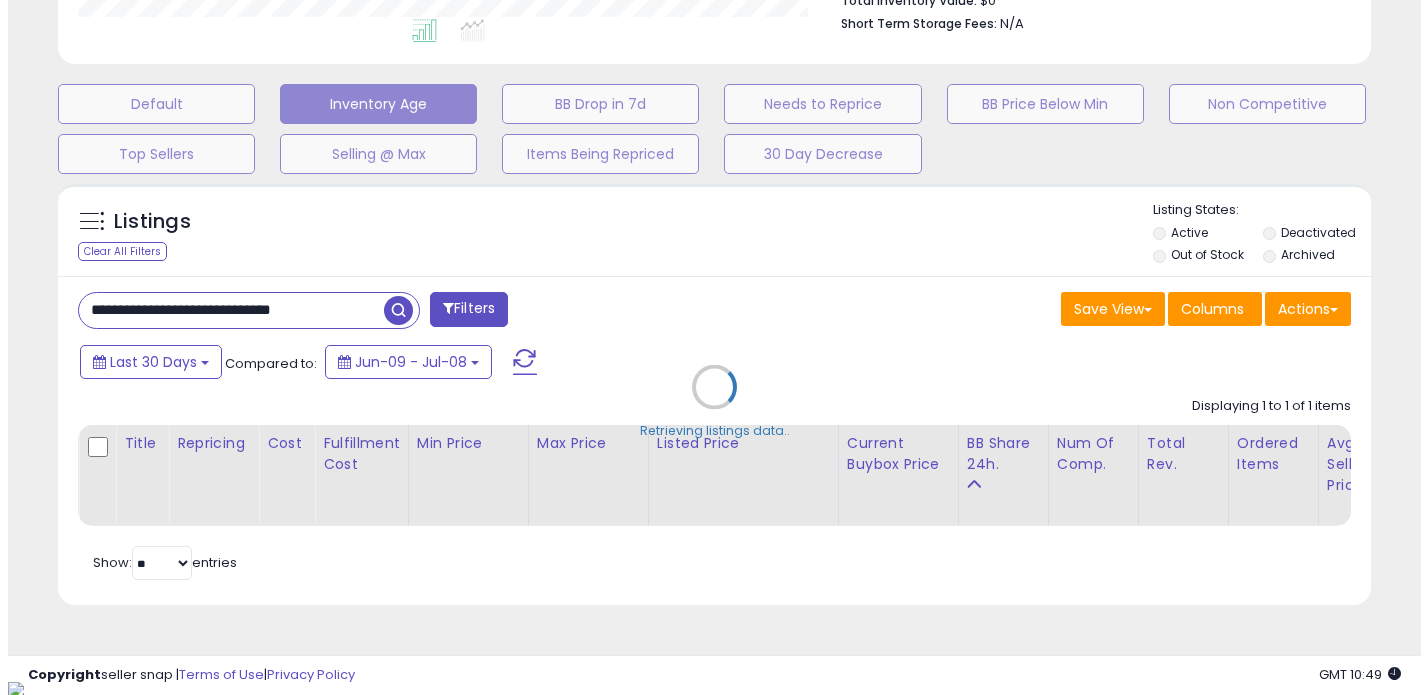 scroll, scrollTop: 999590, scrollLeft: 999231, axis: both 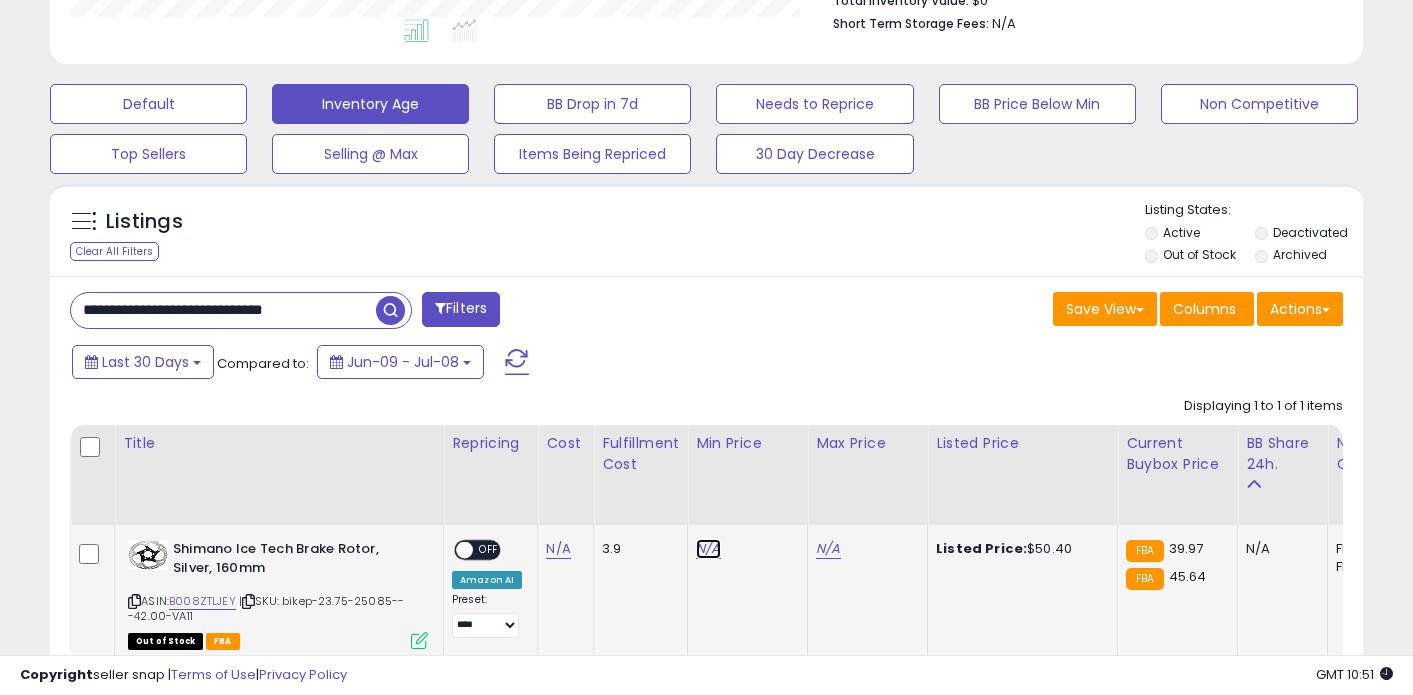 click on "N/A" at bounding box center (708, 549) 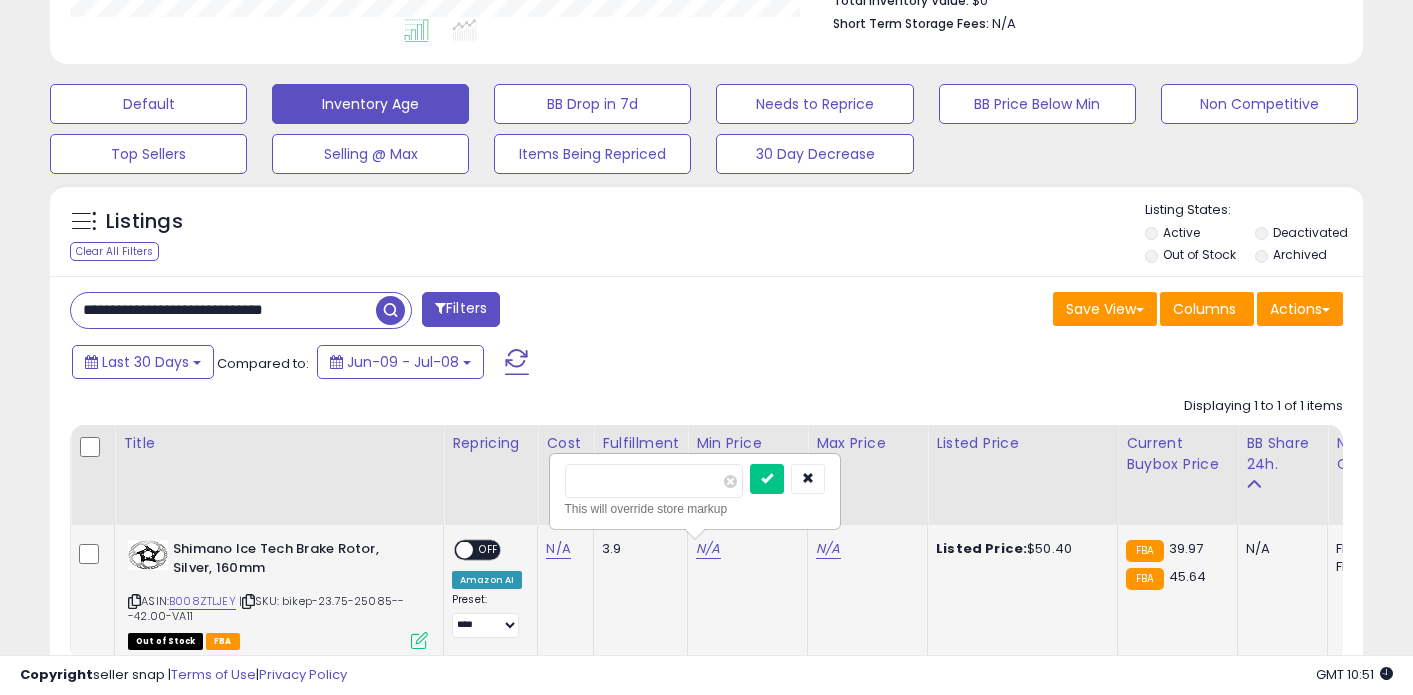 type on "**" 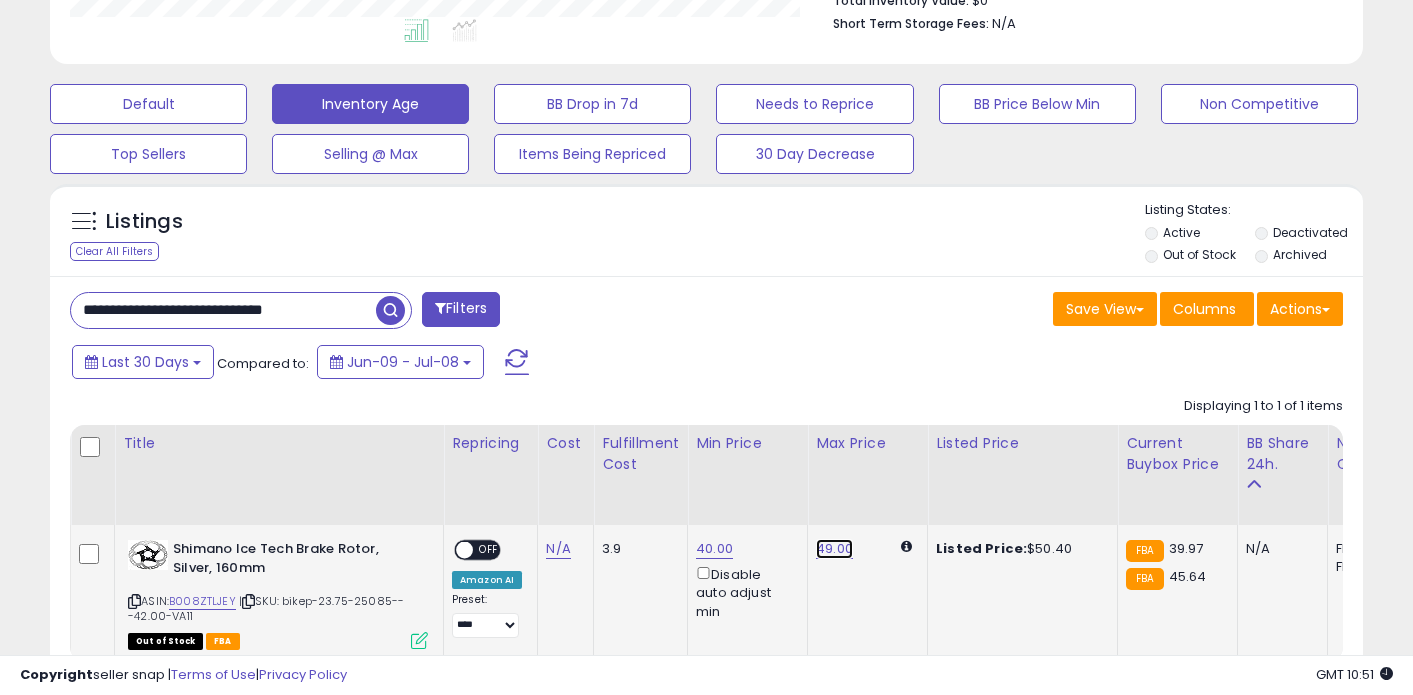 click on "49.00" at bounding box center (834, 549) 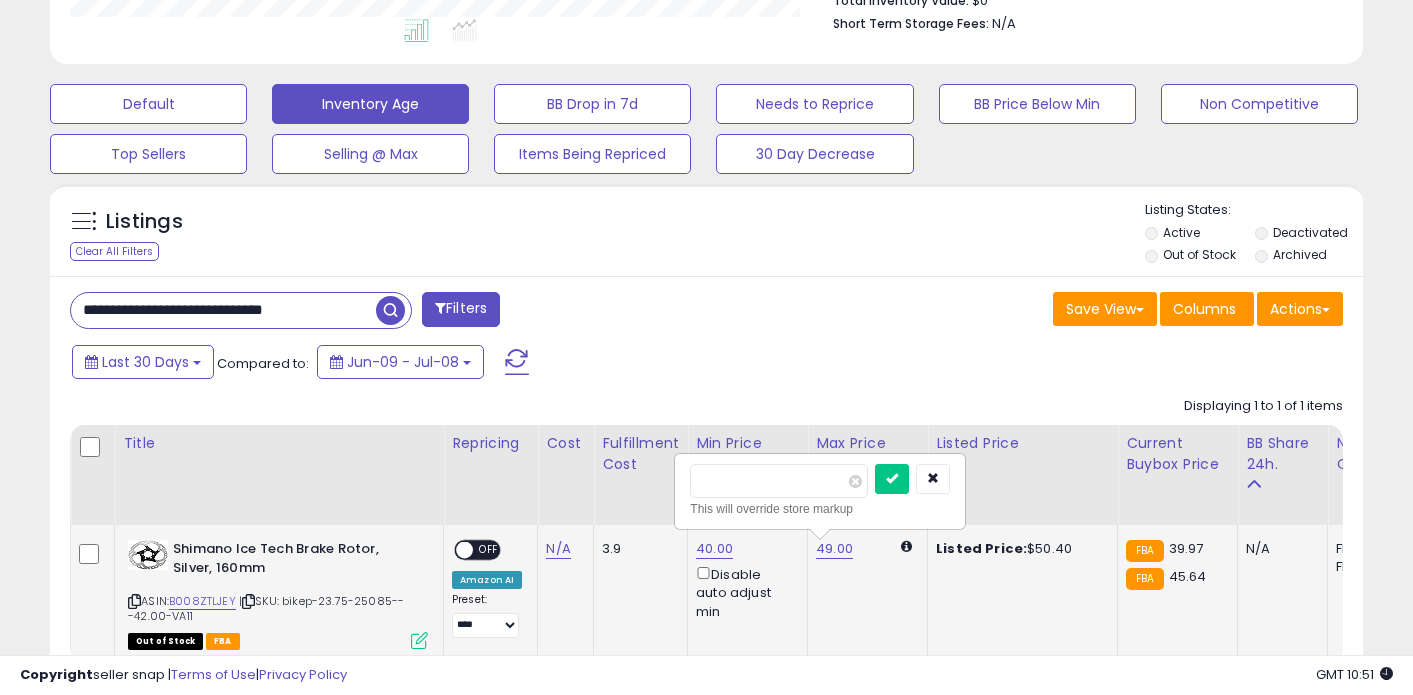 click on "49.00   ***** This will override store markup" 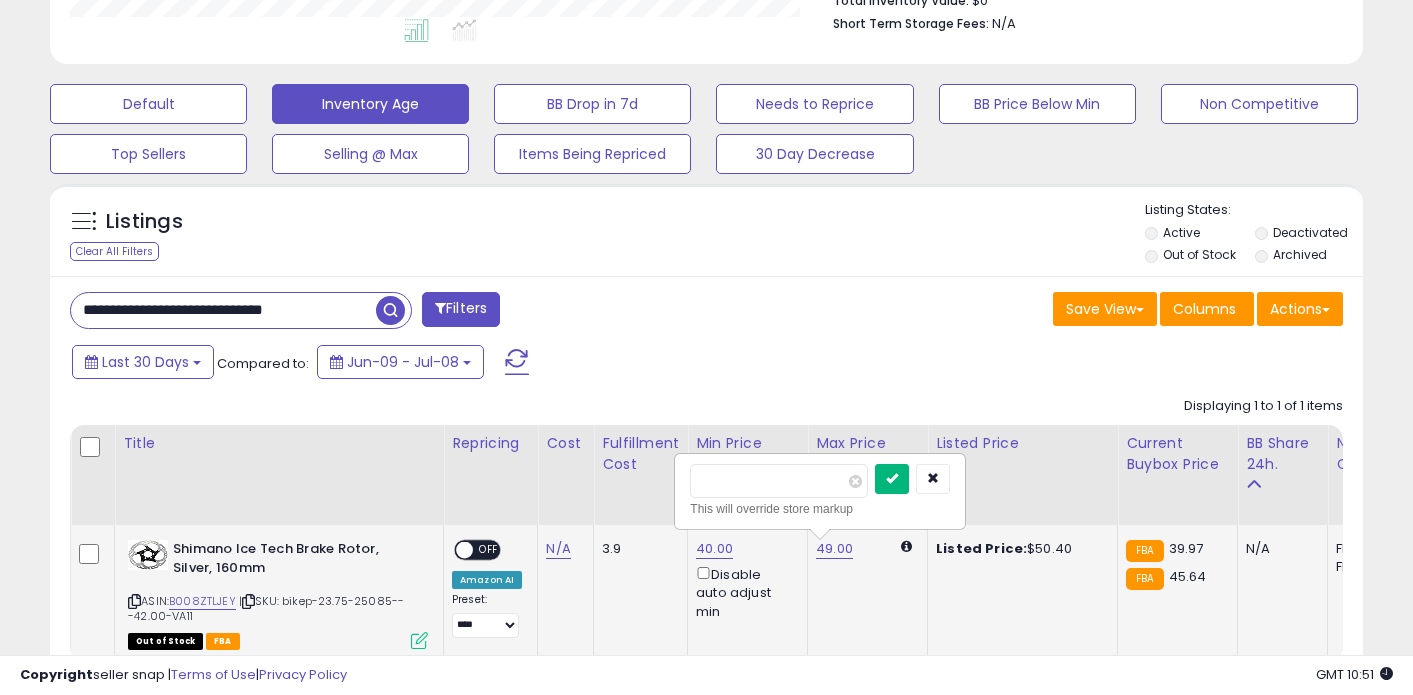 click at bounding box center [892, 479] 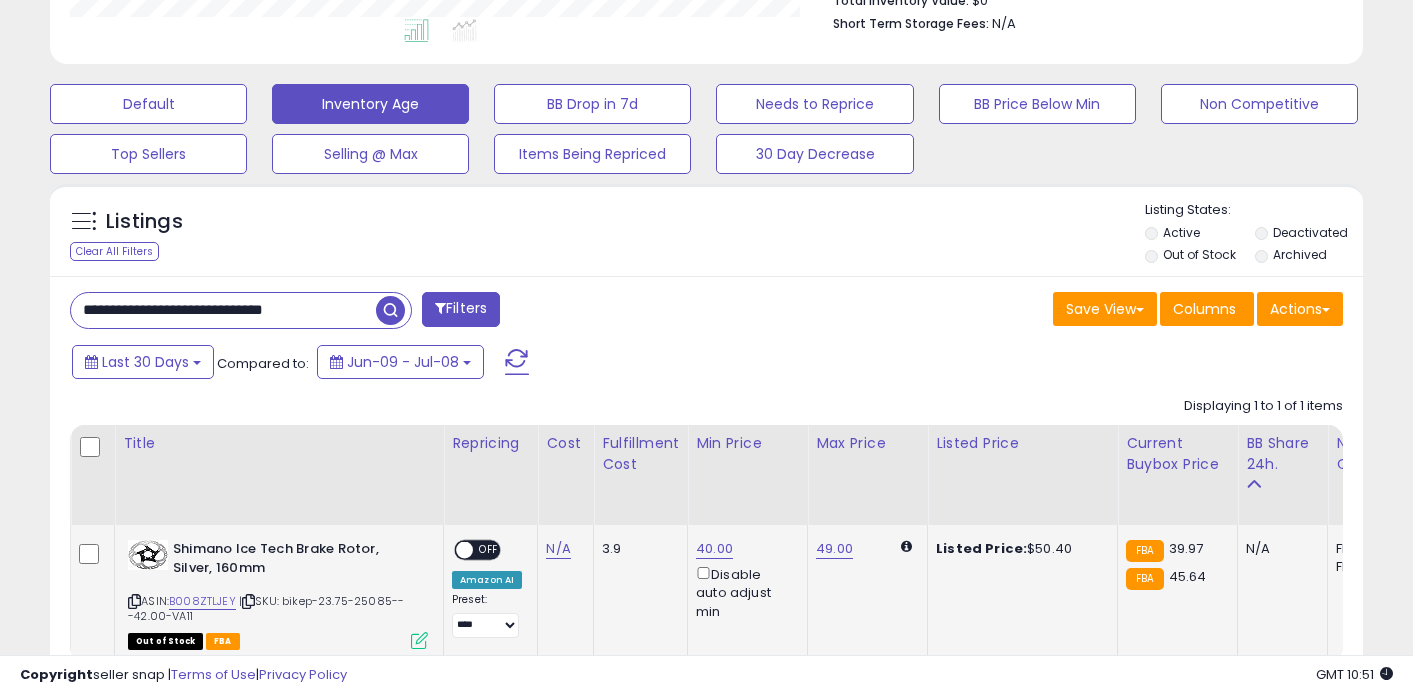 click on "**********" at bounding box center [223, 310] 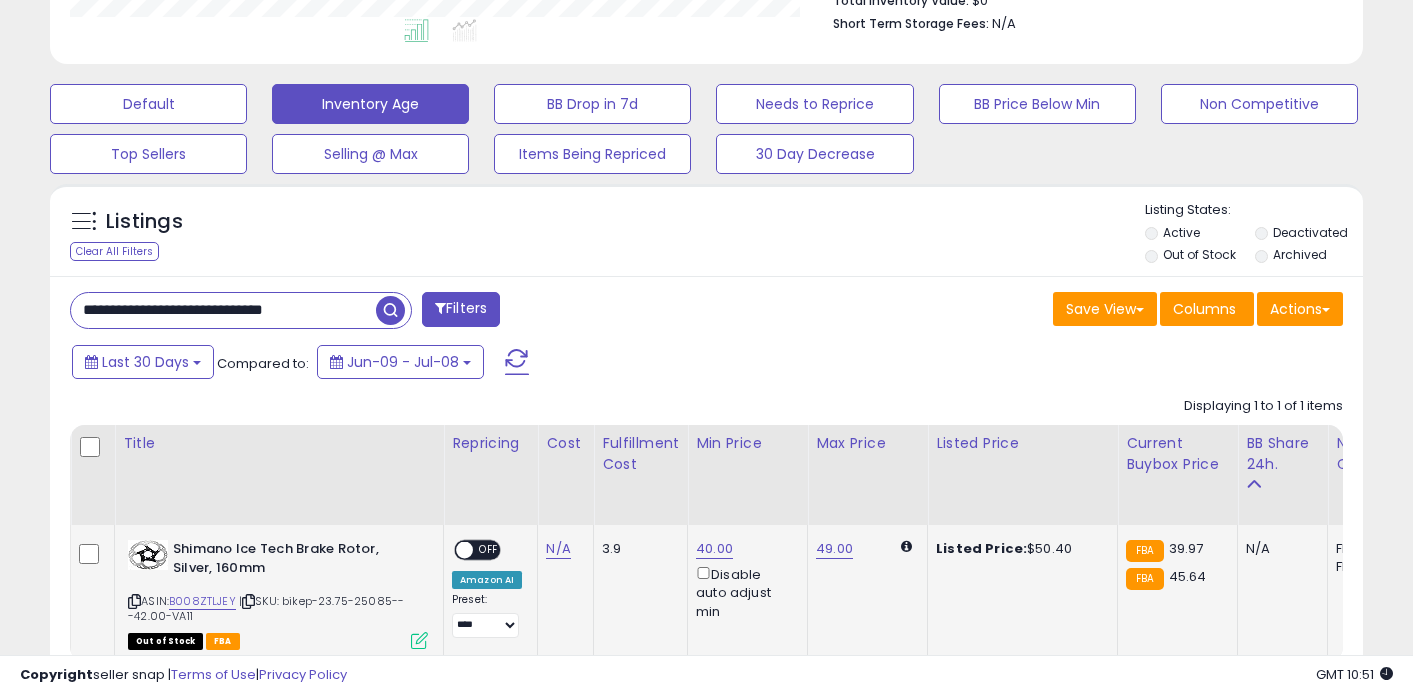 paste 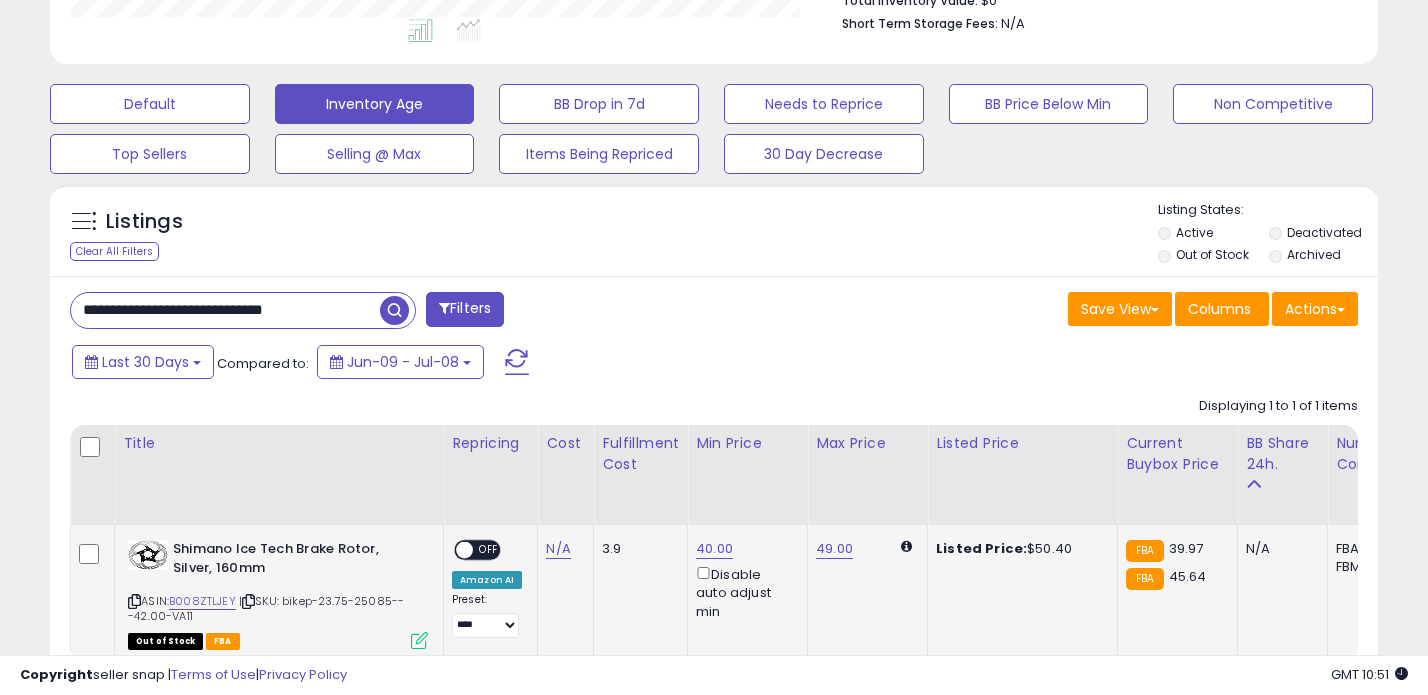 scroll, scrollTop: 999590, scrollLeft: 999231, axis: both 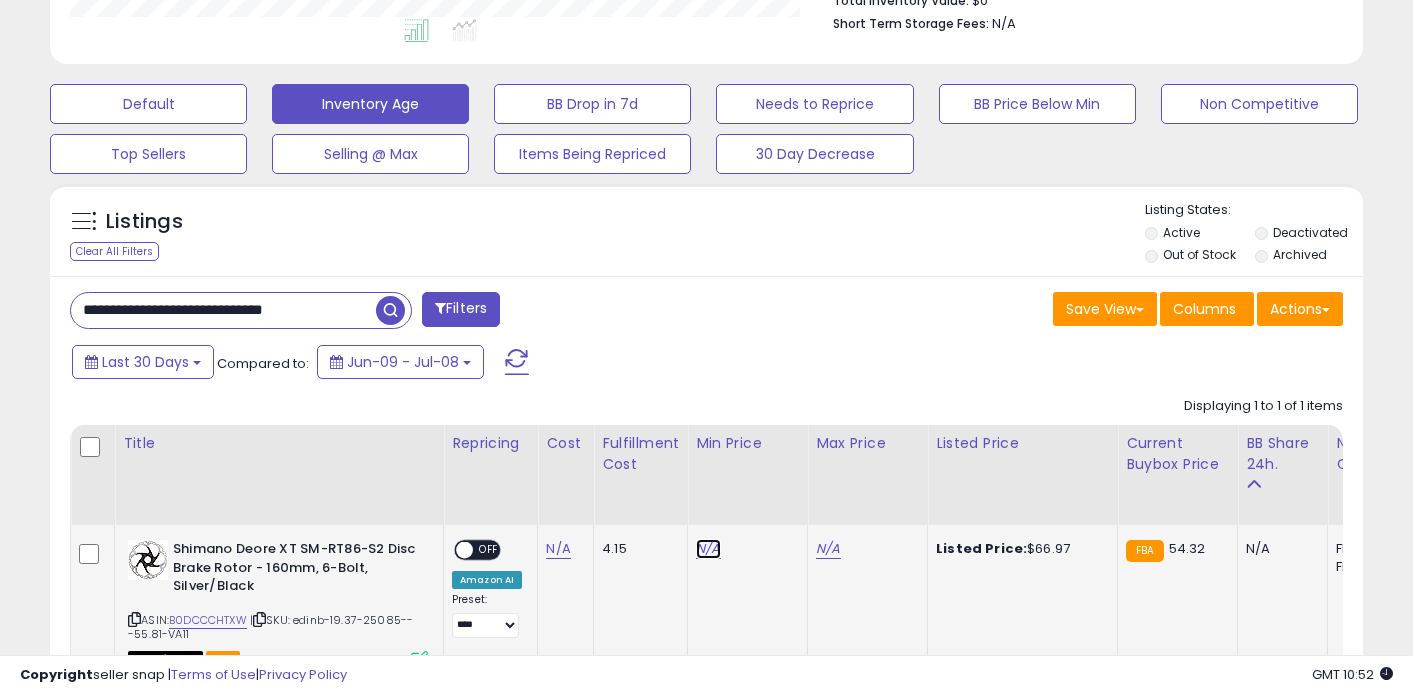 click on "N/A" at bounding box center [708, 549] 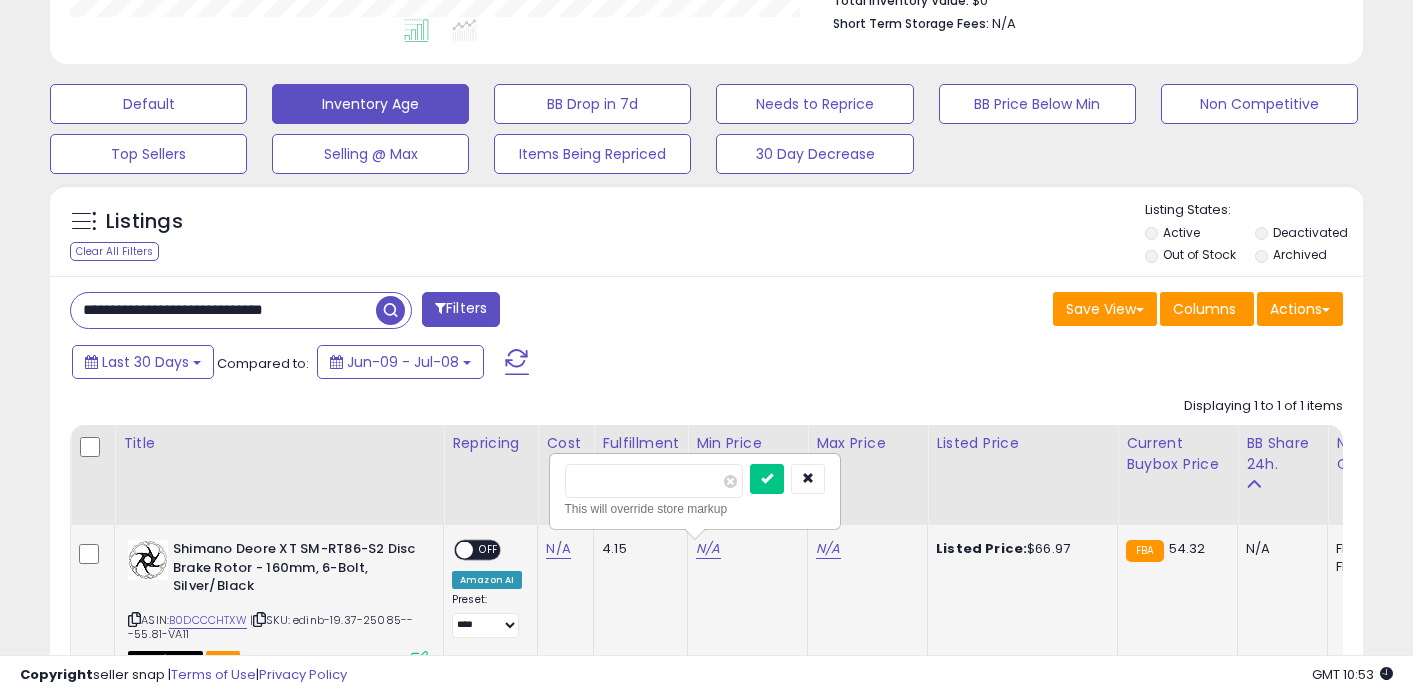 type on "**" 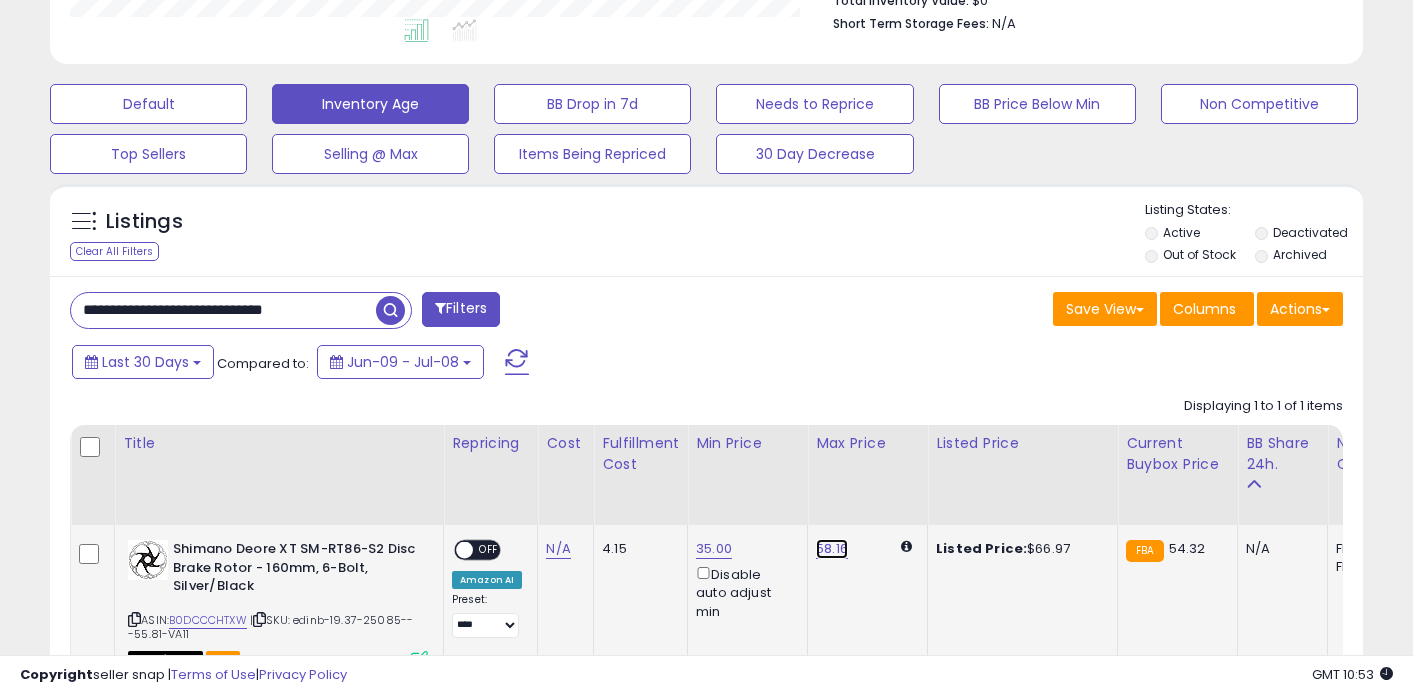 click on "58.16" at bounding box center [832, 549] 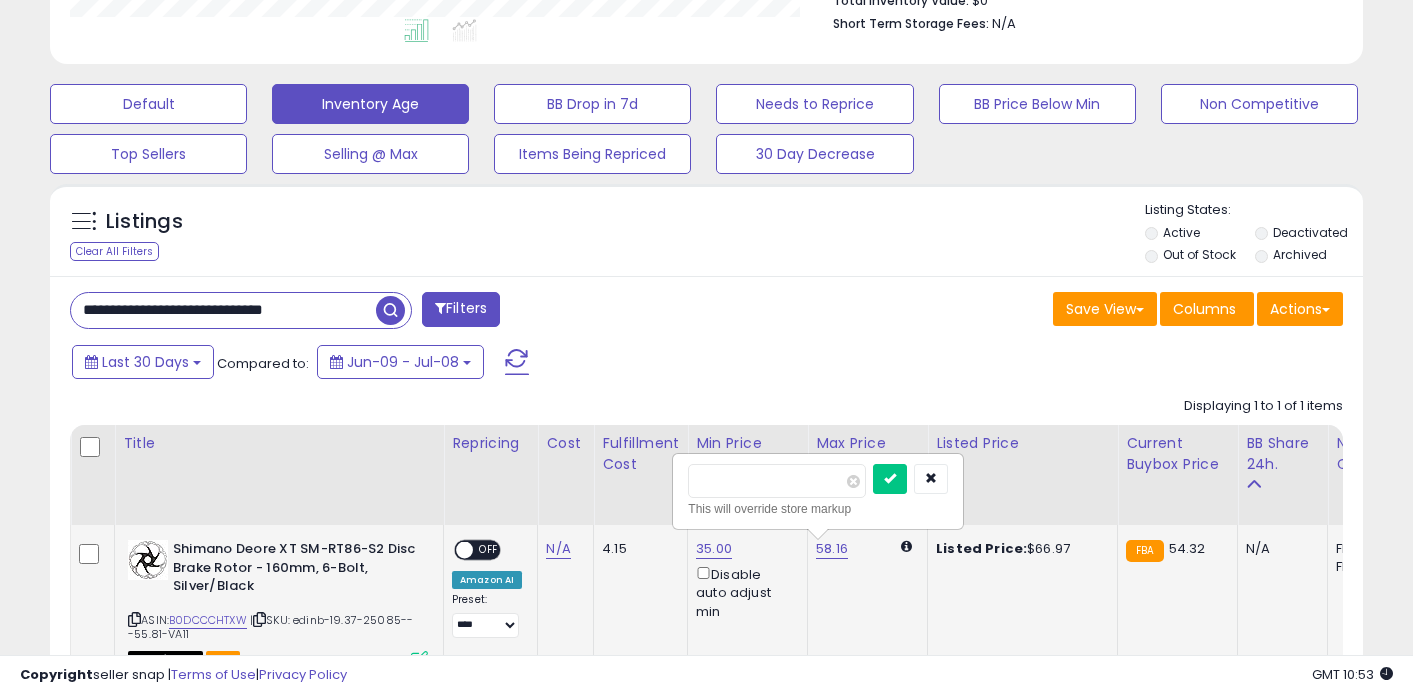 type on "**" 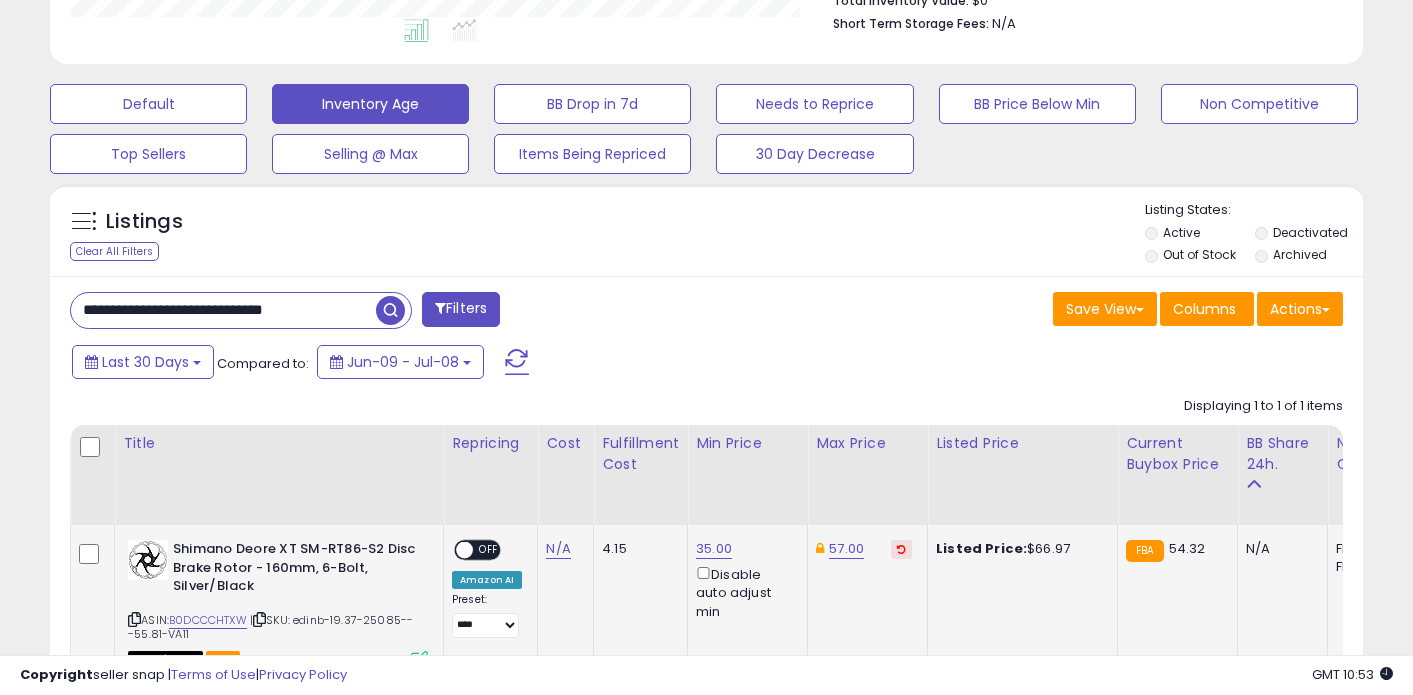 click on "**********" at bounding box center [223, 310] 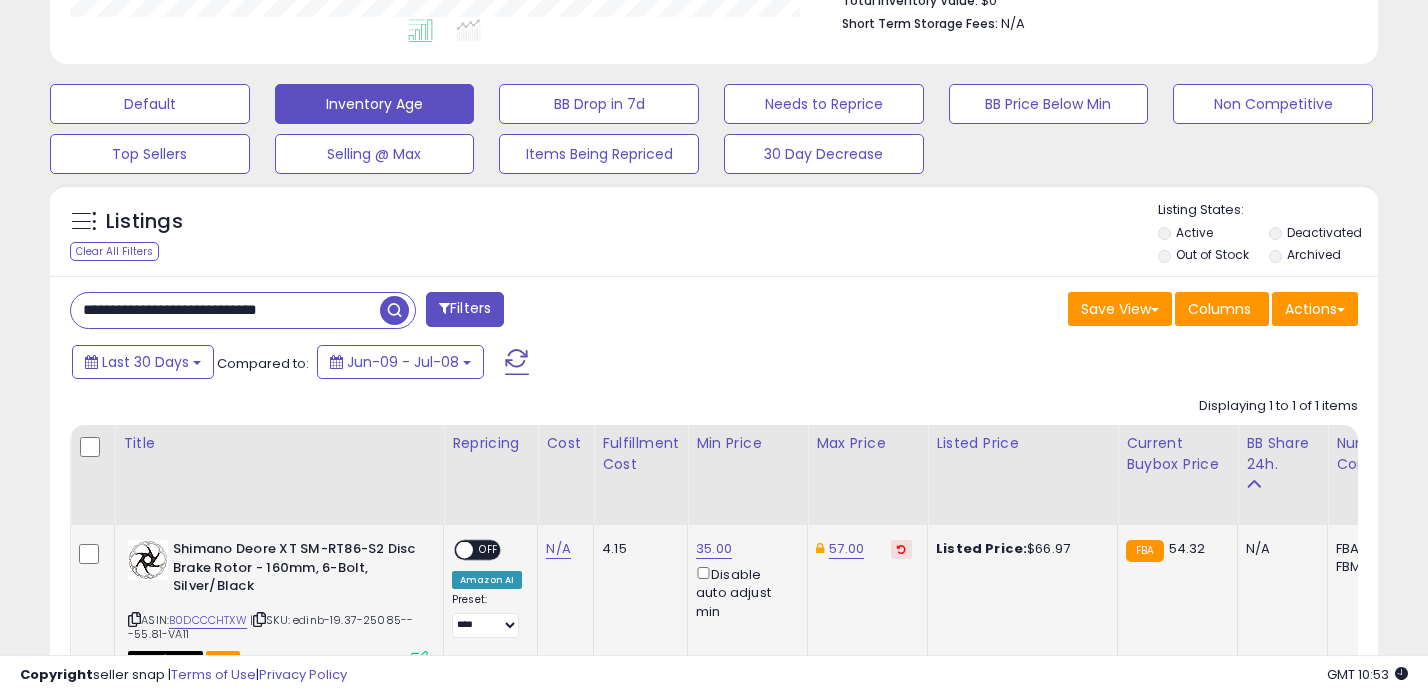 scroll, scrollTop: 999590, scrollLeft: 999231, axis: both 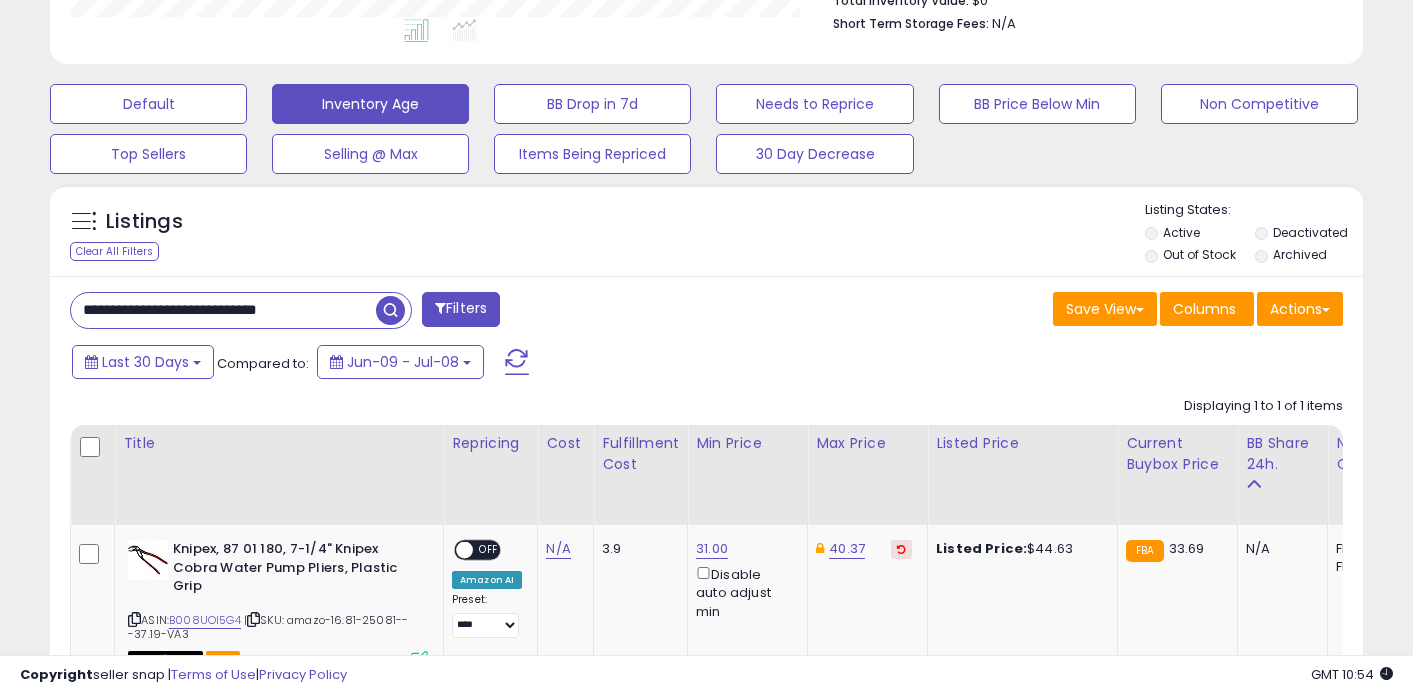 click on "**********" at bounding box center (223, 310) 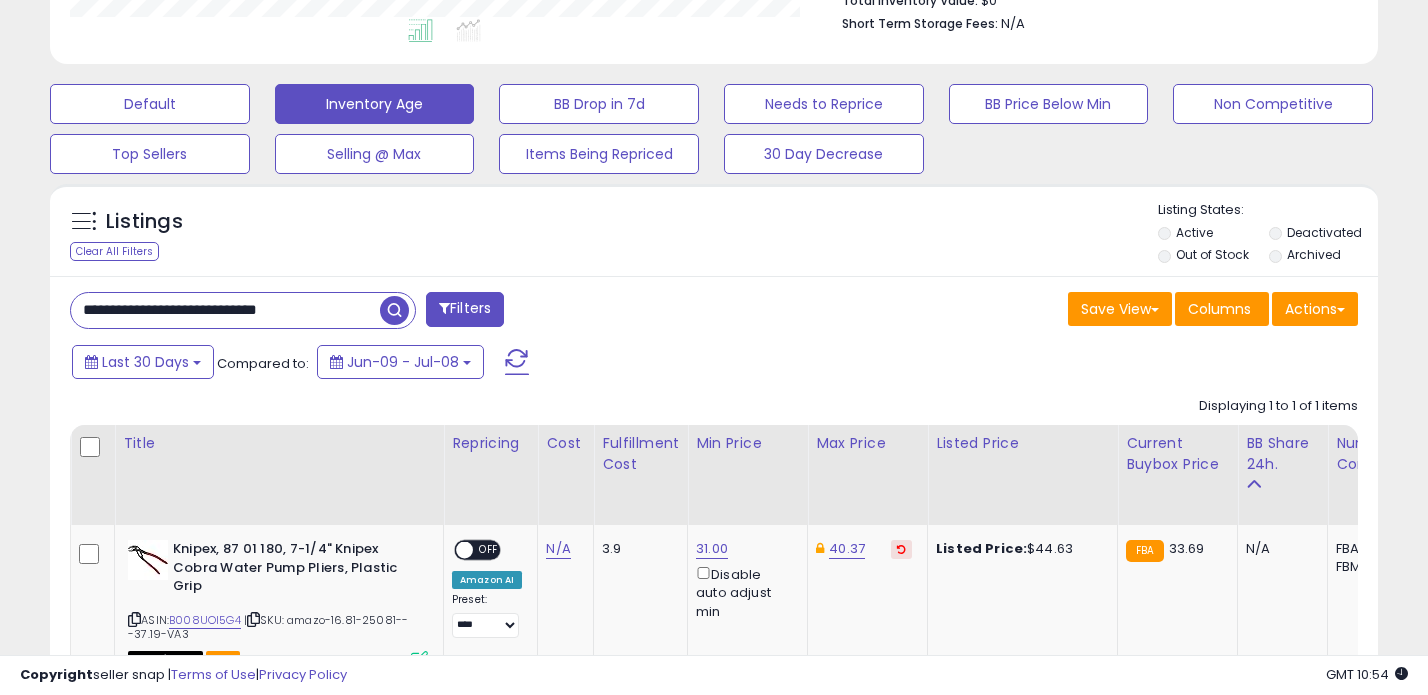 scroll, scrollTop: 999590, scrollLeft: 999231, axis: both 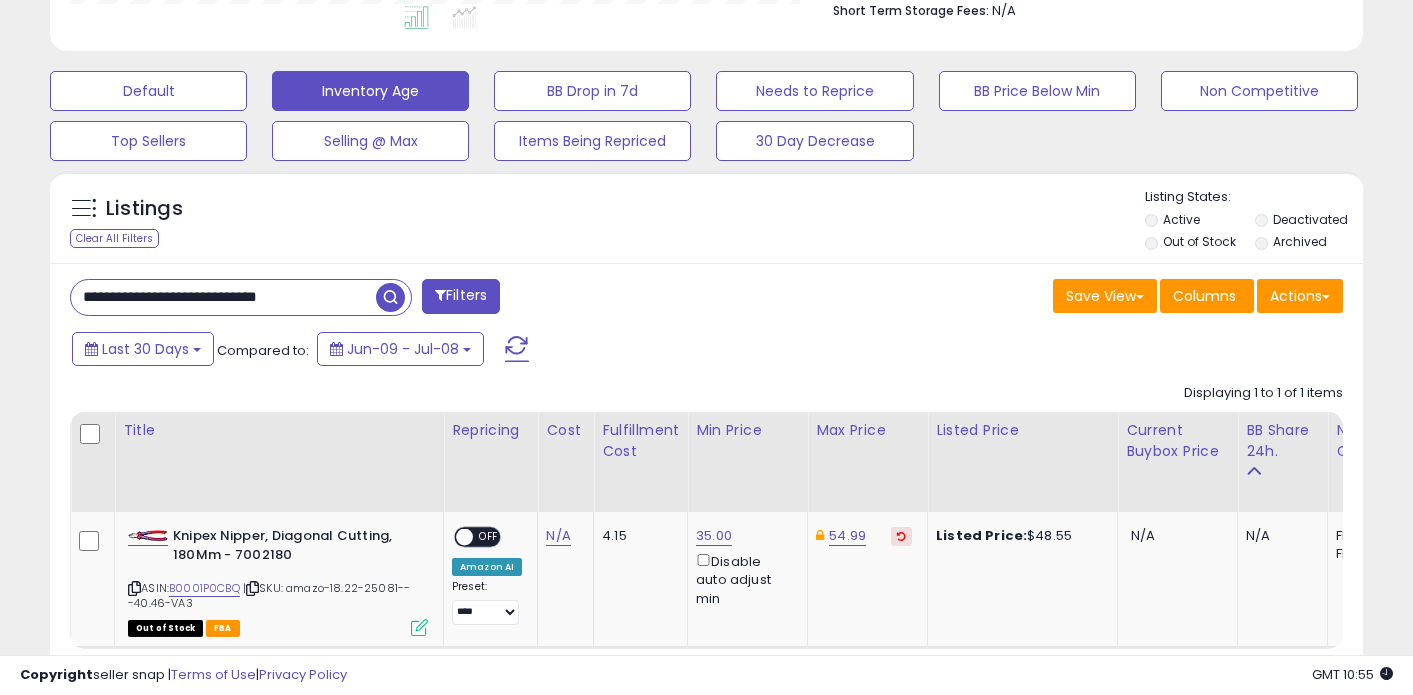 paste 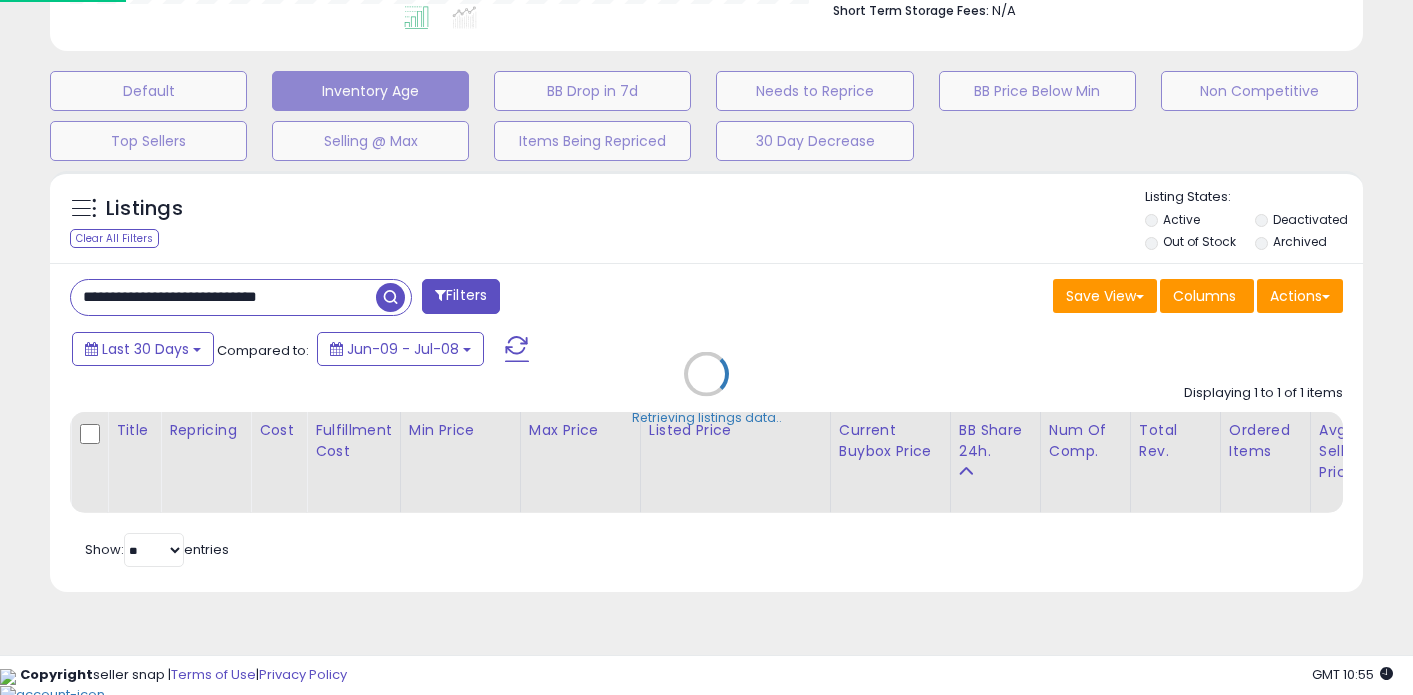 scroll, scrollTop: 999590, scrollLeft: 999231, axis: both 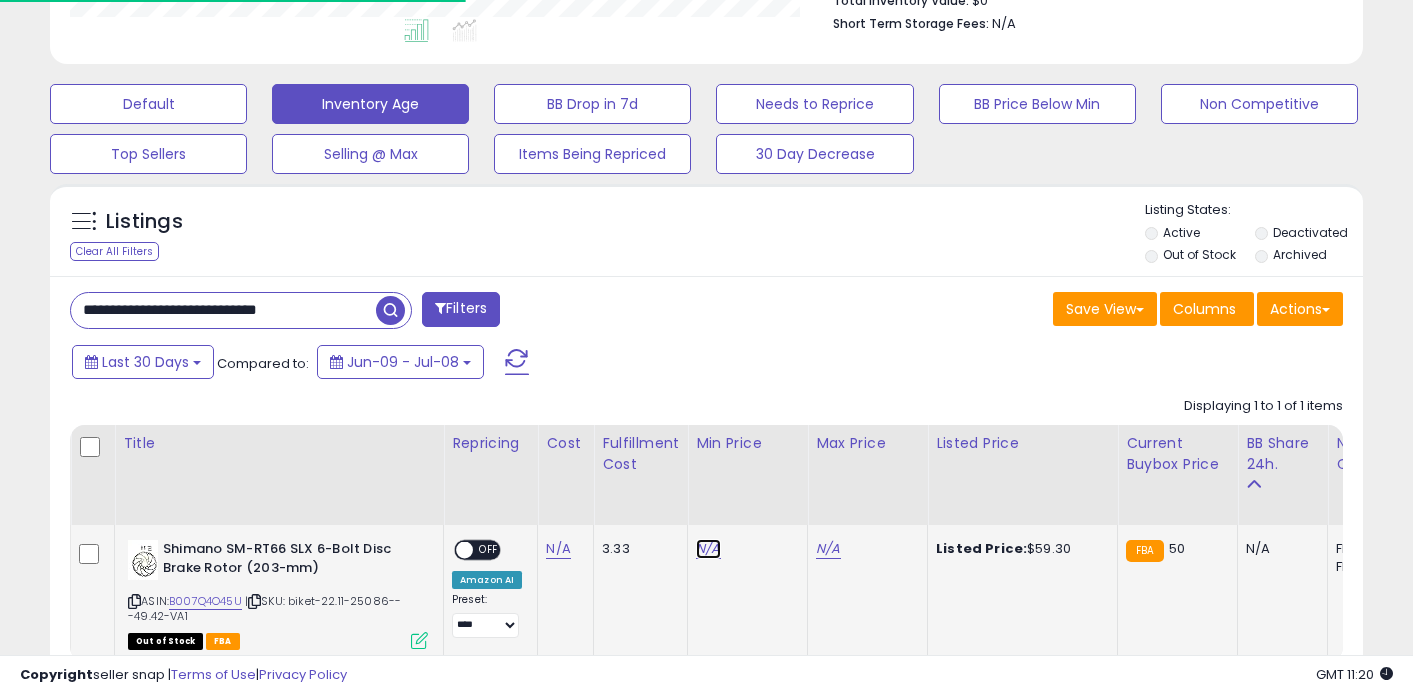 click on "N/A" at bounding box center [708, 549] 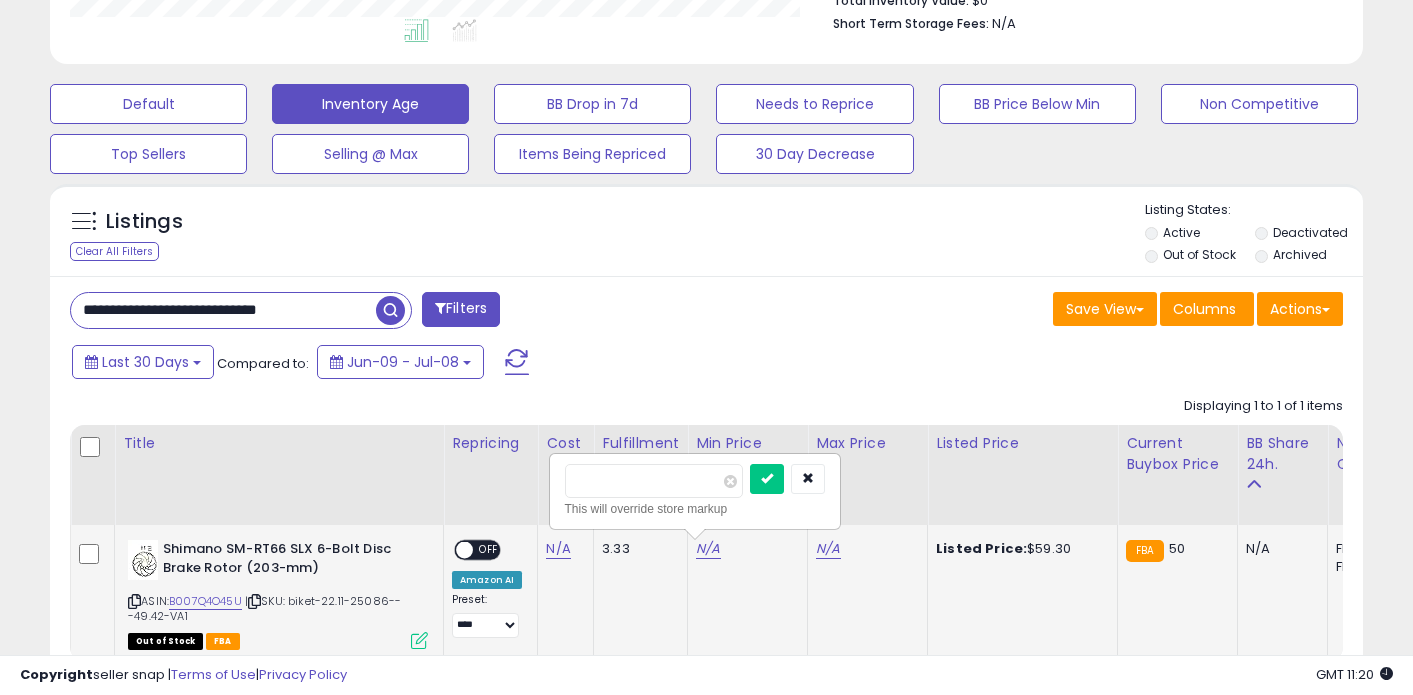 type on "**" 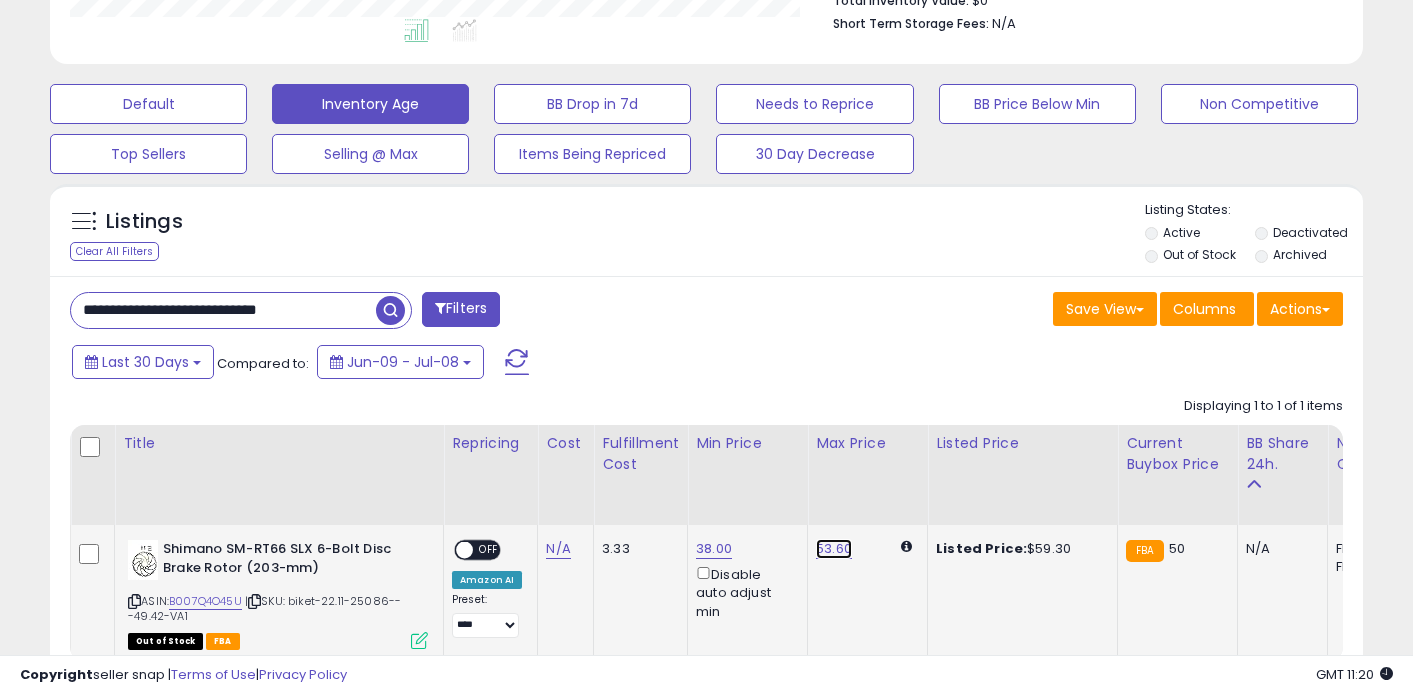 click on "53.60" at bounding box center (834, 549) 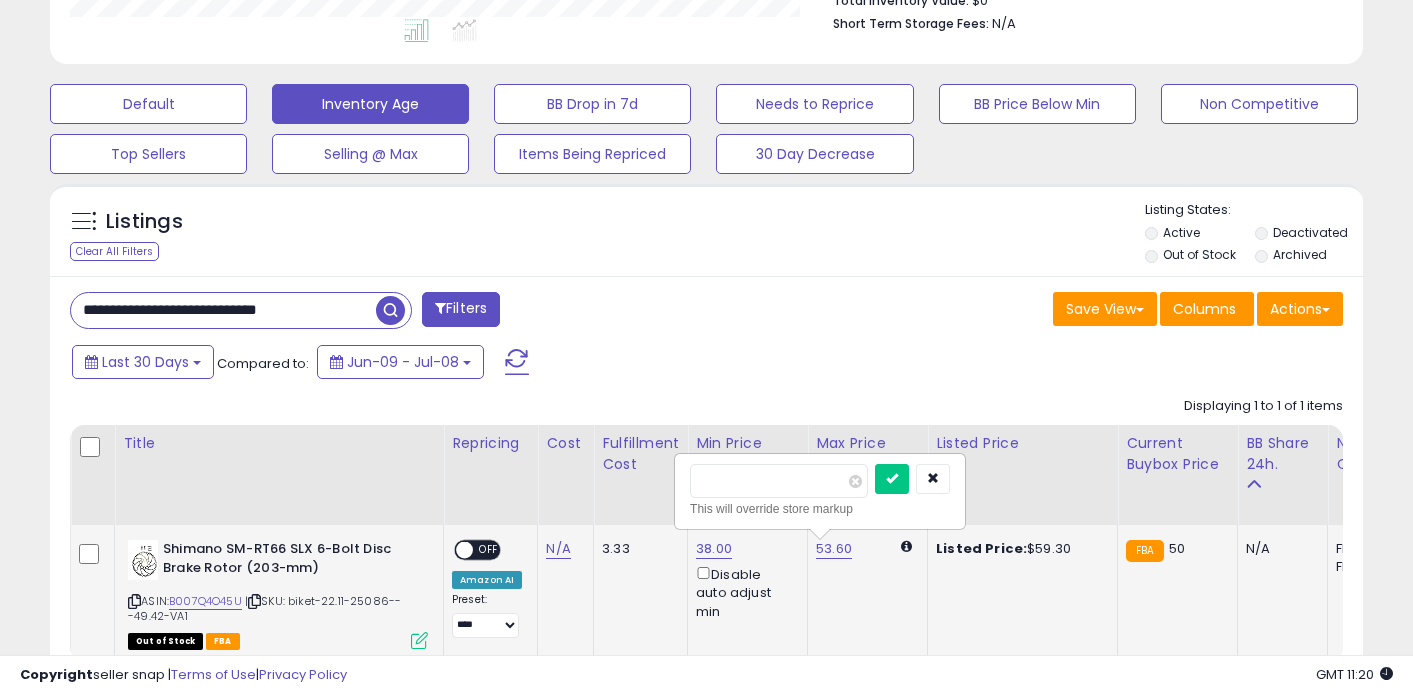type on "**" 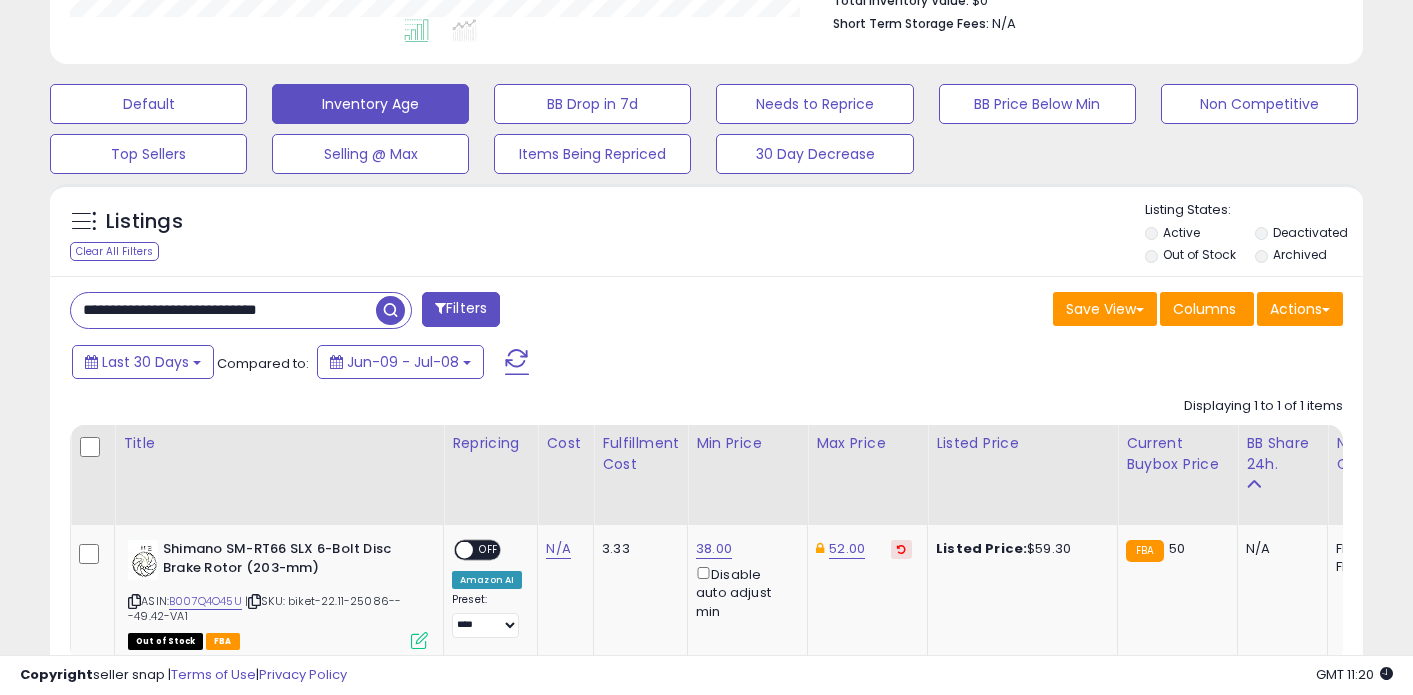 click on "**********" at bounding box center (223, 310) 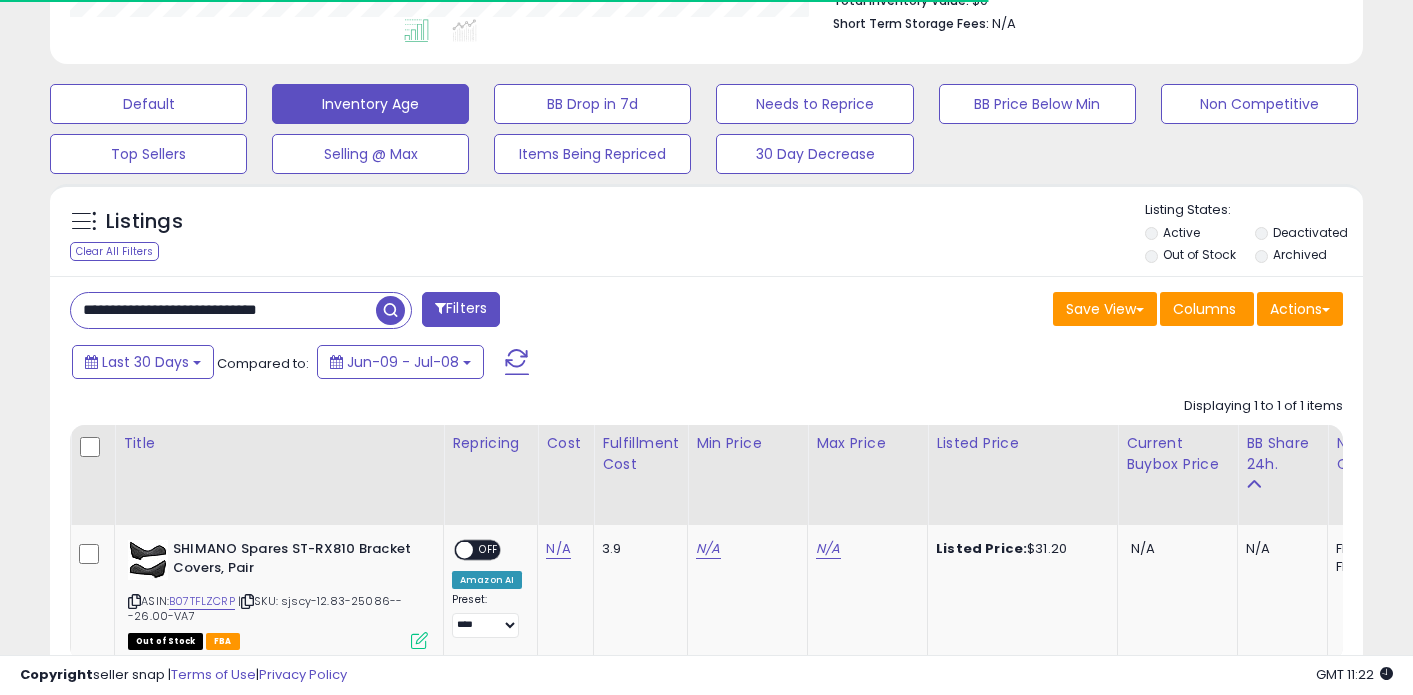 scroll, scrollTop: 999590, scrollLeft: 999240, axis: both 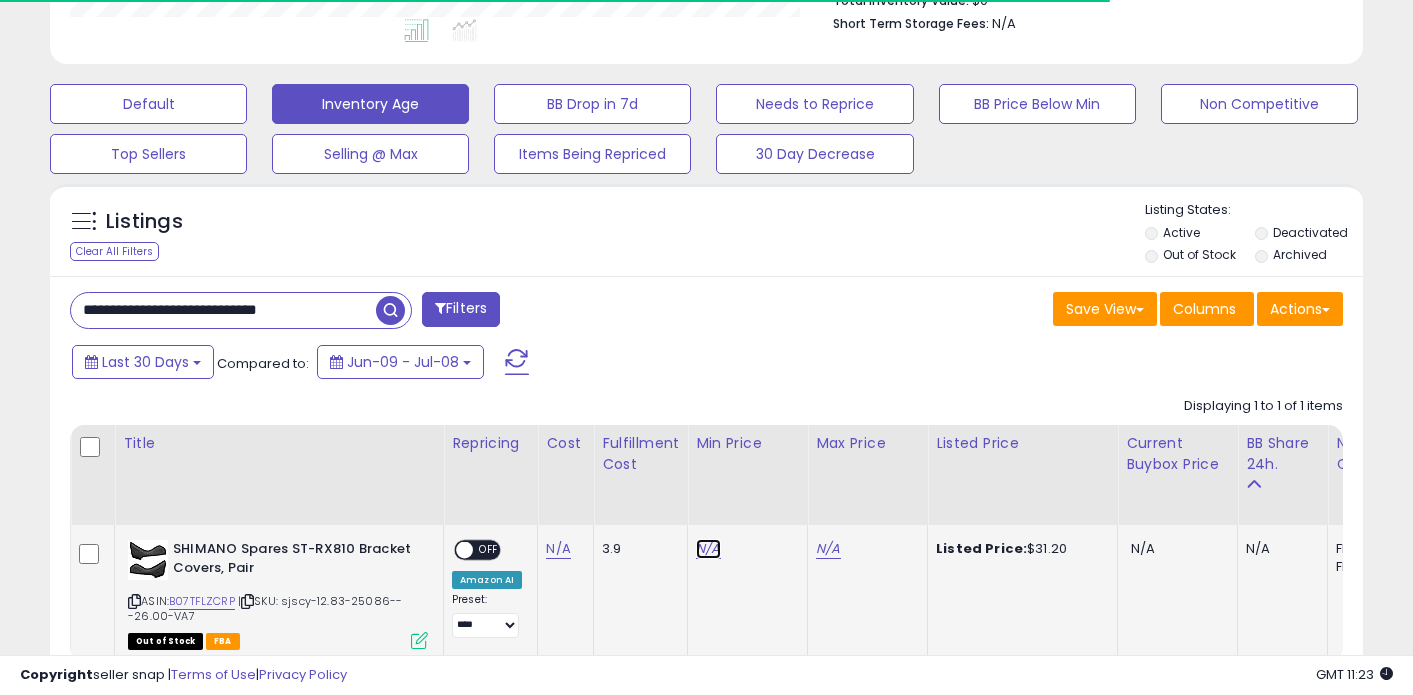 click on "N/A" at bounding box center (708, 549) 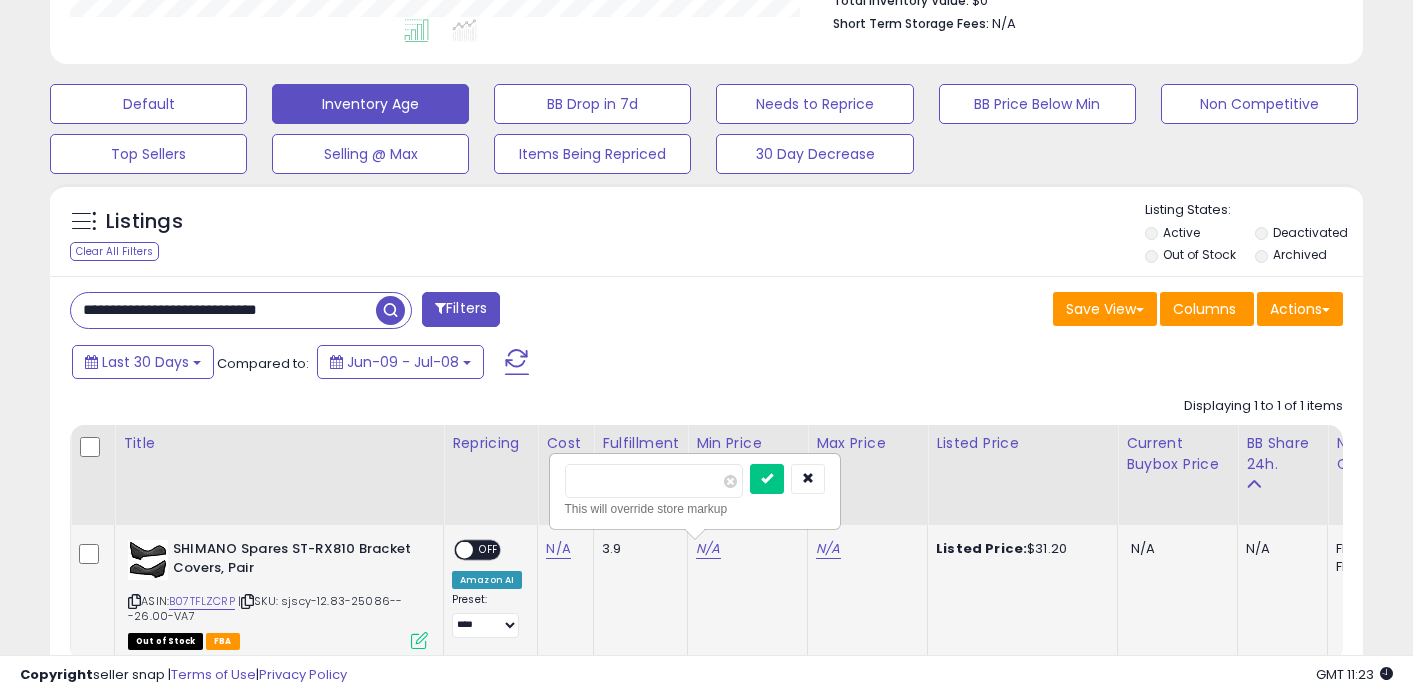 type on "*****" 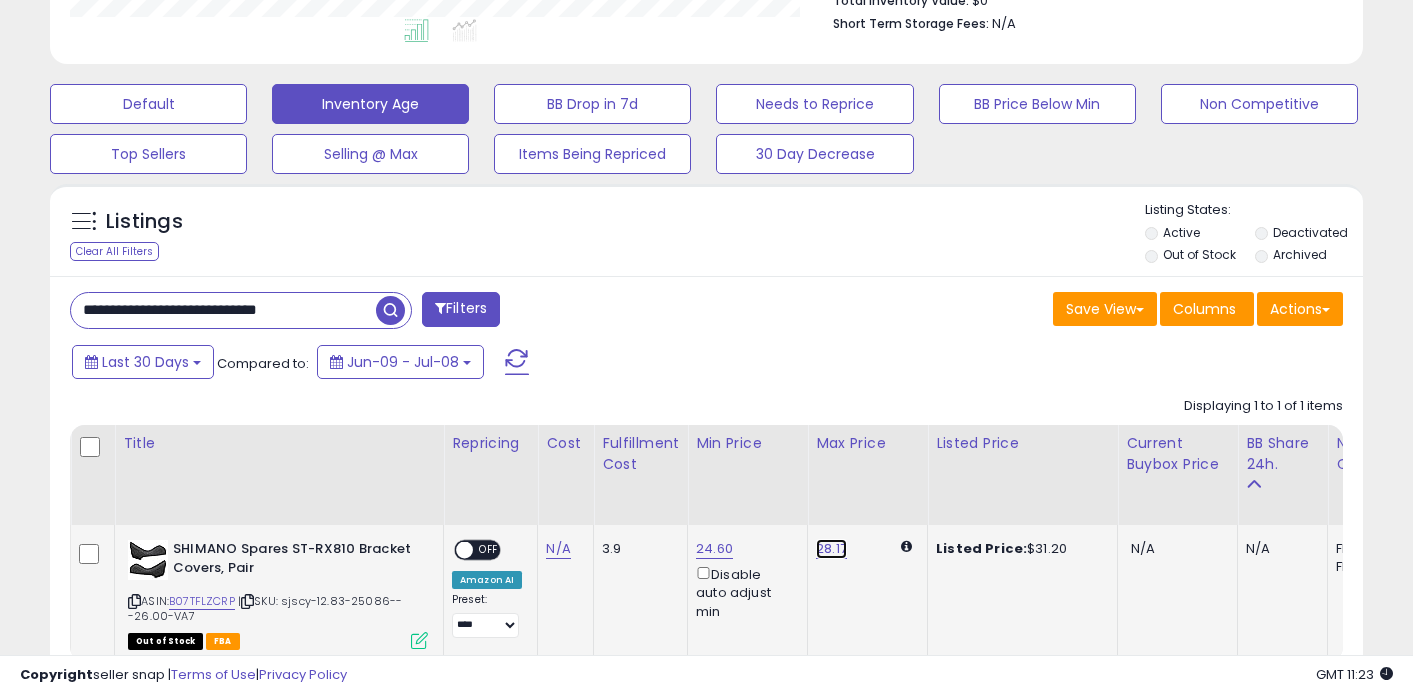 click on "28.17" at bounding box center [831, 549] 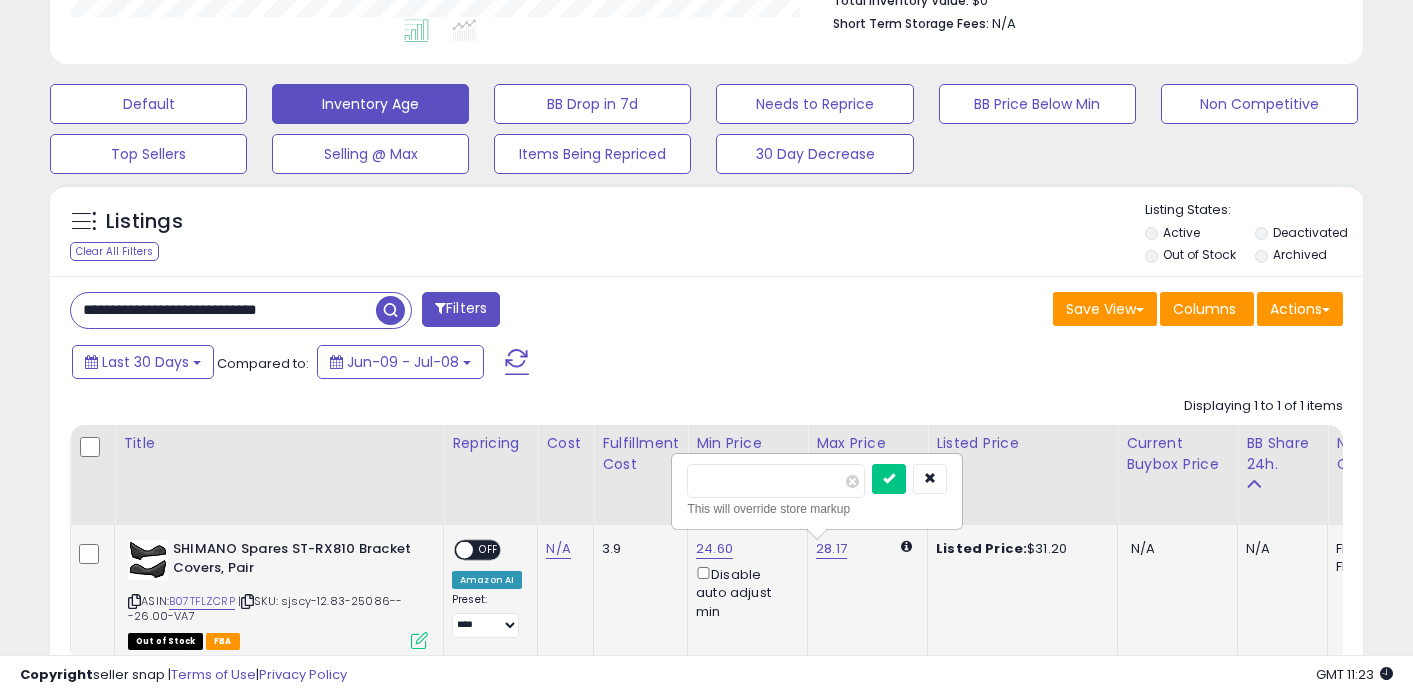 type on "*****" 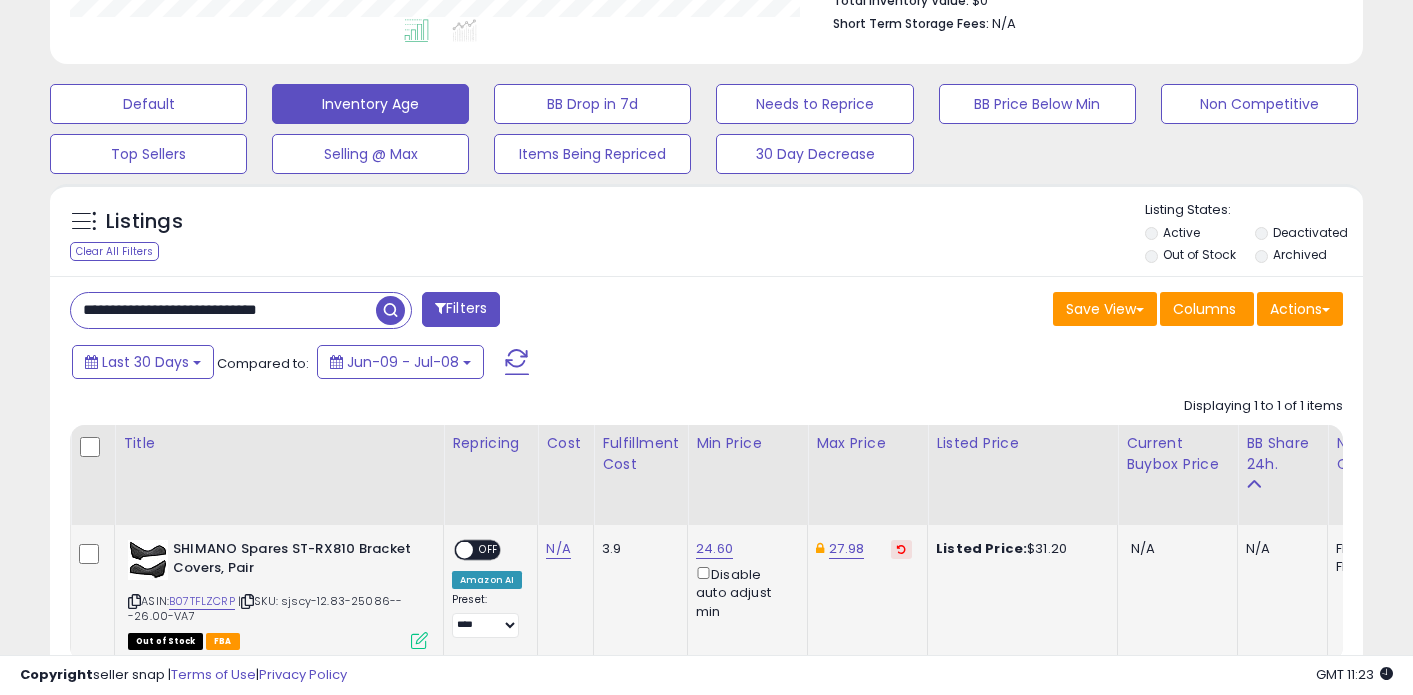 click on "**********" at bounding box center (223, 310) 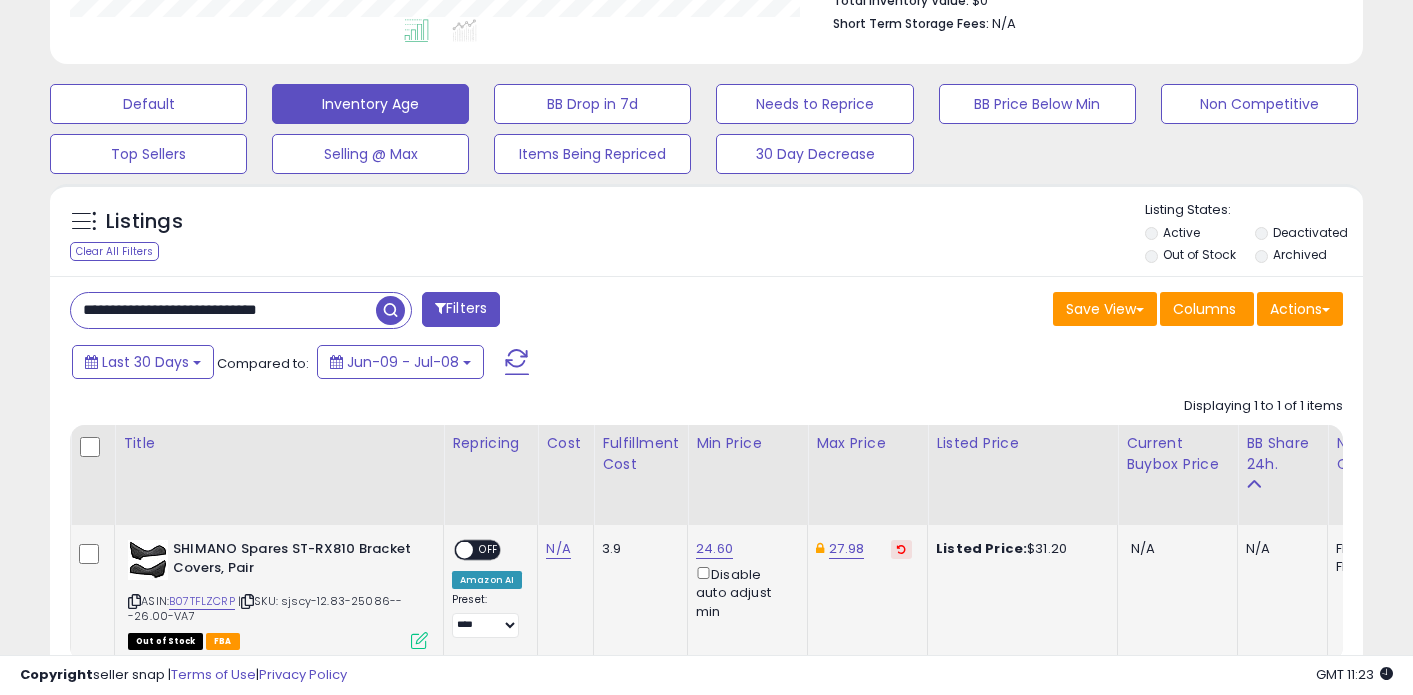 paste 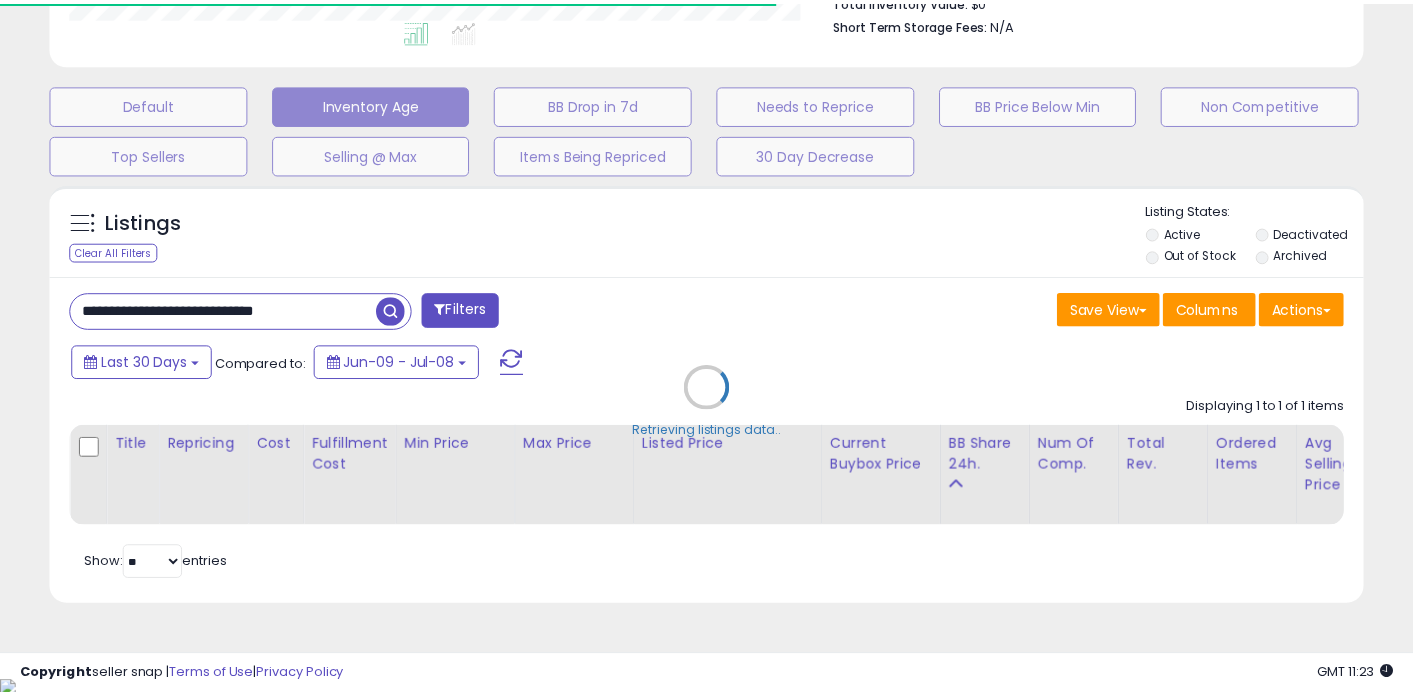scroll, scrollTop: 410, scrollLeft: 760, axis: both 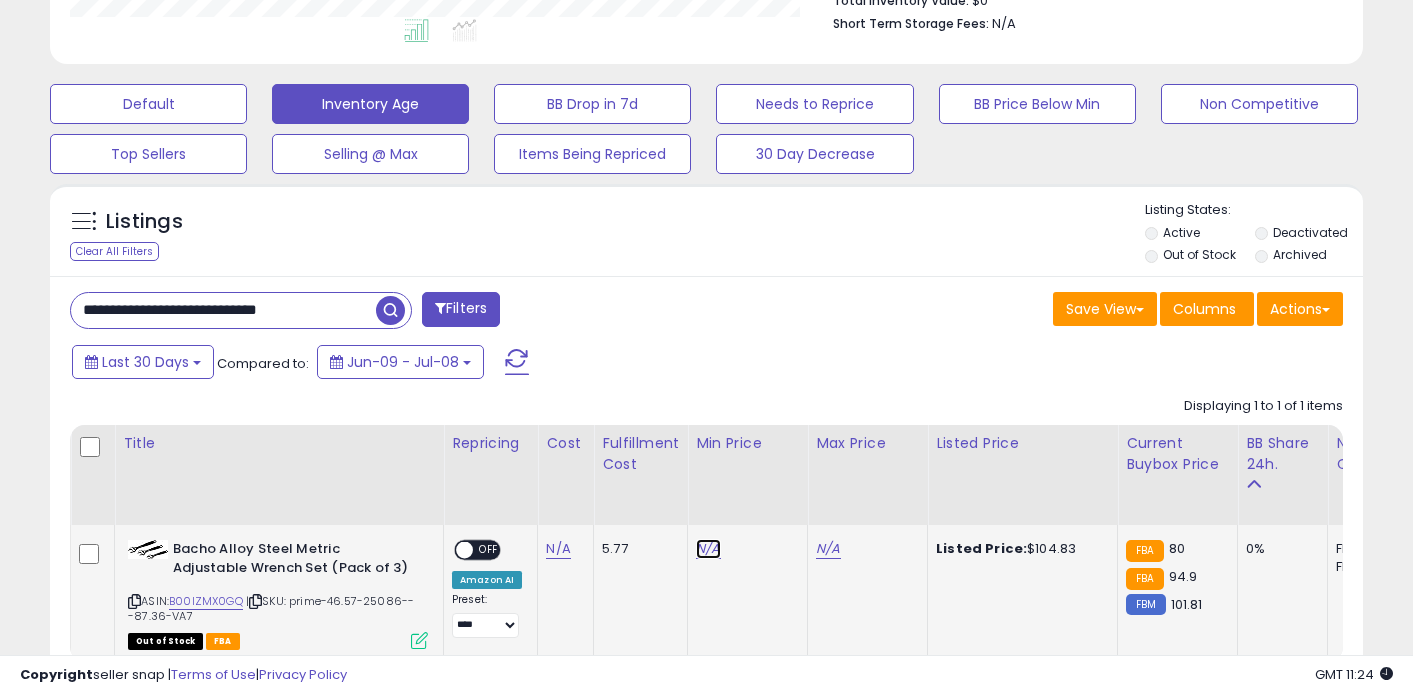 click on "N/A" at bounding box center (708, 549) 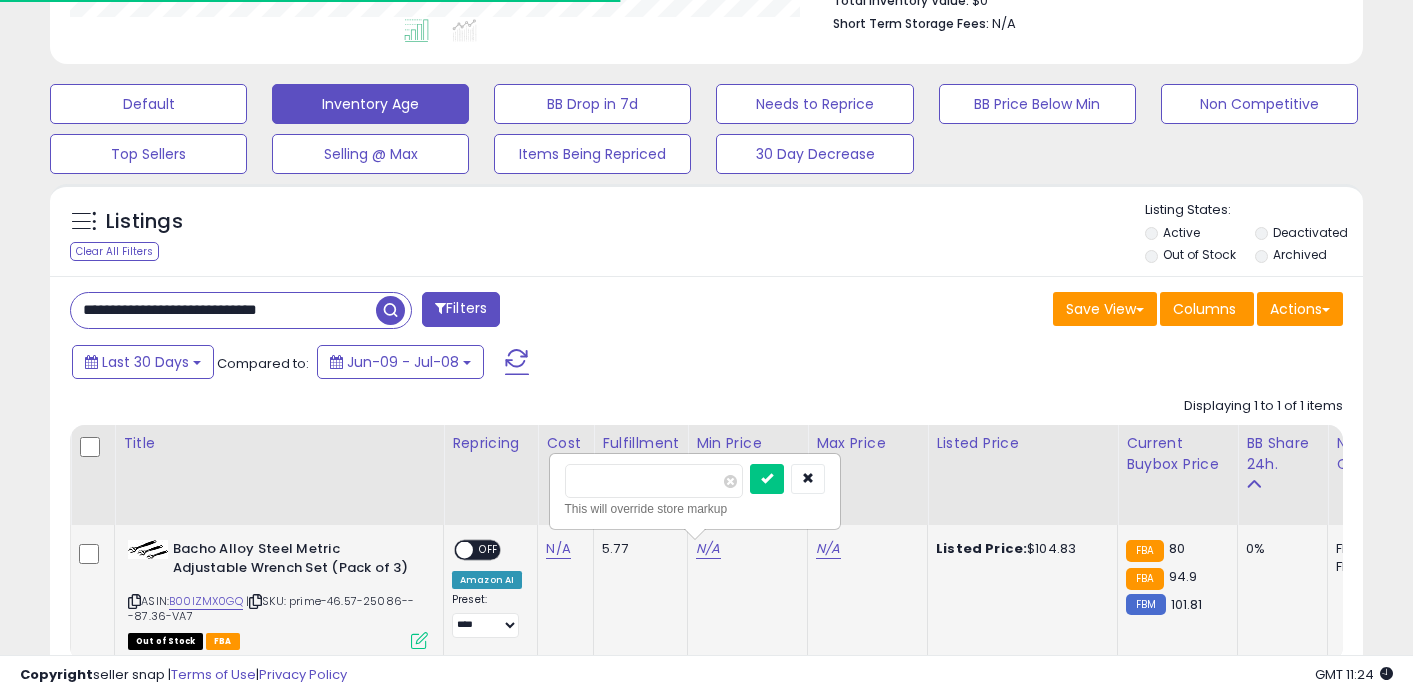 type on "**" 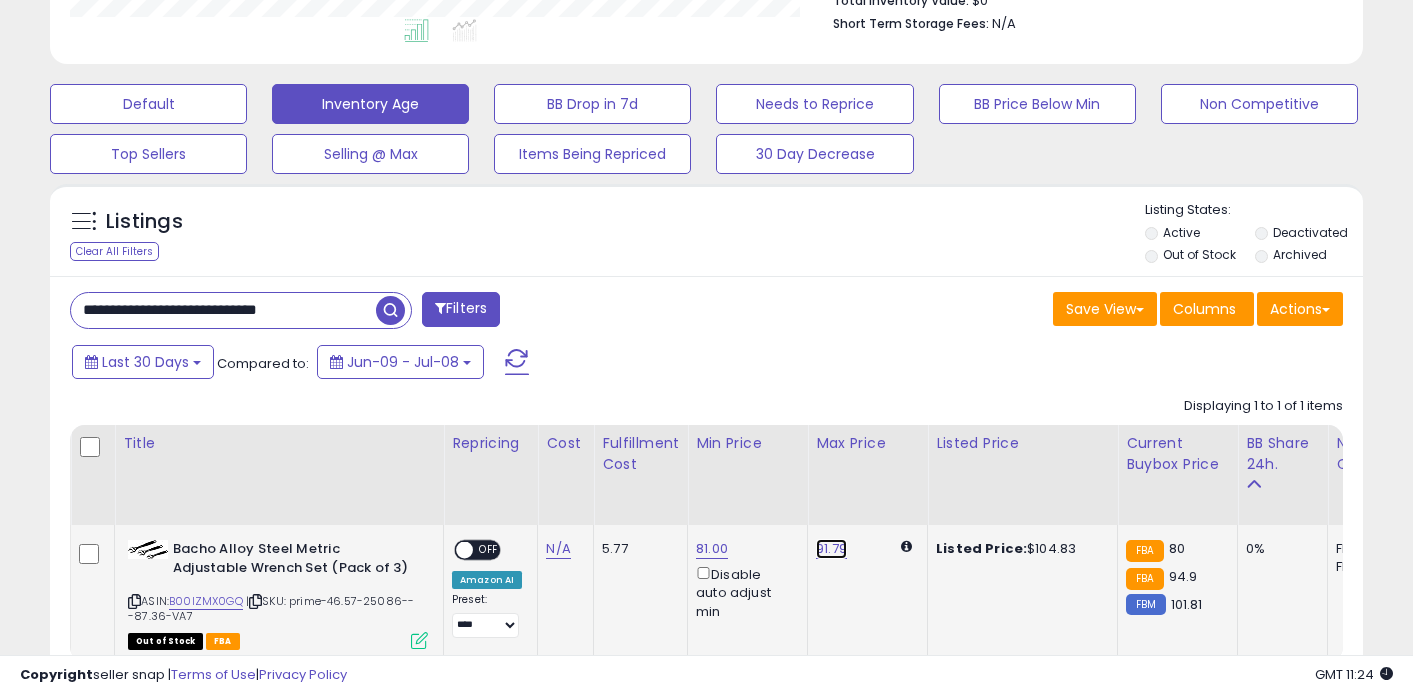 click on "91.79" at bounding box center (831, 549) 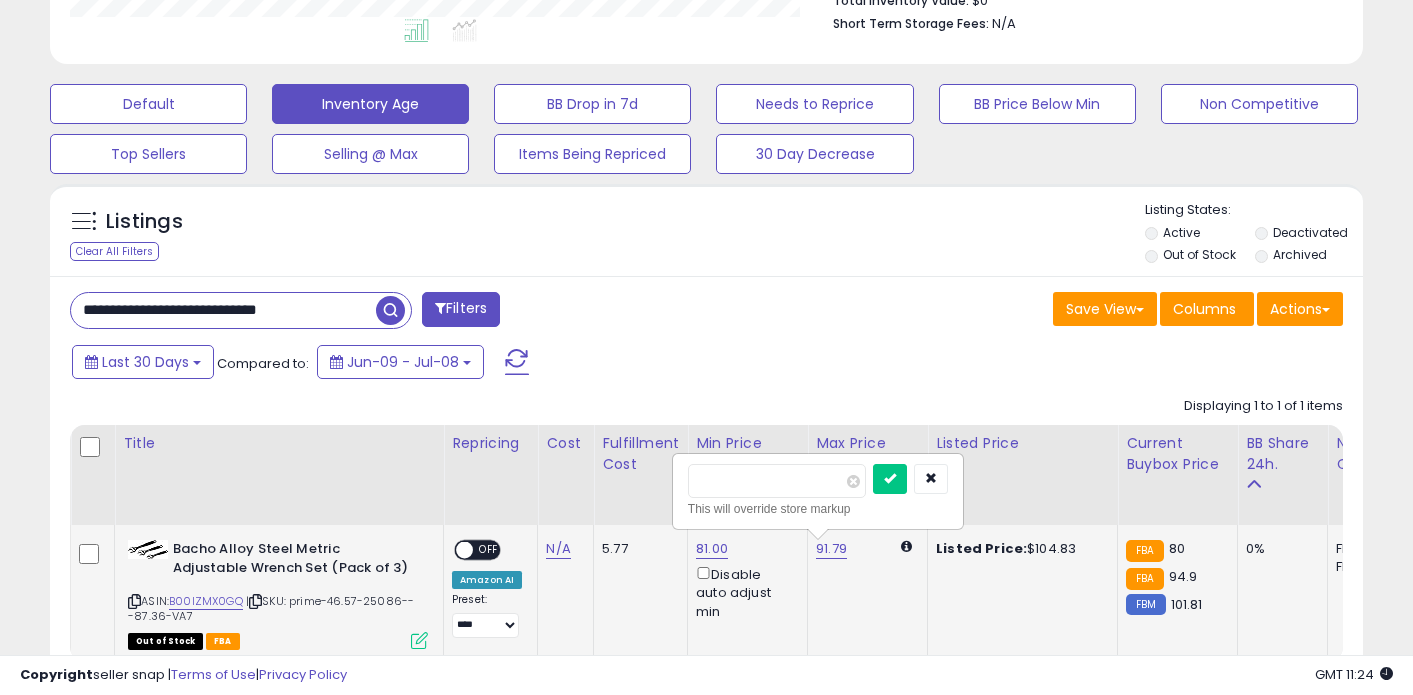 type on "***" 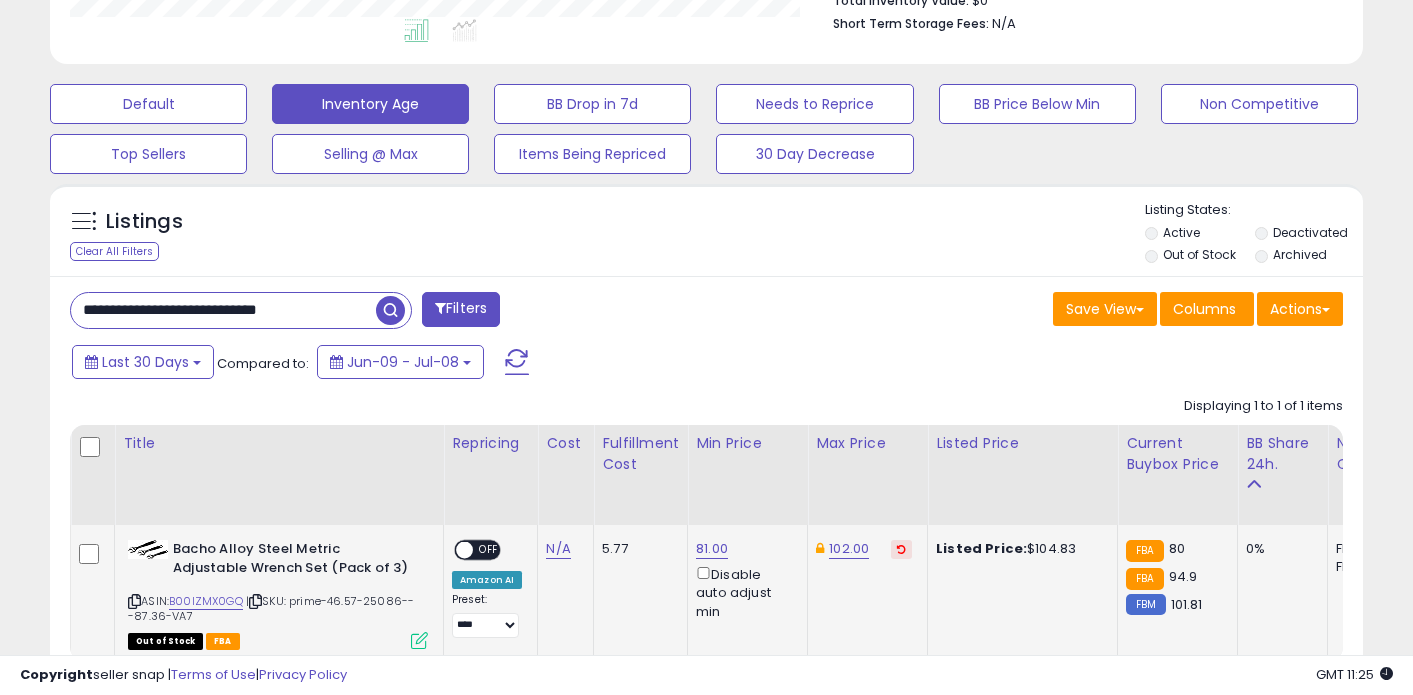 click on "**********" at bounding box center (223, 310) 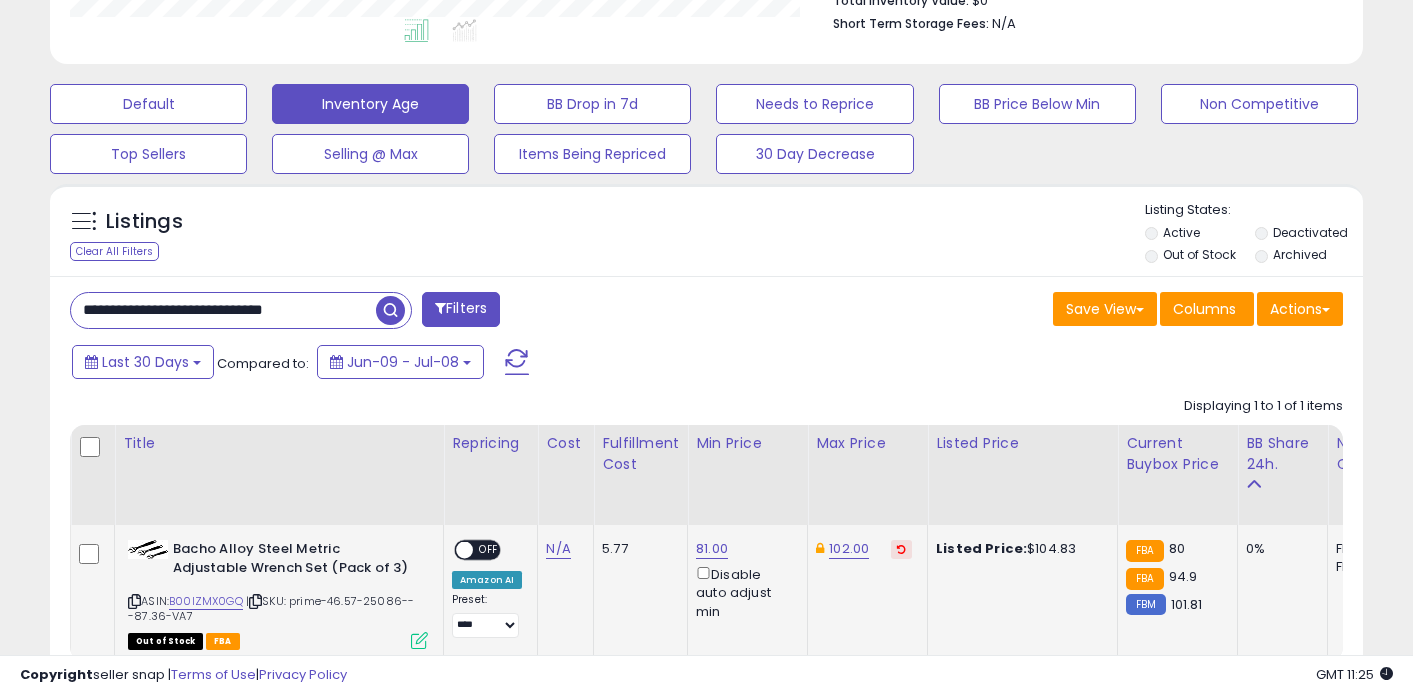 type on "**********" 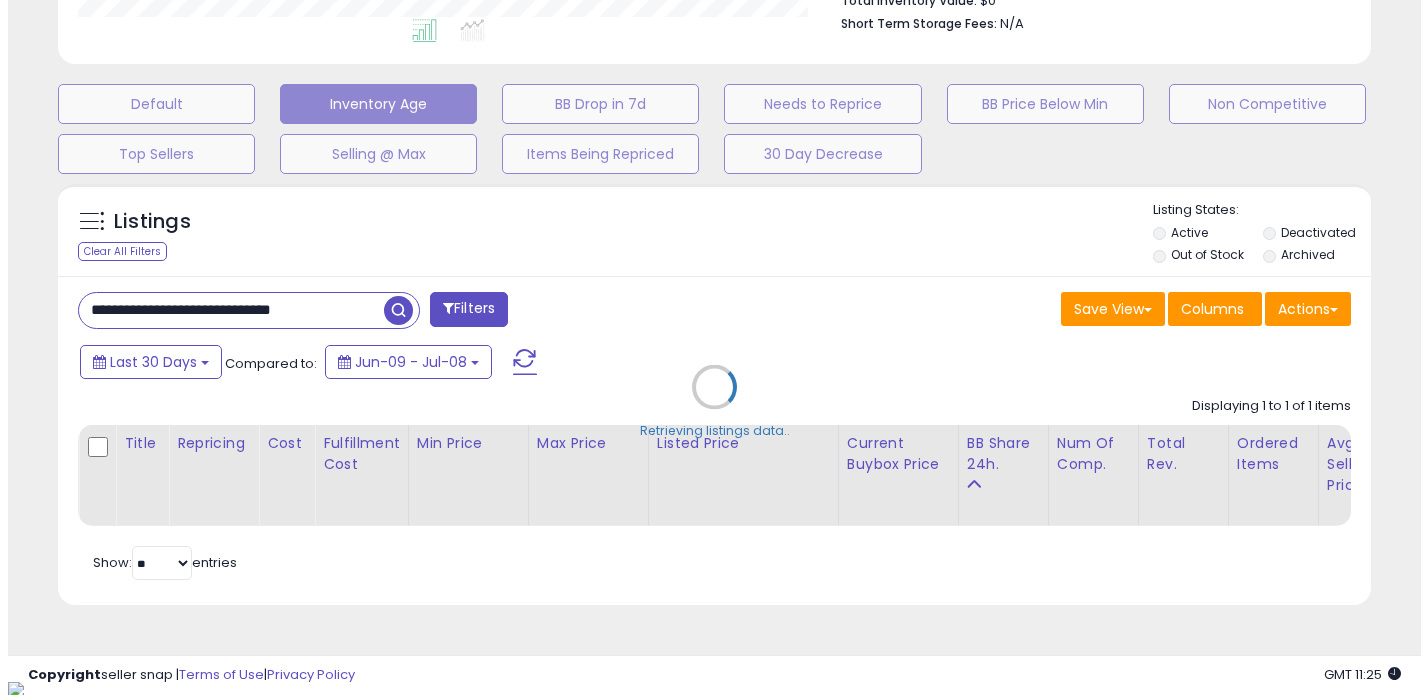 scroll, scrollTop: 999590, scrollLeft: 999231, axis: both 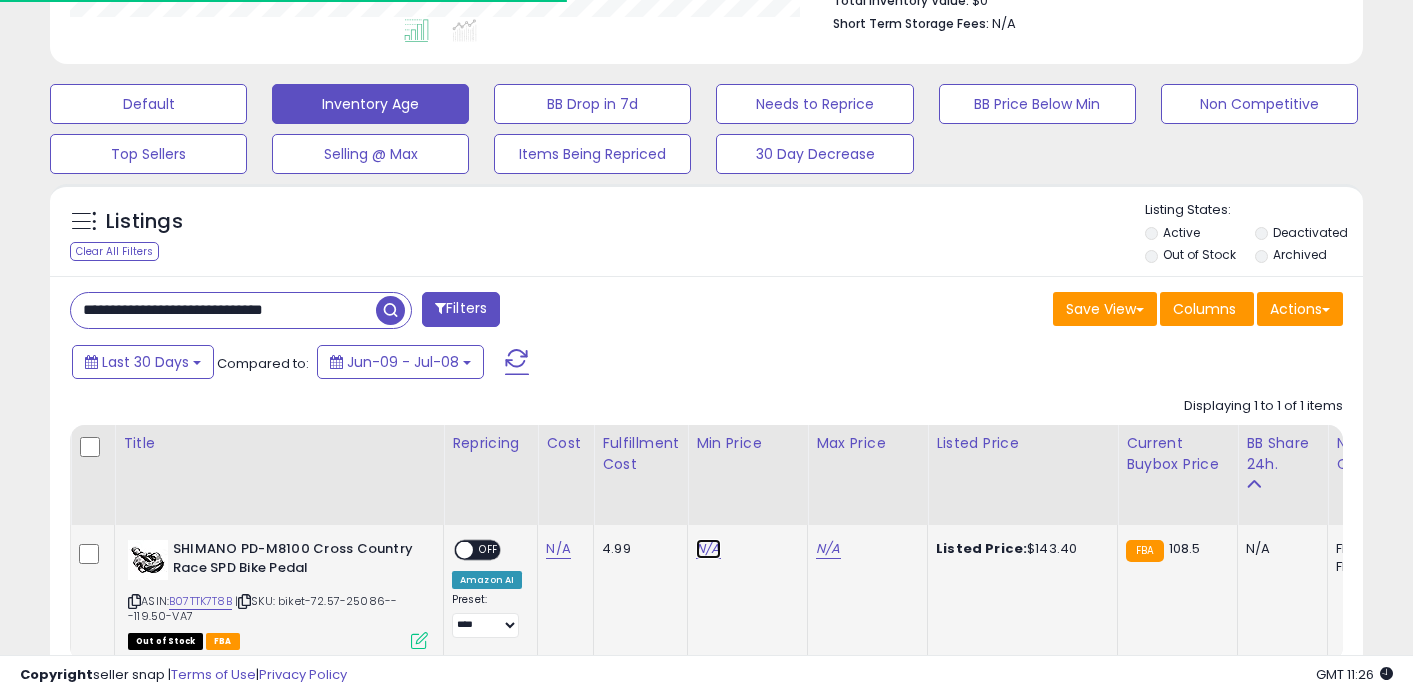 click on "N/A" at bounding box center (708, 549) 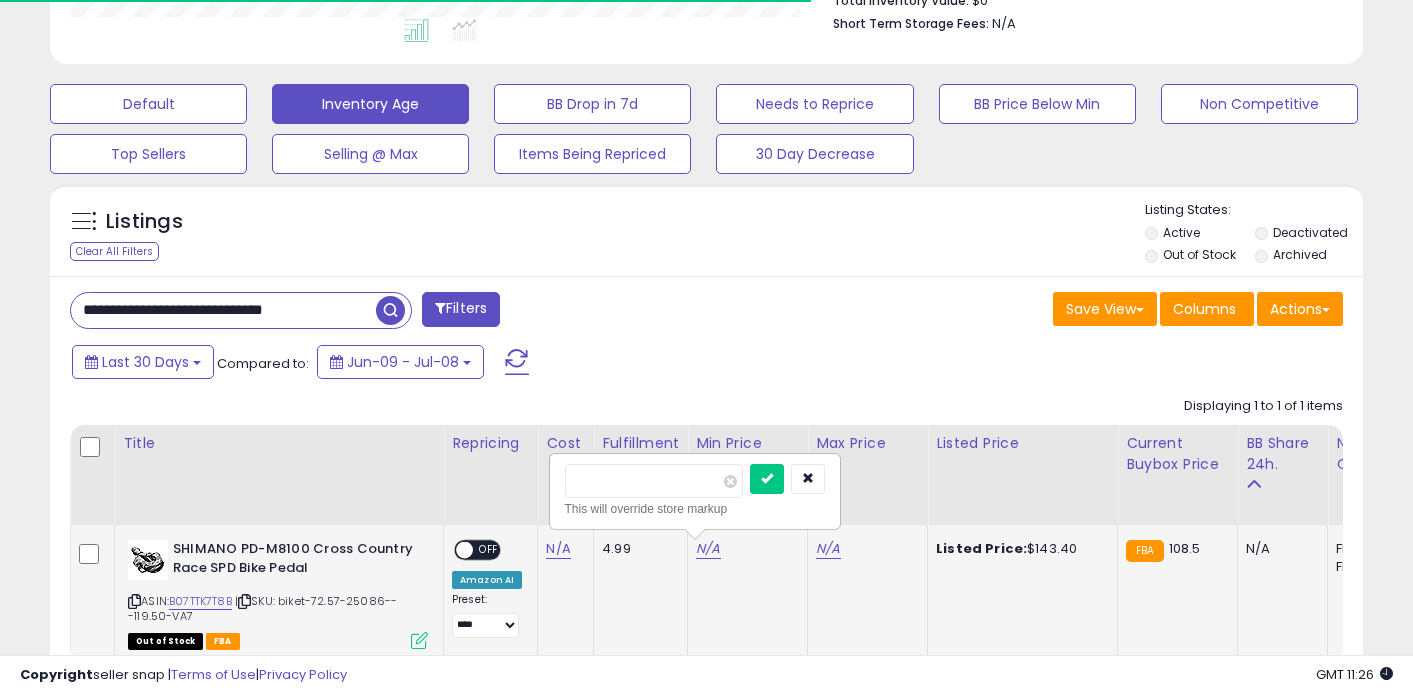 type on "***" 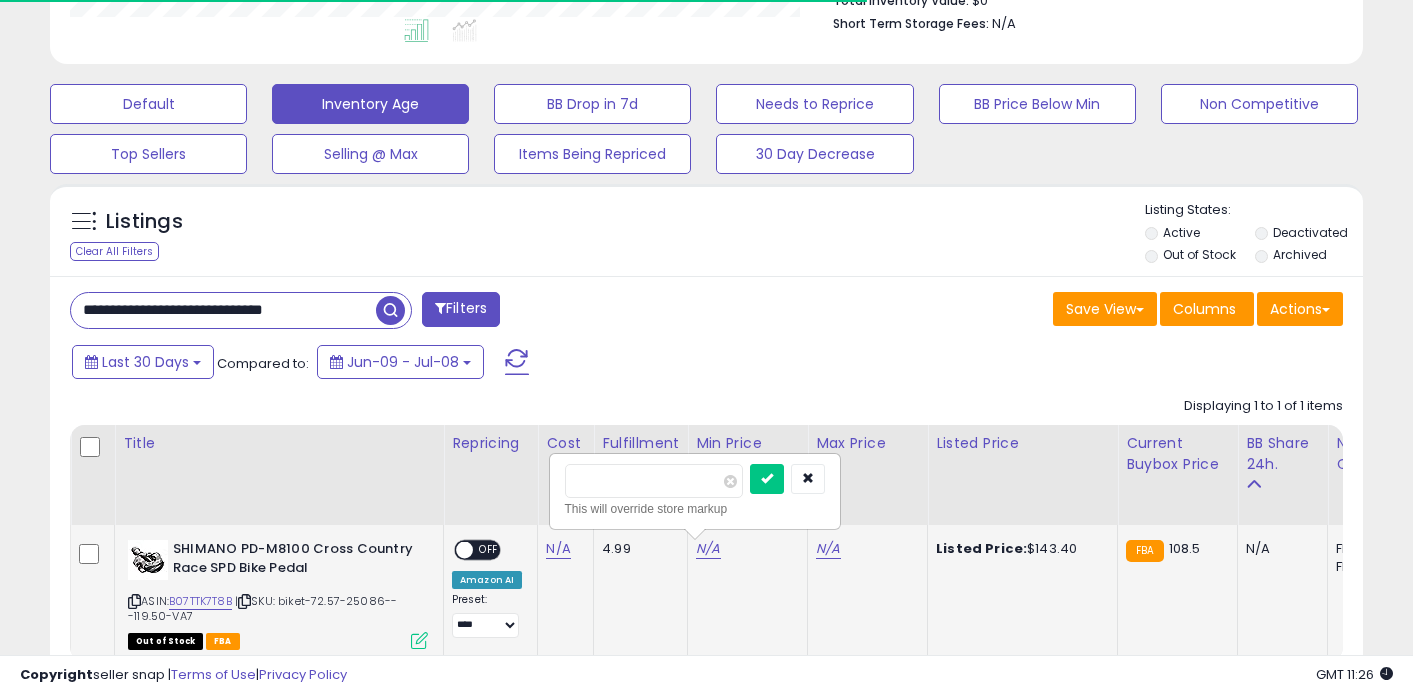 click at bounding box center (767, 479) 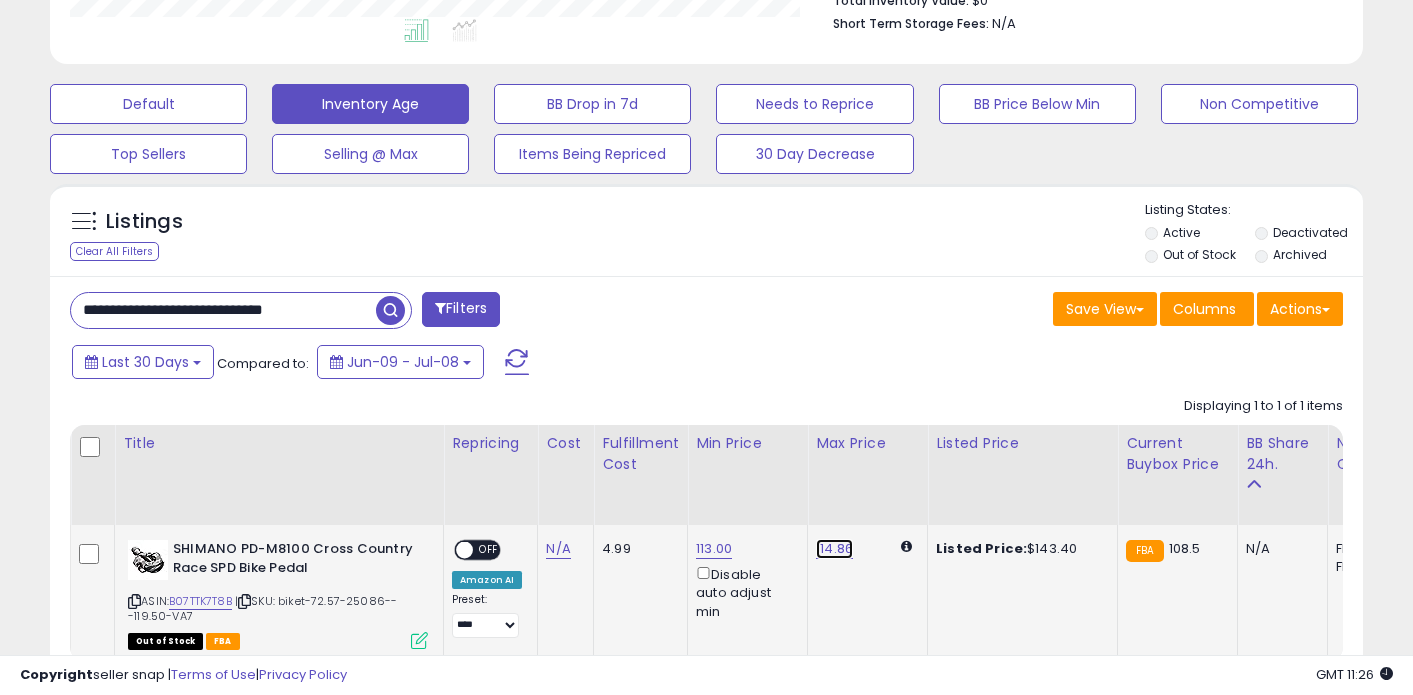 click on "114.86" at bounding box center (834, 549) 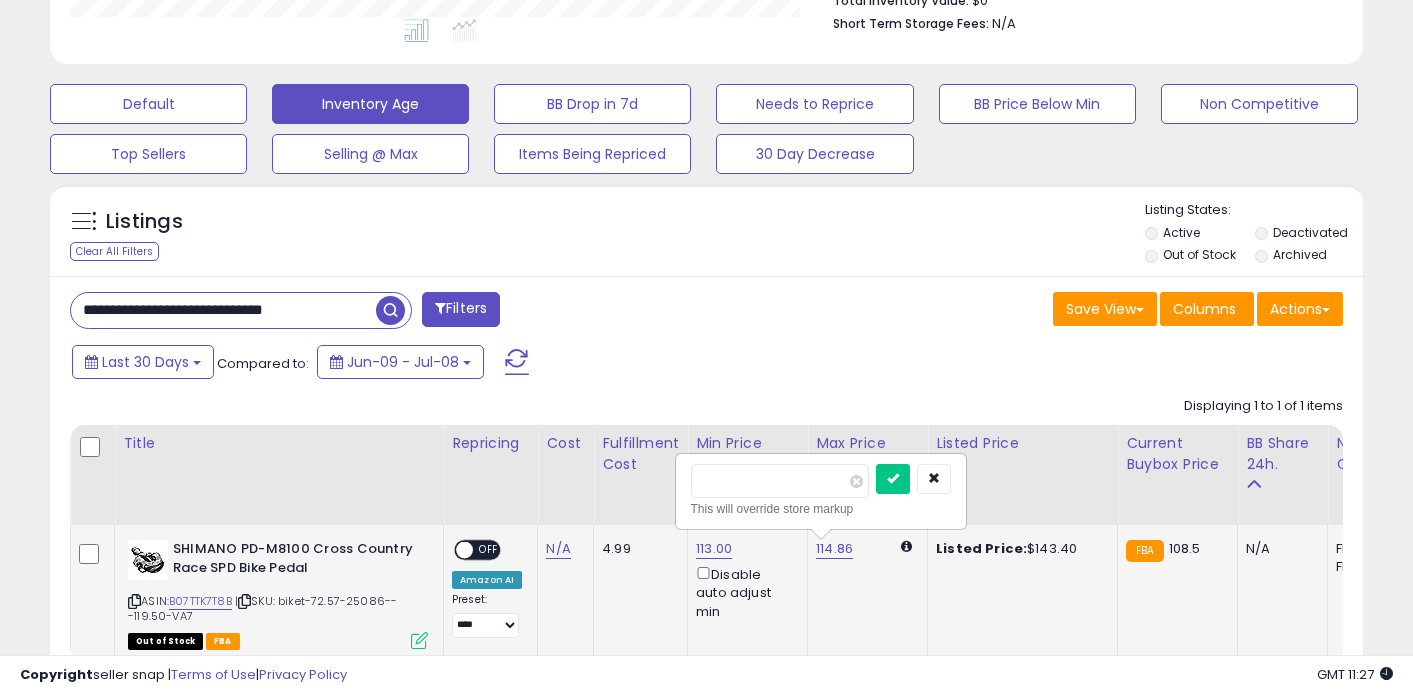 type on "***" 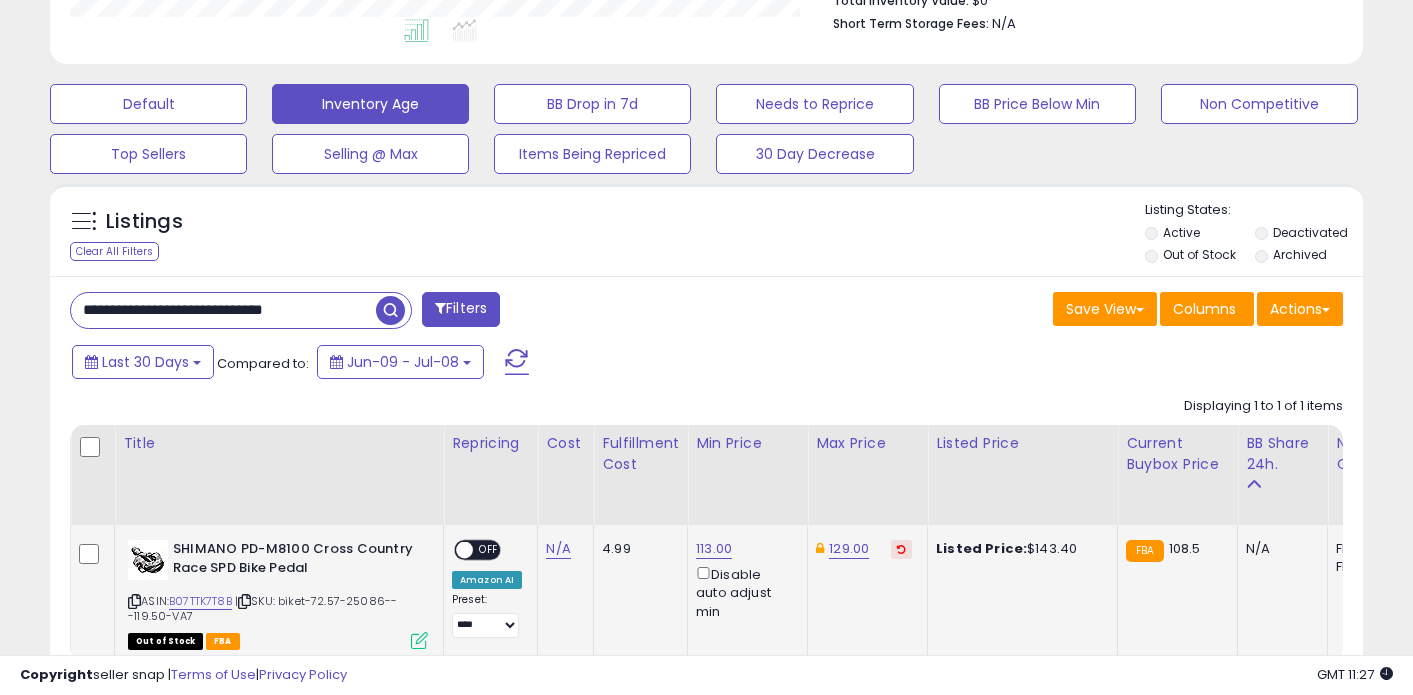 click on "**********" at bounding box center [223, 310] 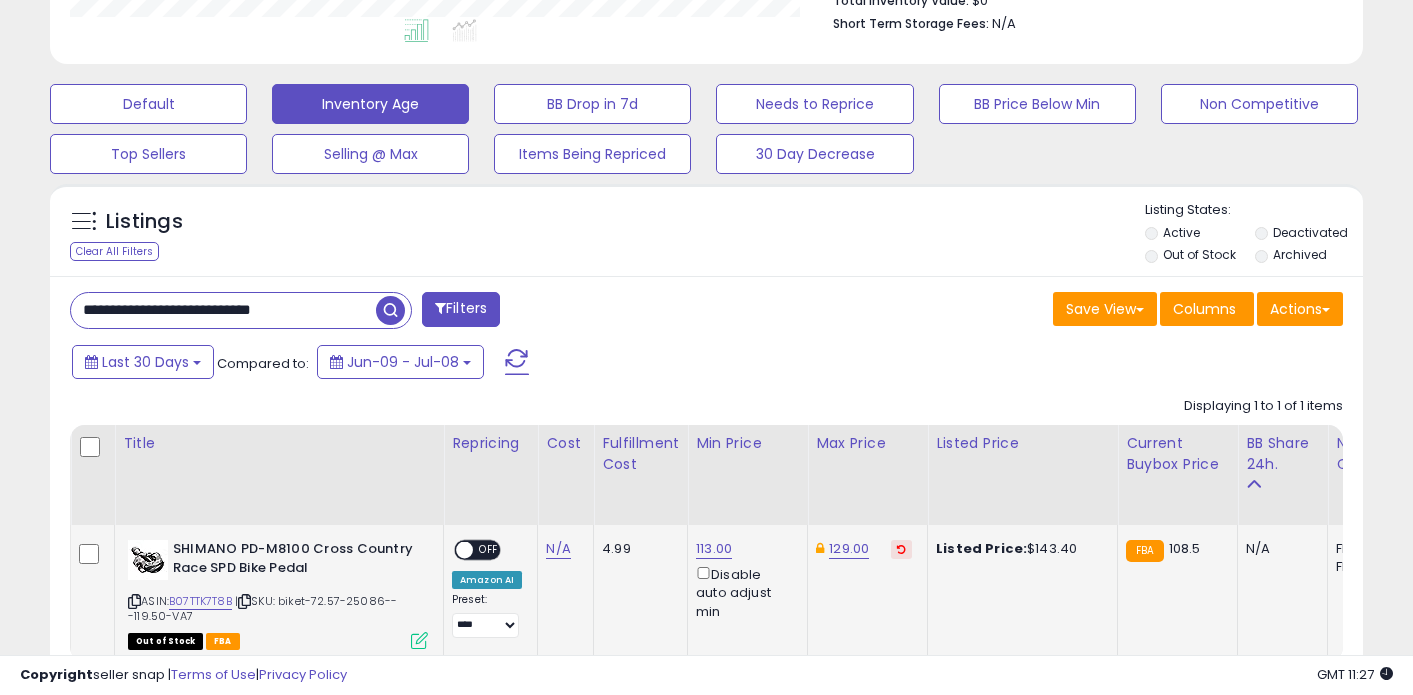 type on "**********" 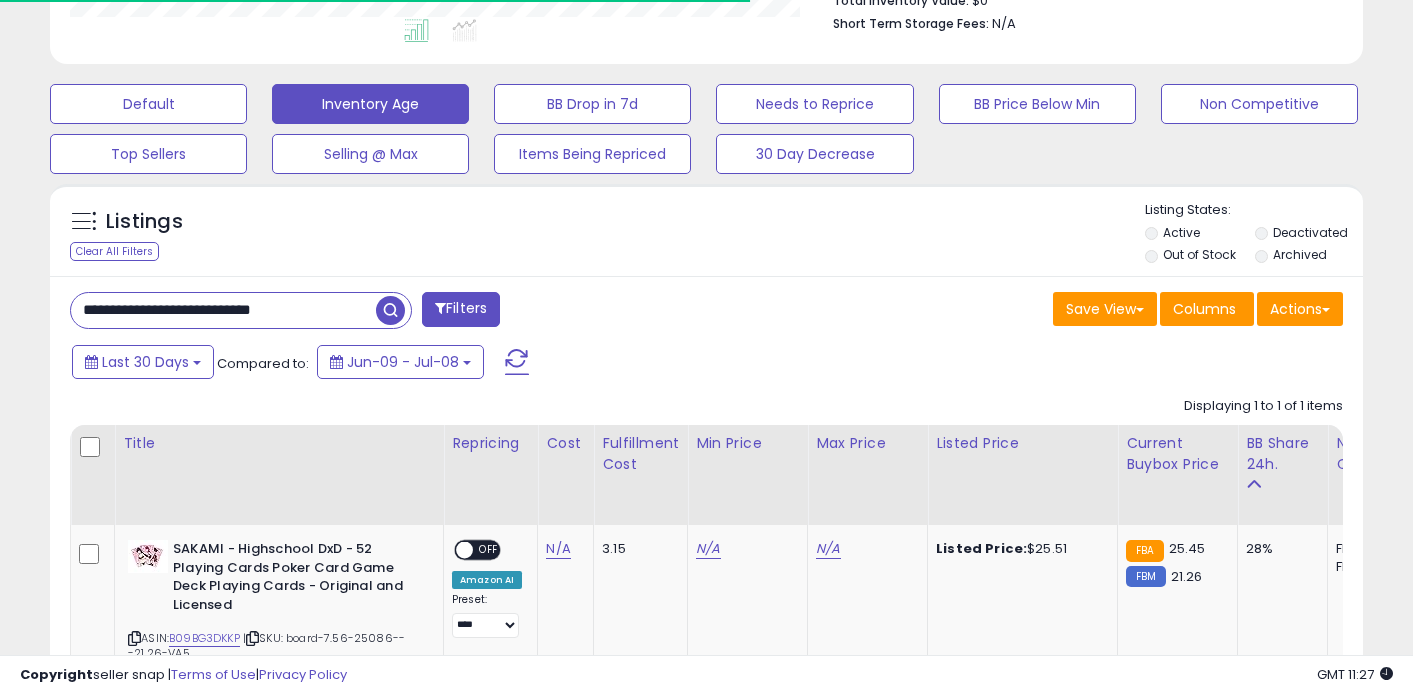 scroll, scrollTop: 410, scrollLeft: 760, axis: both 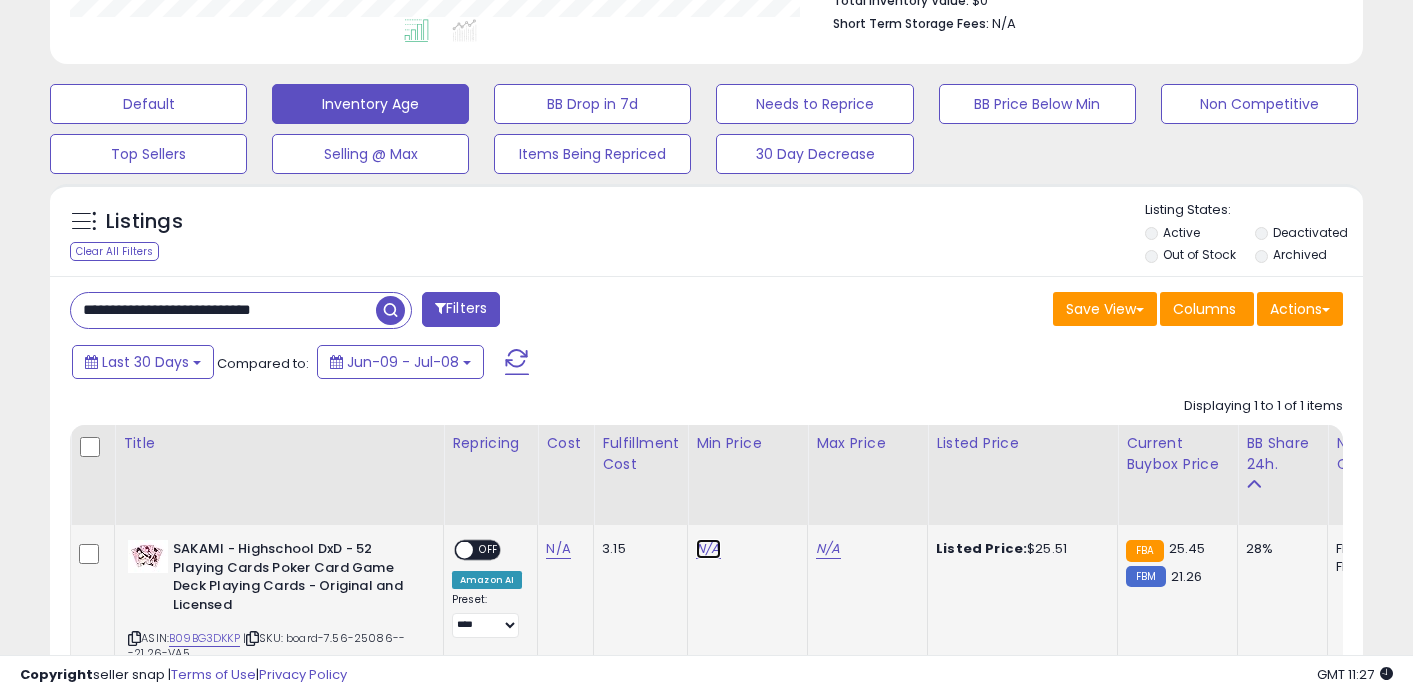 click on "N/A" at bounding box center (708, 549) 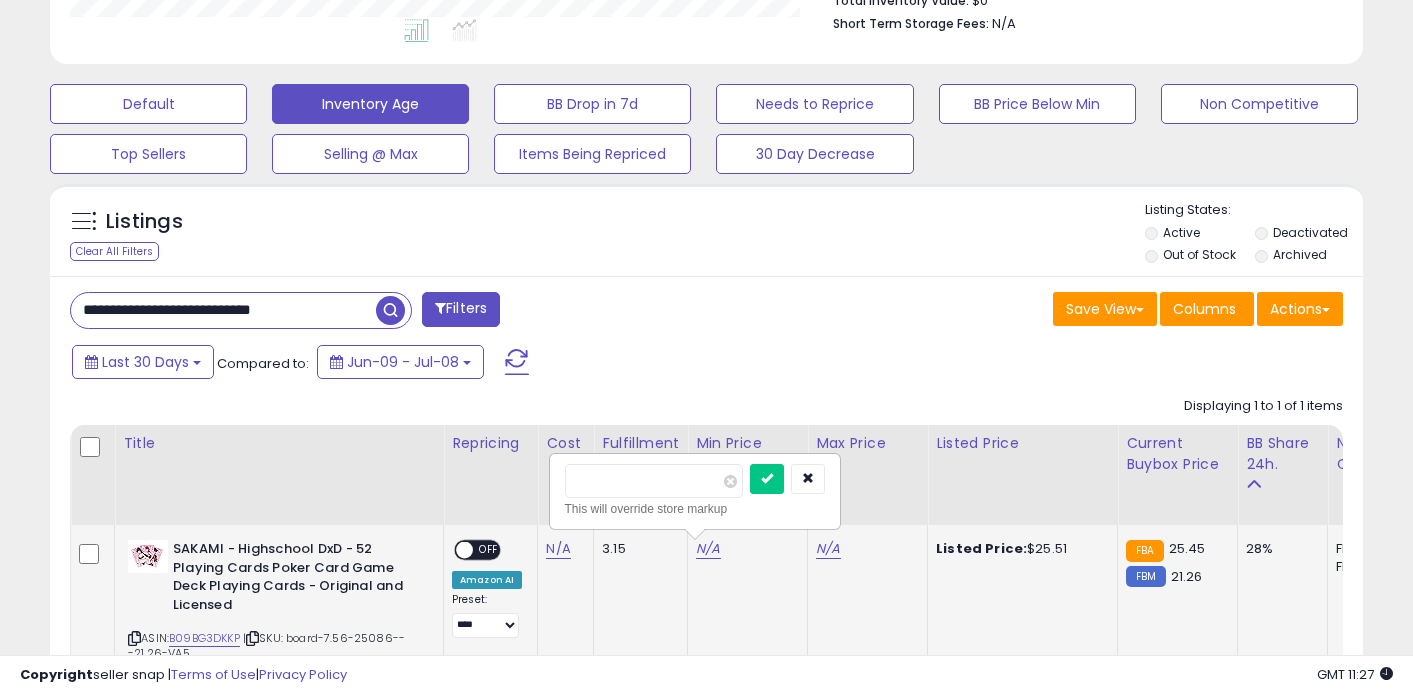 type on "**" 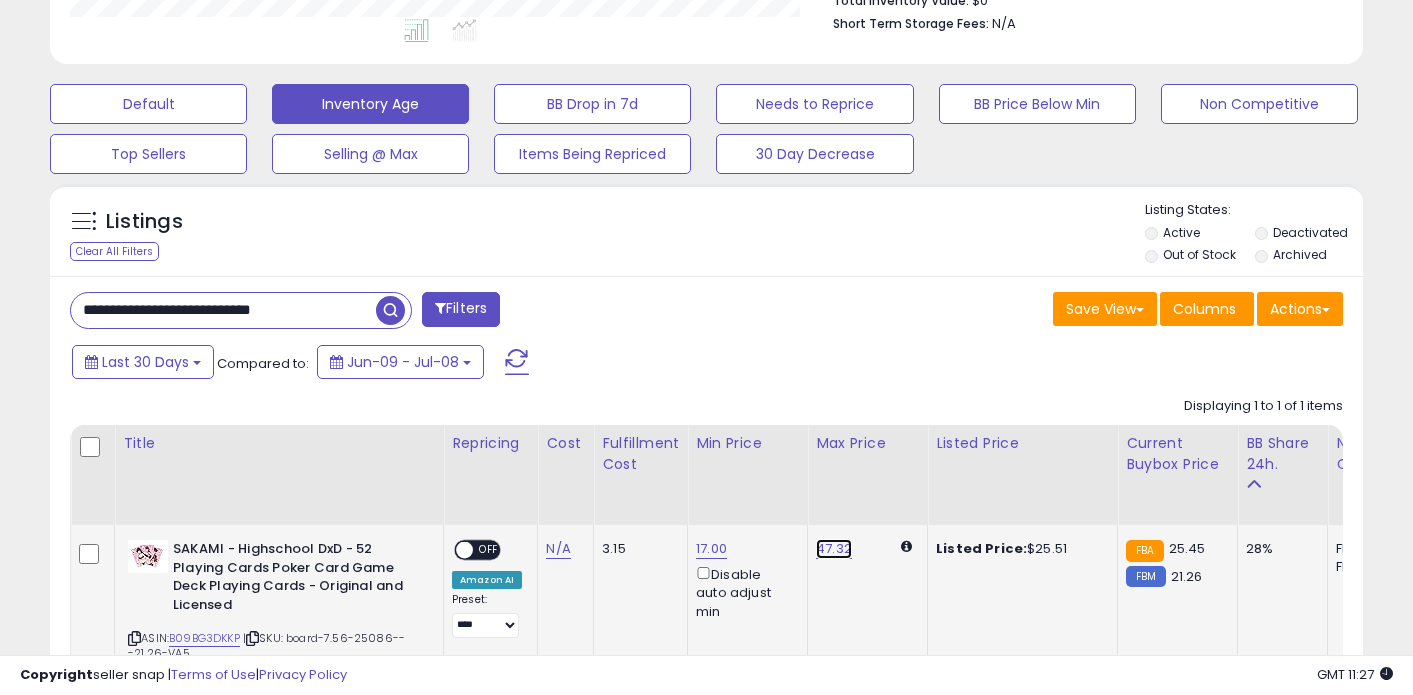 click on "47.32" at bounding box center [834, 549] 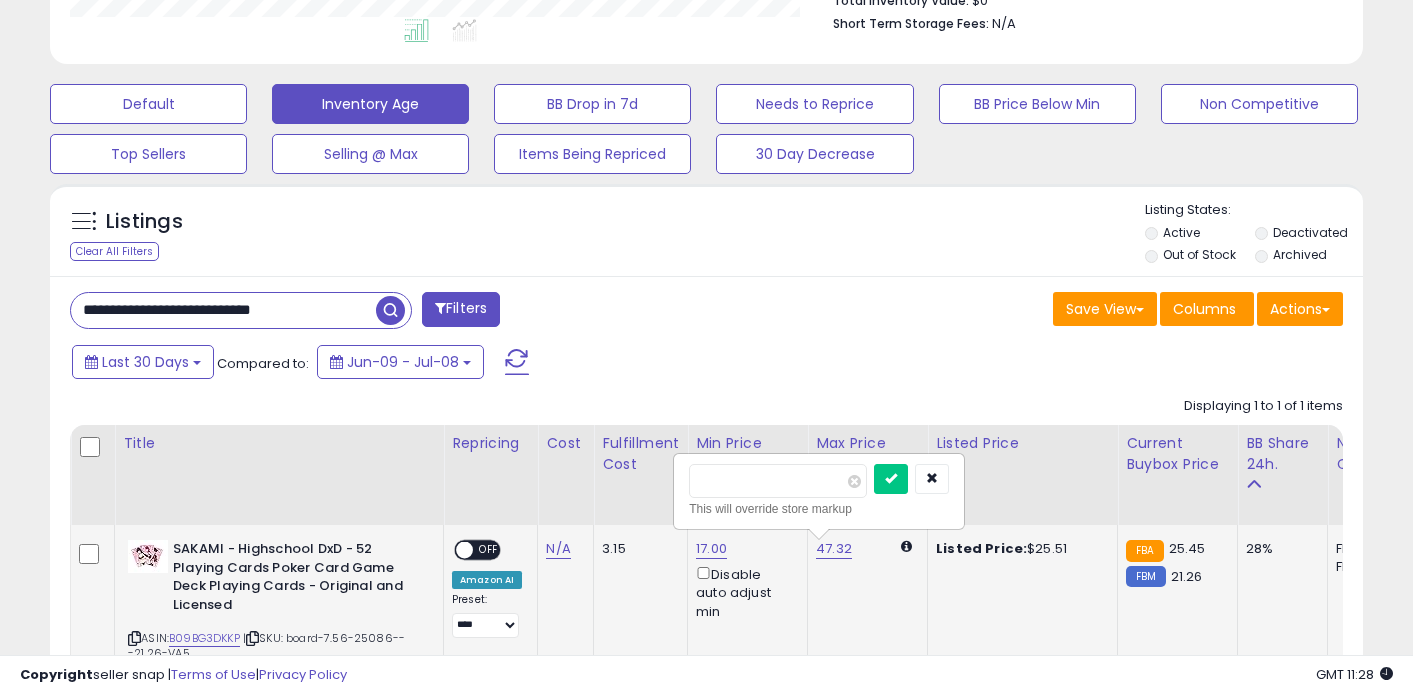 type on "**" 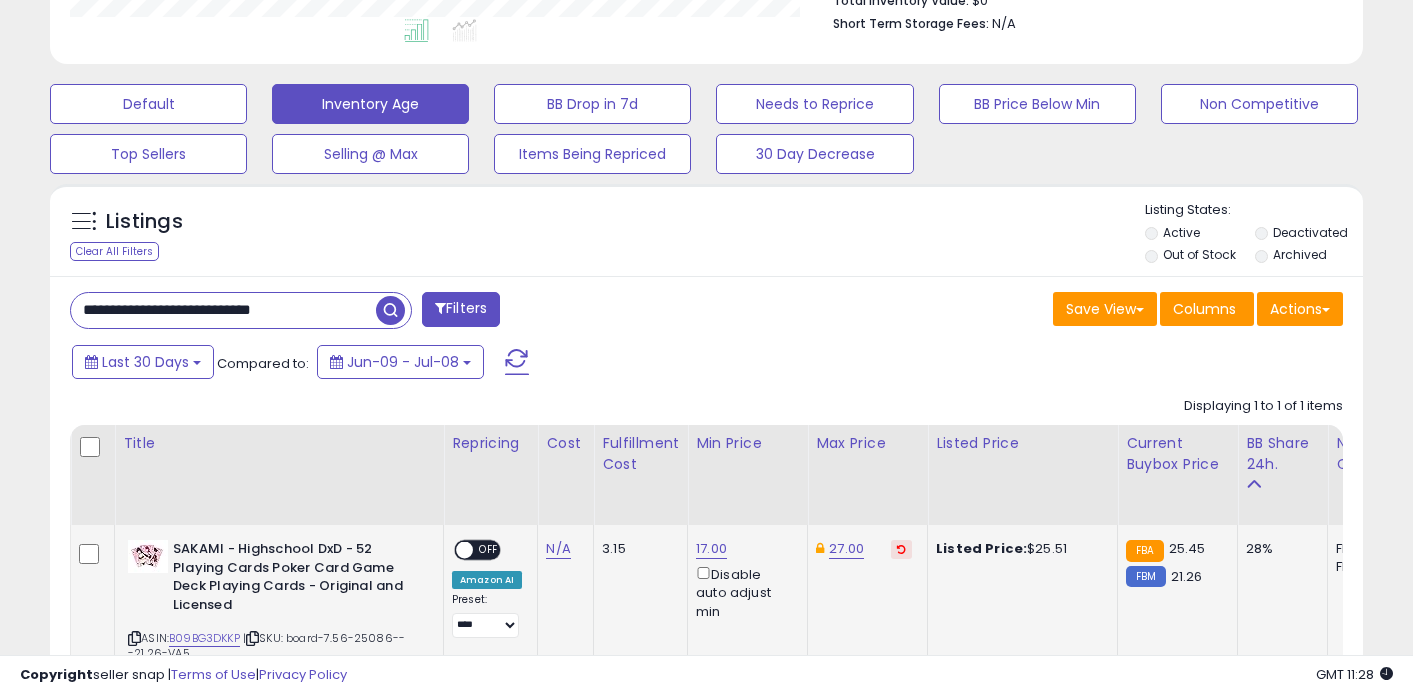 click on "**********" at bounding box center [223, 310] 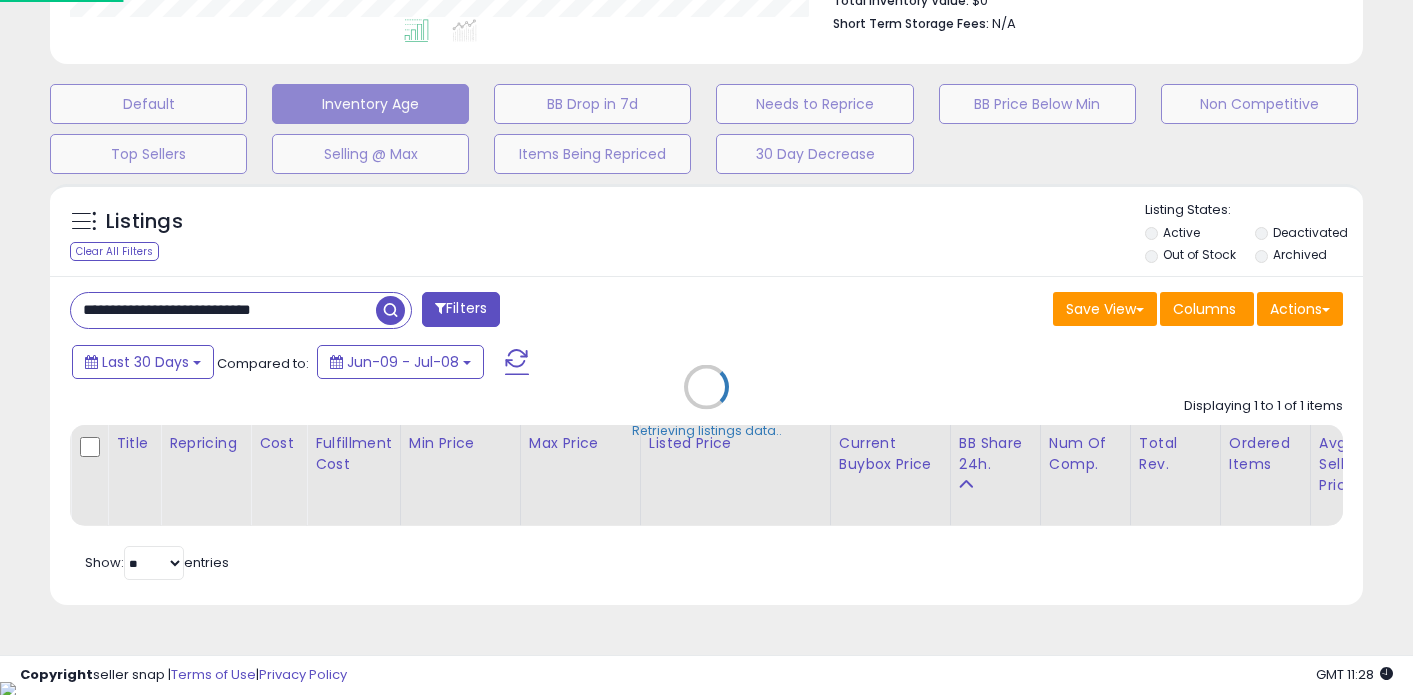 scroll, scrollTop: 999590, scrollLeft: 999231, axis: both 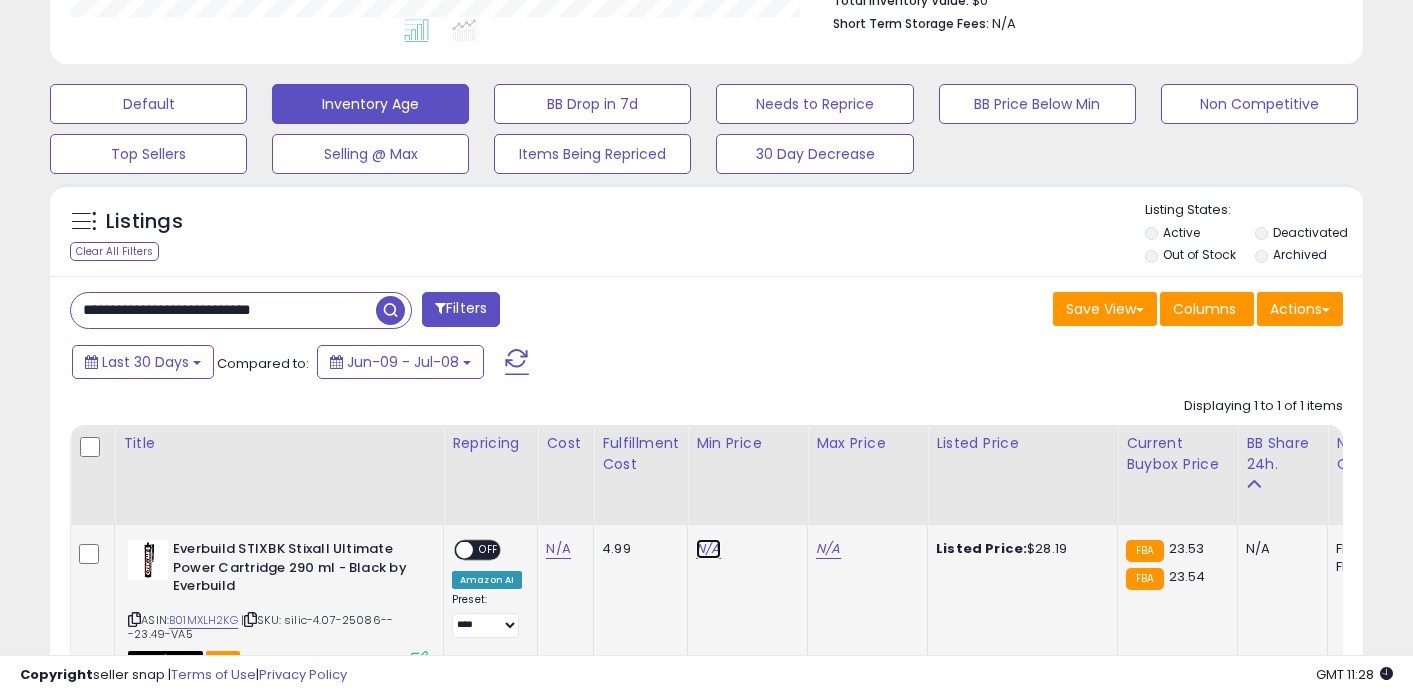 click on "N/A" at bounding box center (708, 549) 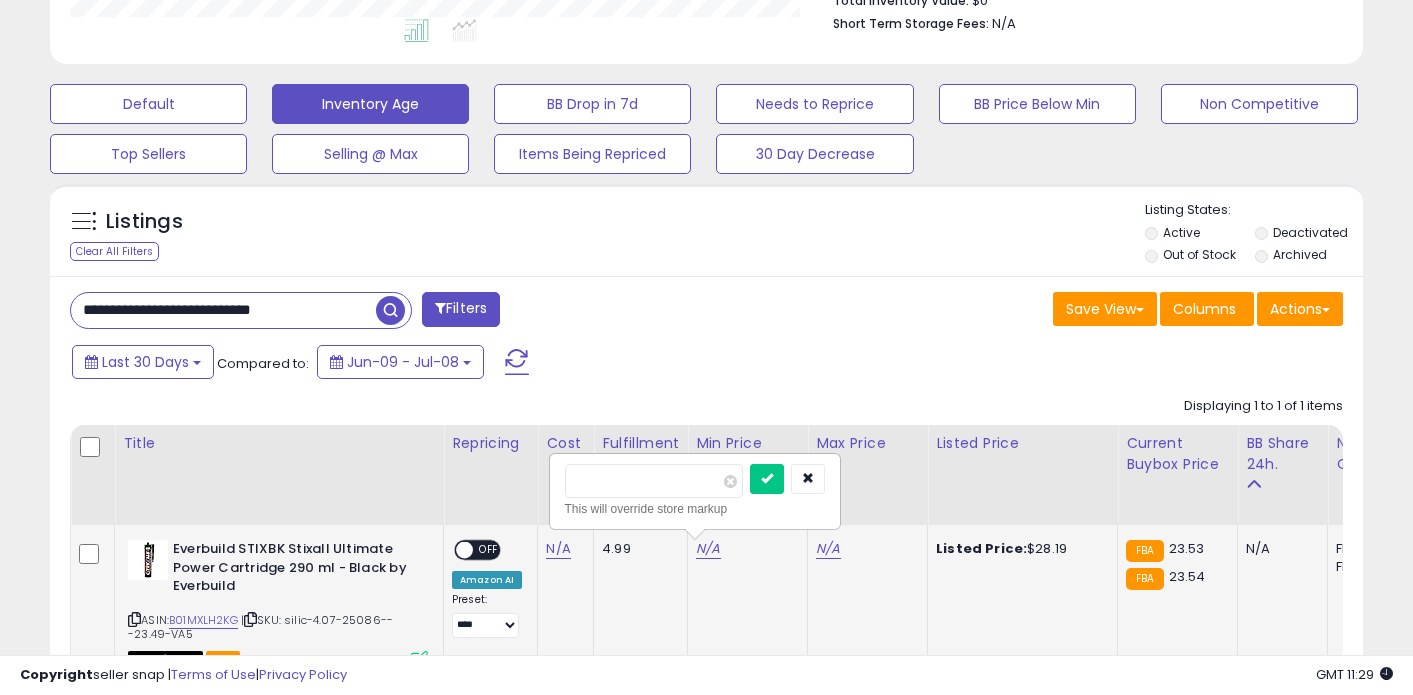 type on "**" 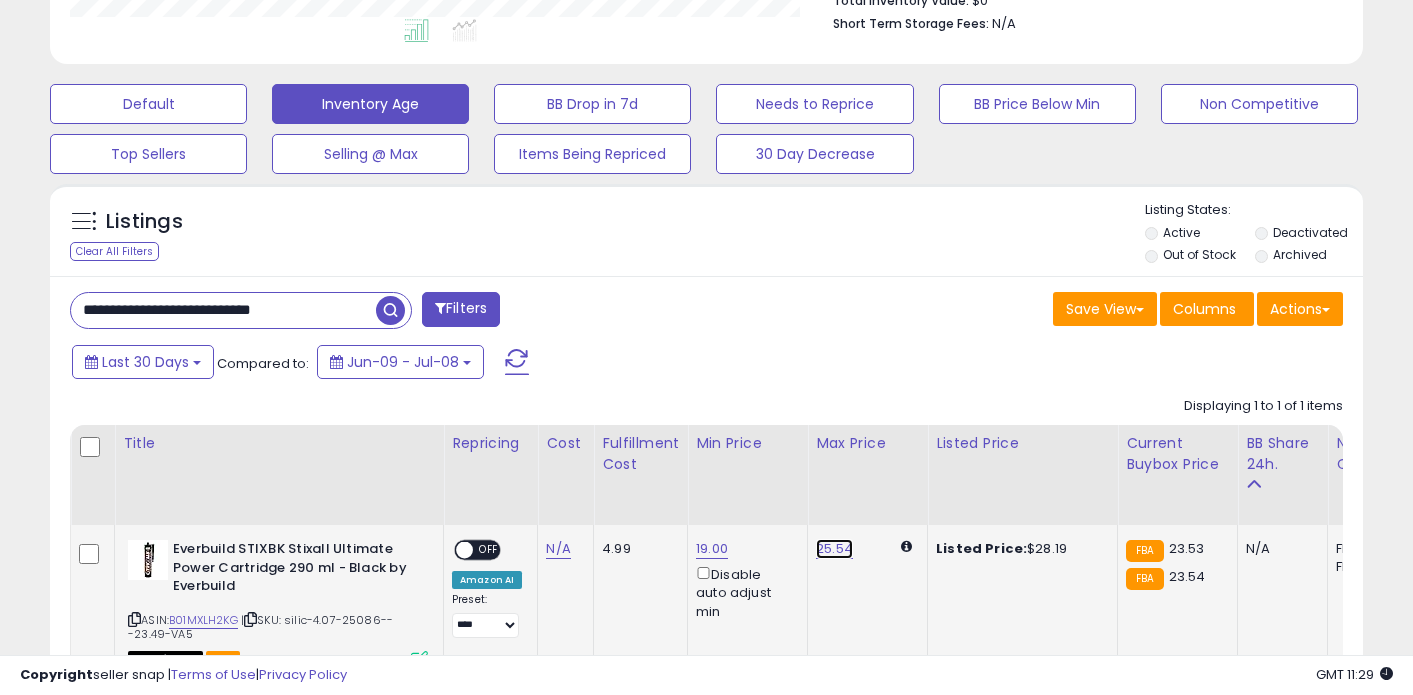 click on "25.54" at bounding box center [834, 549] 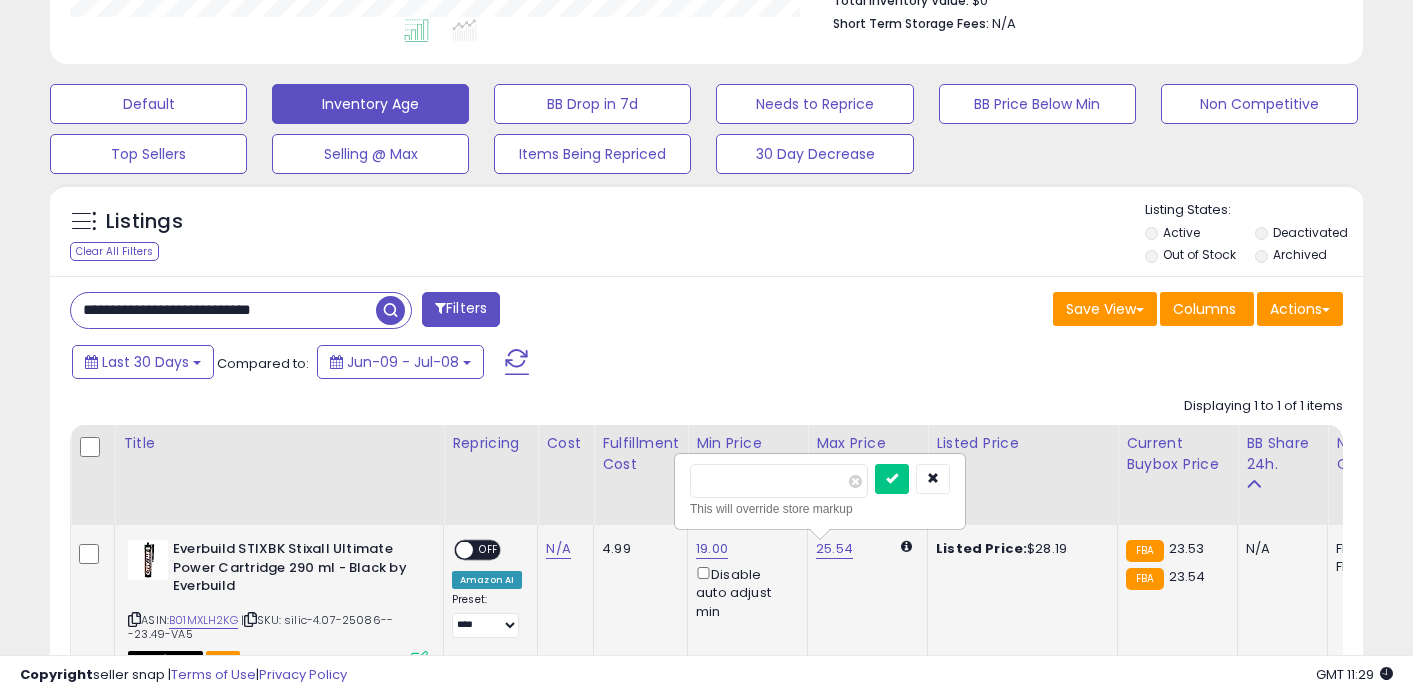 type on "**" 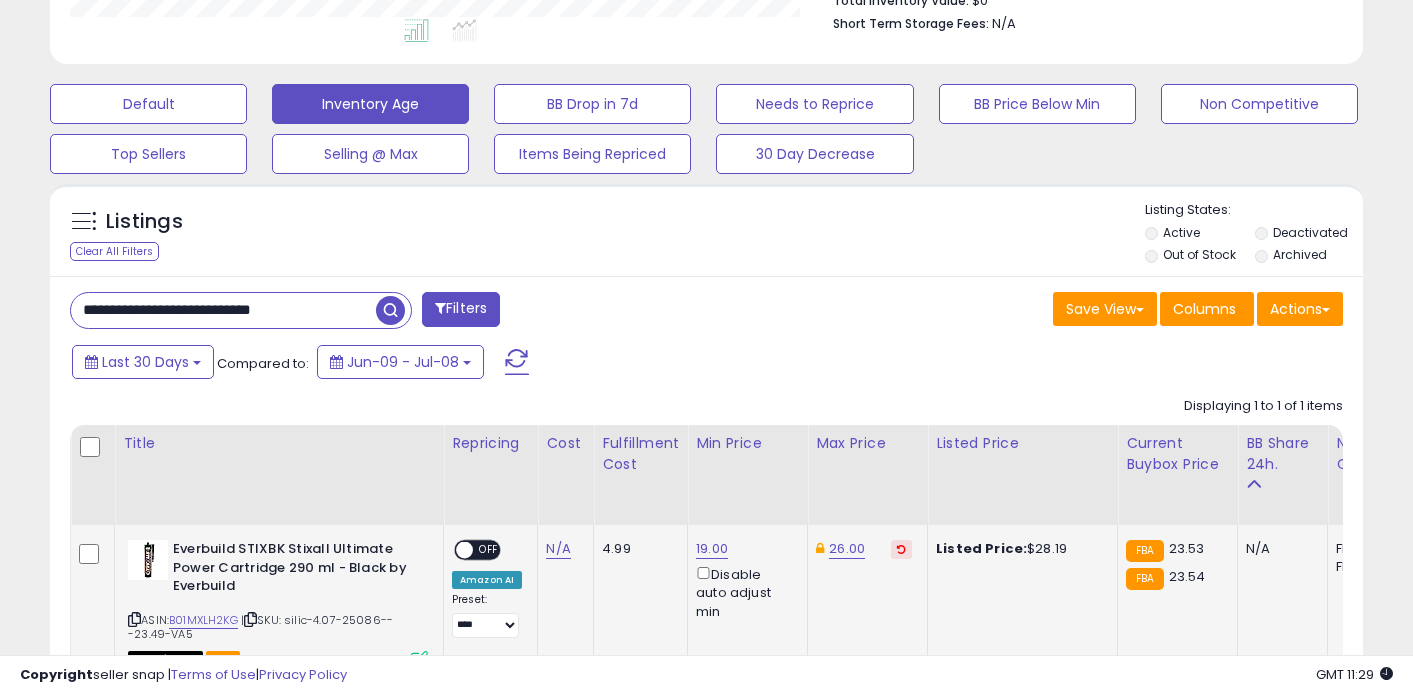 click on "**********" at bounding box center [223, 310] 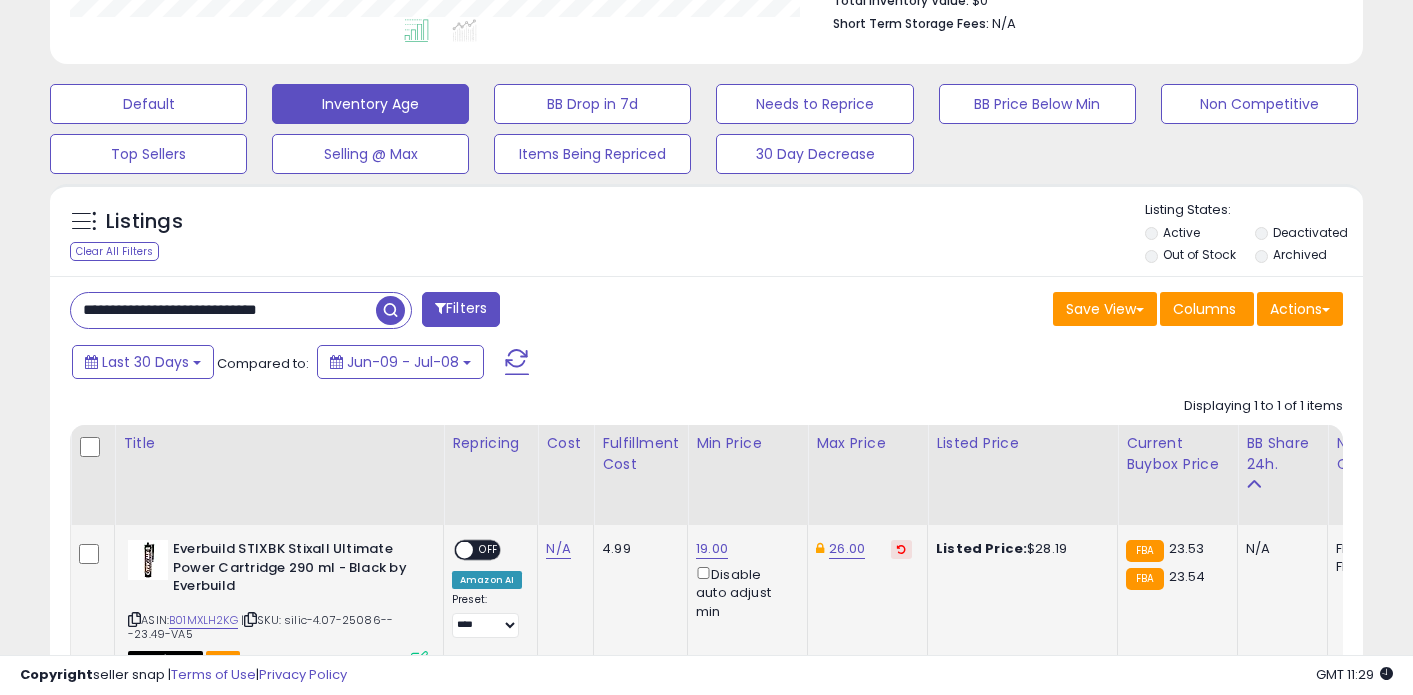type on "**********" 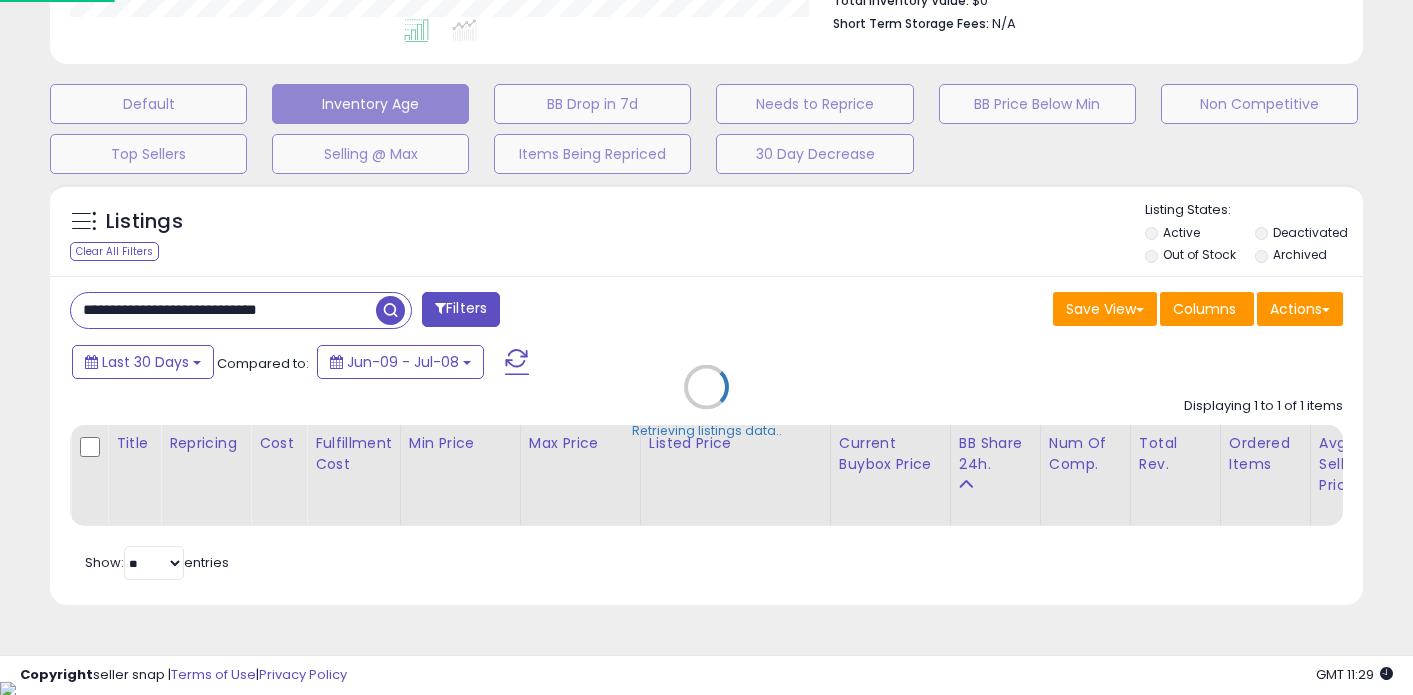 scroll, scrollTop: 999590, scrollLeft: 999231, axis: both 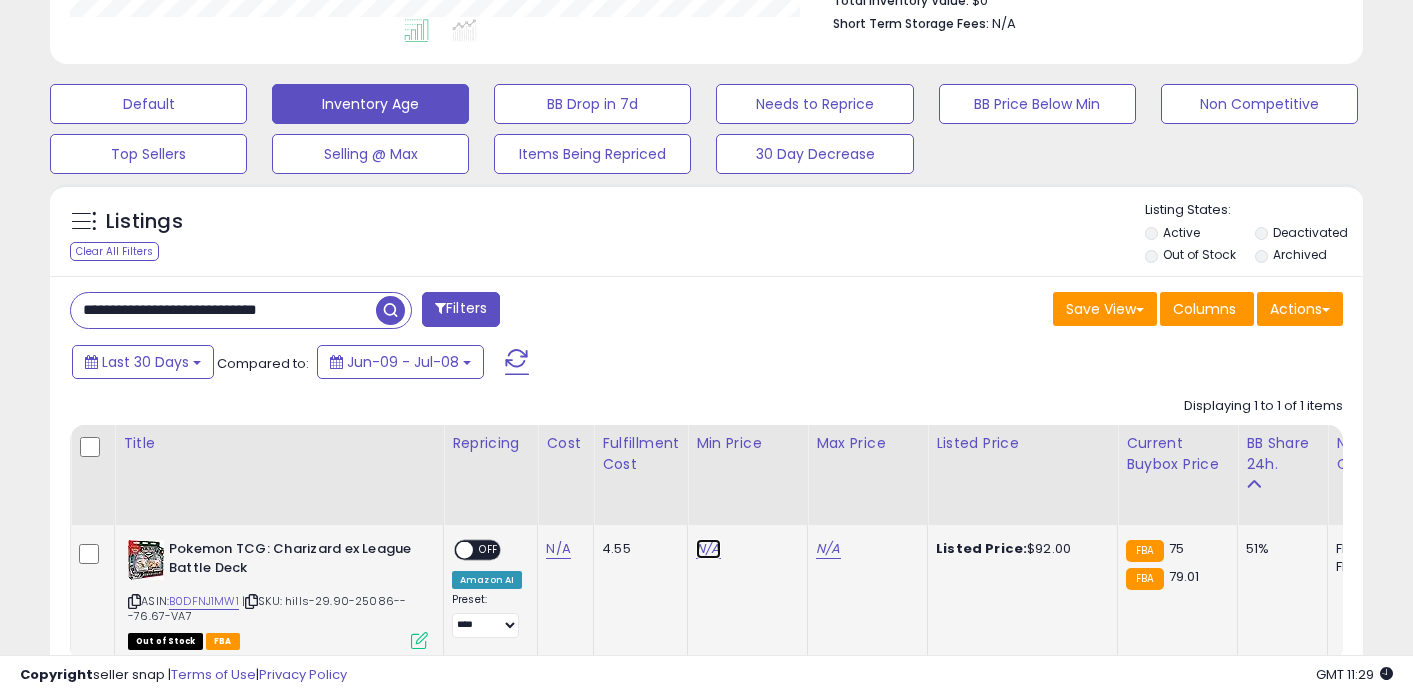 click on "N/A" at bounding box center [708, 549] 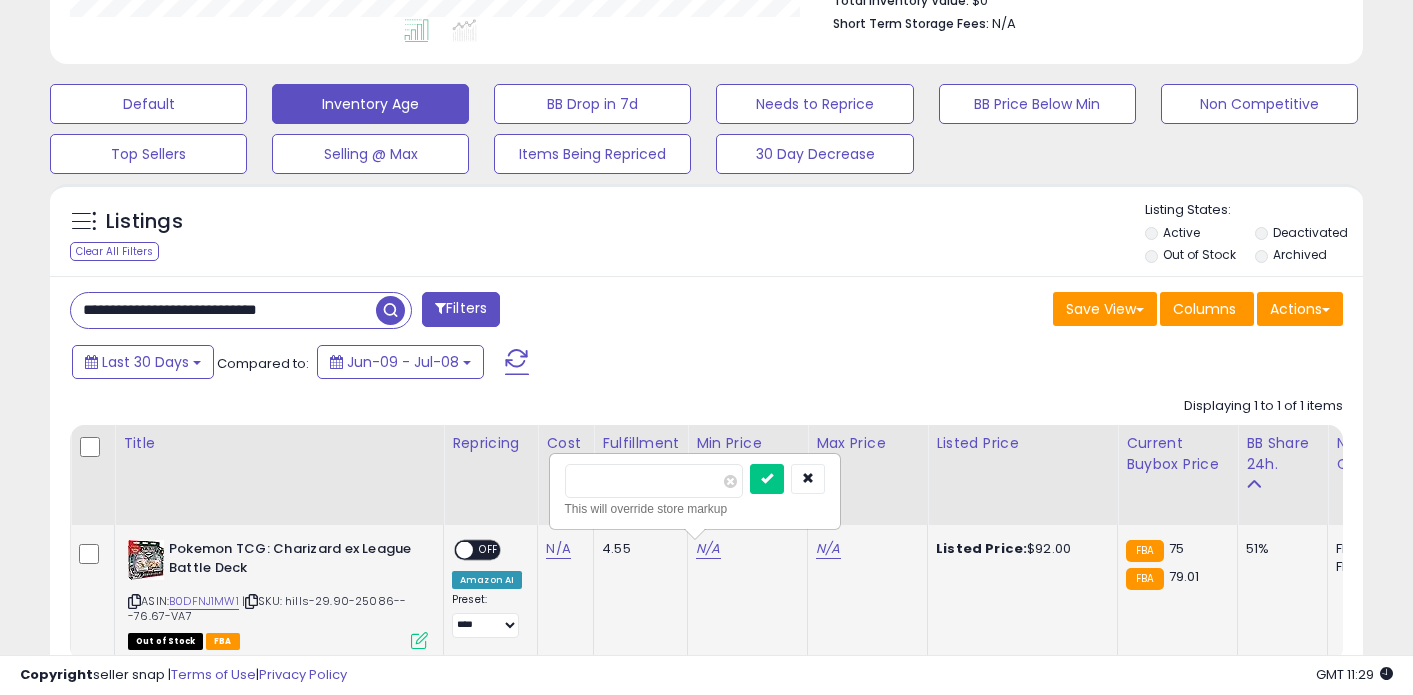 type on "**" 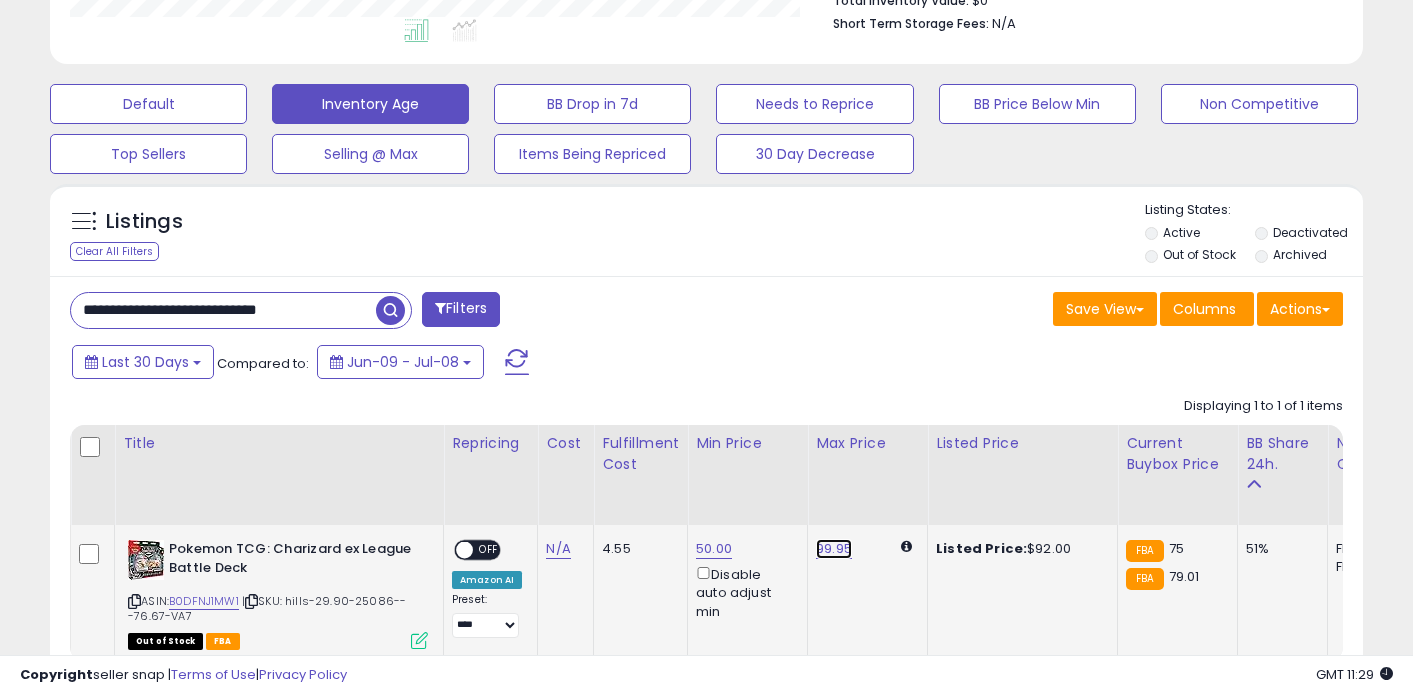 click on "99.95" at bounding box center (834, 549) 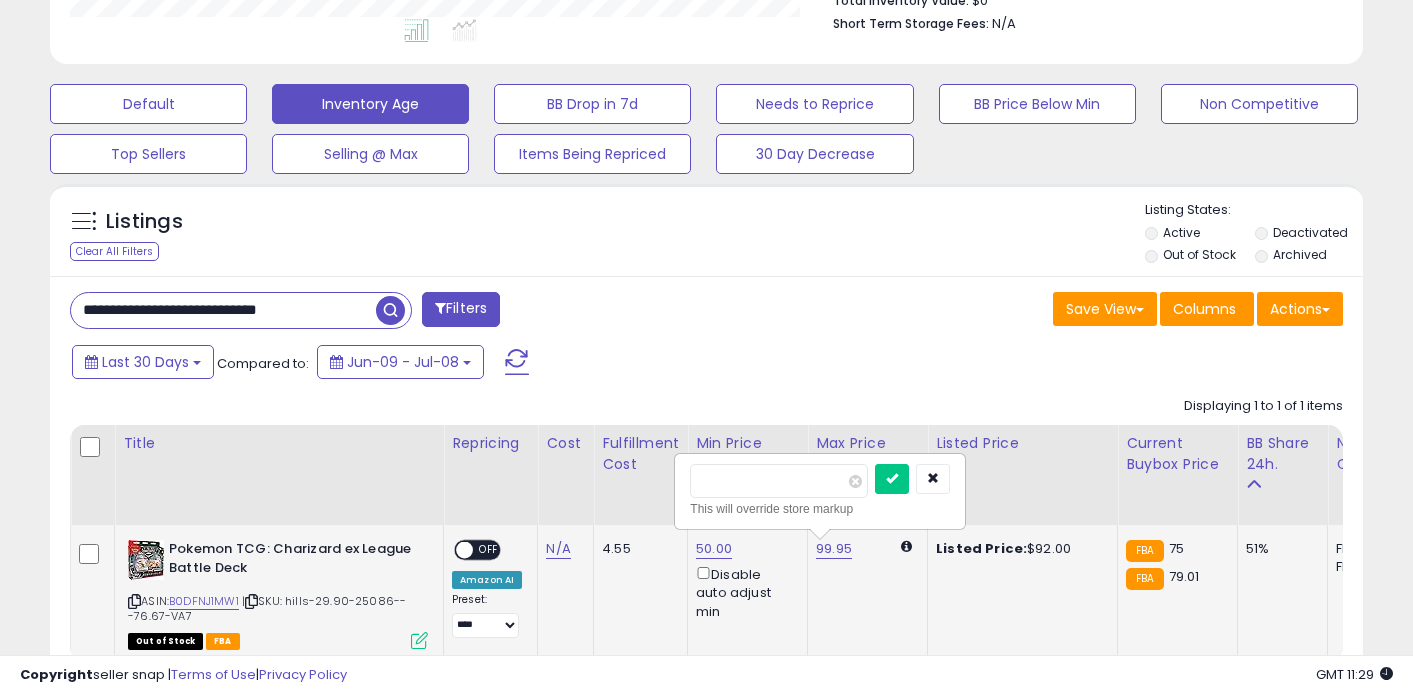 type on "**" 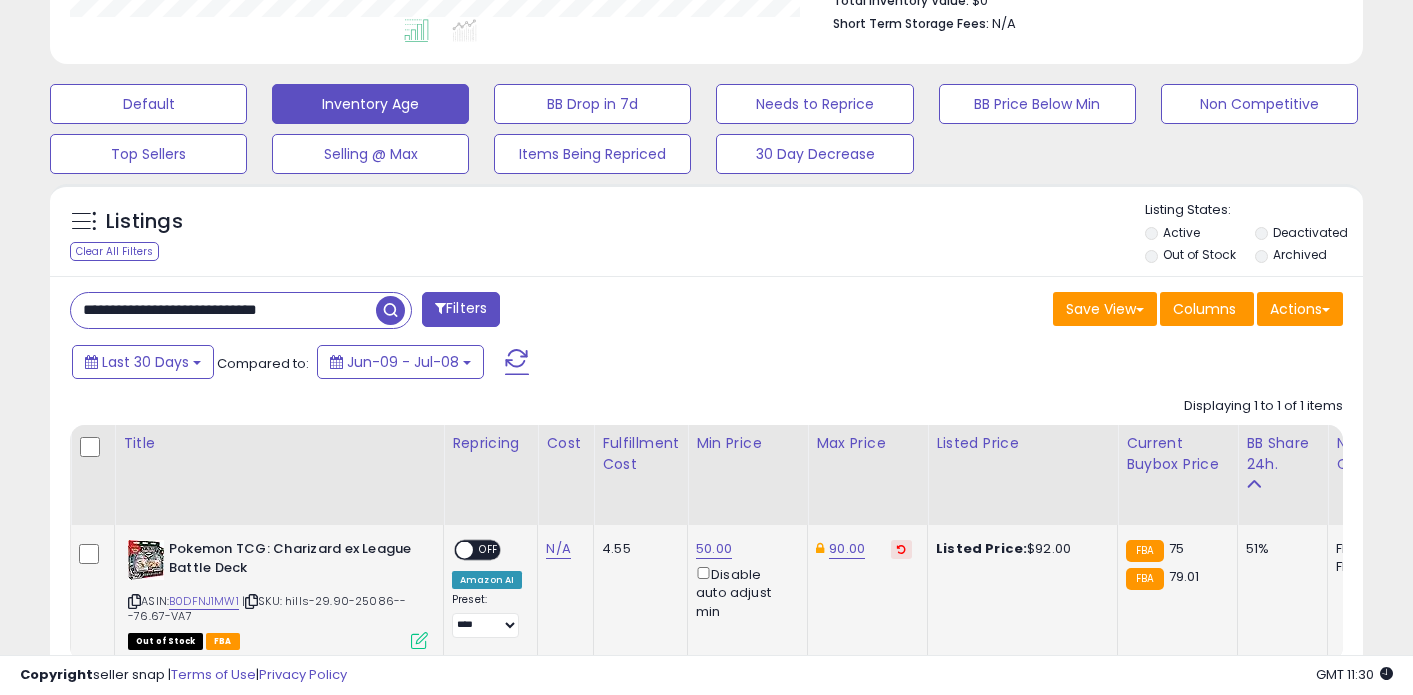 click on "**********" at bounding box center (223, 310) 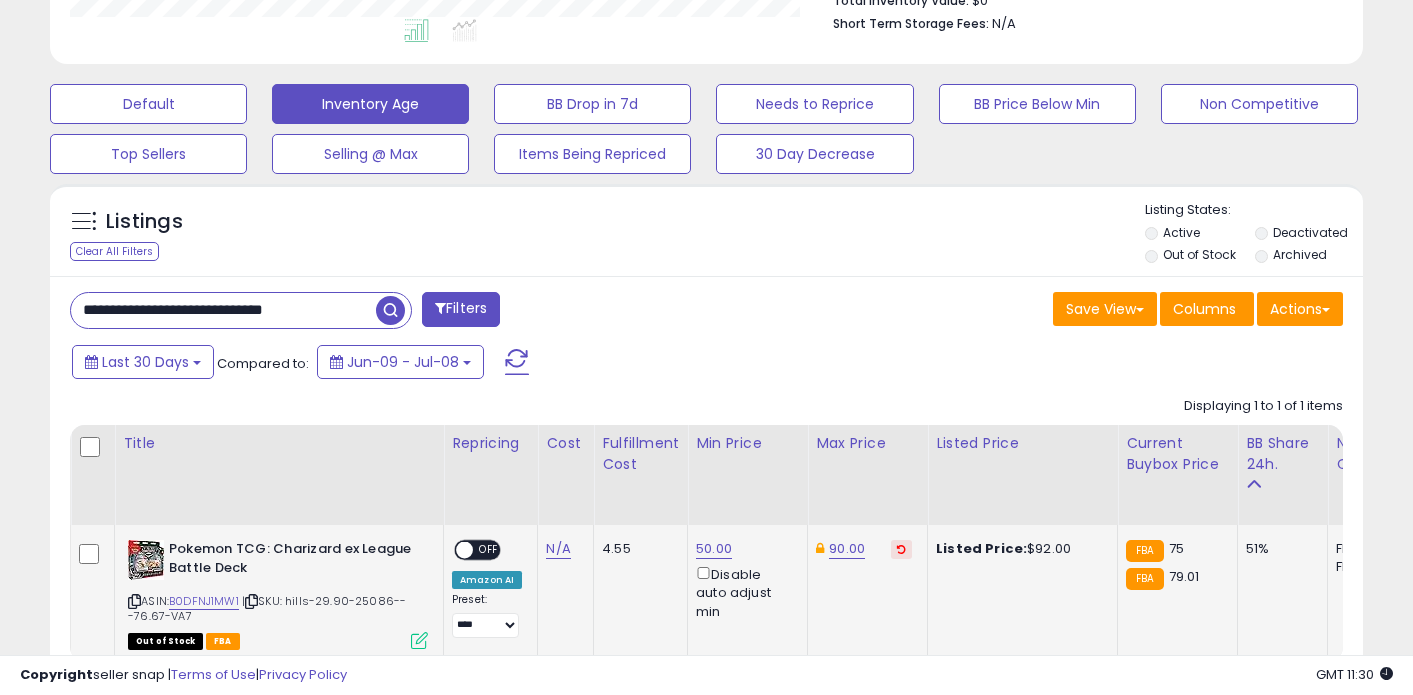 type on "**********" 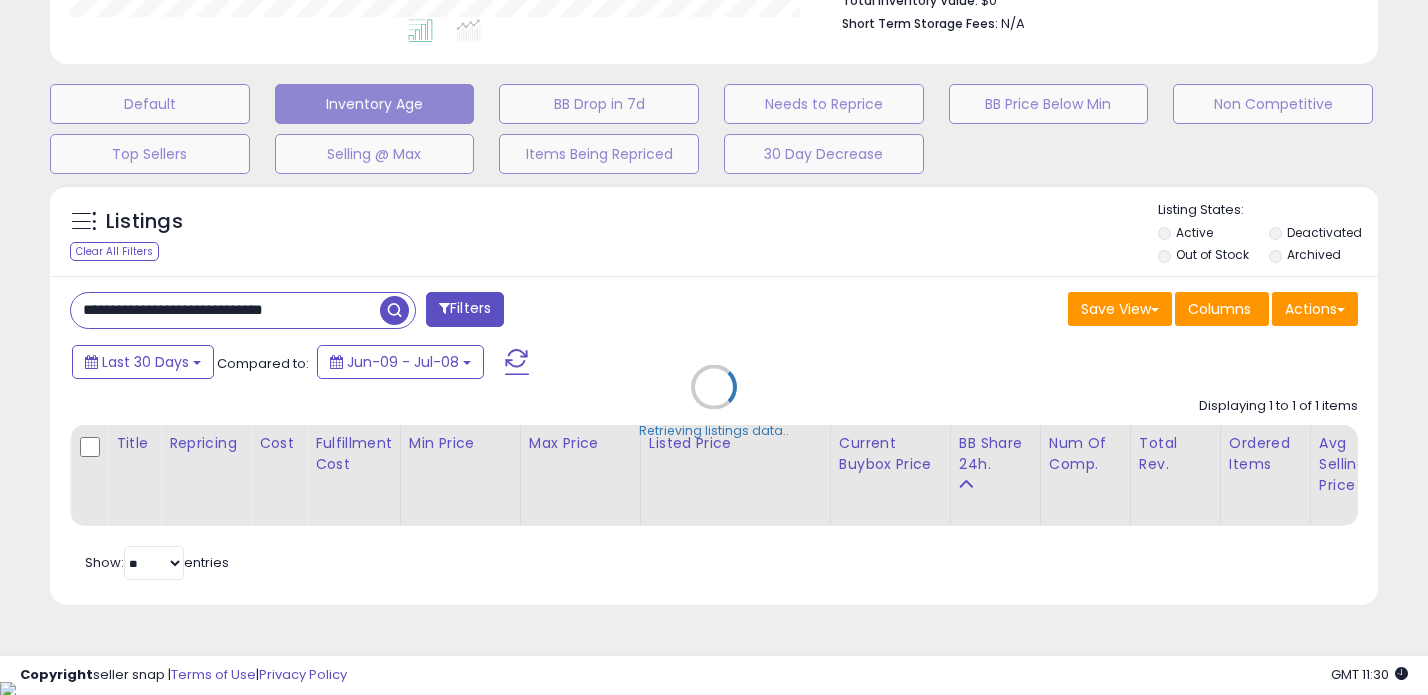 scroll, scrollTop: 999590, scrollLeft: 999231, axis: both 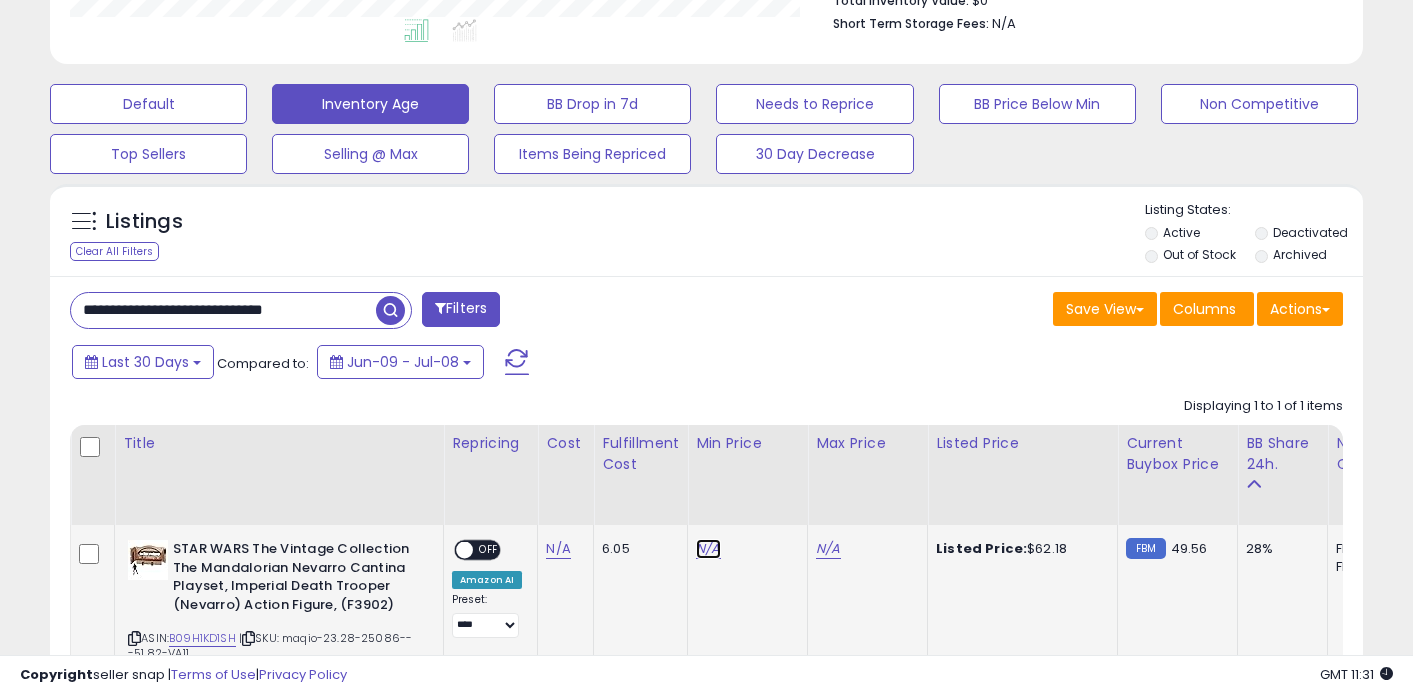 click on "N/A" at bounding box center [708, 549] 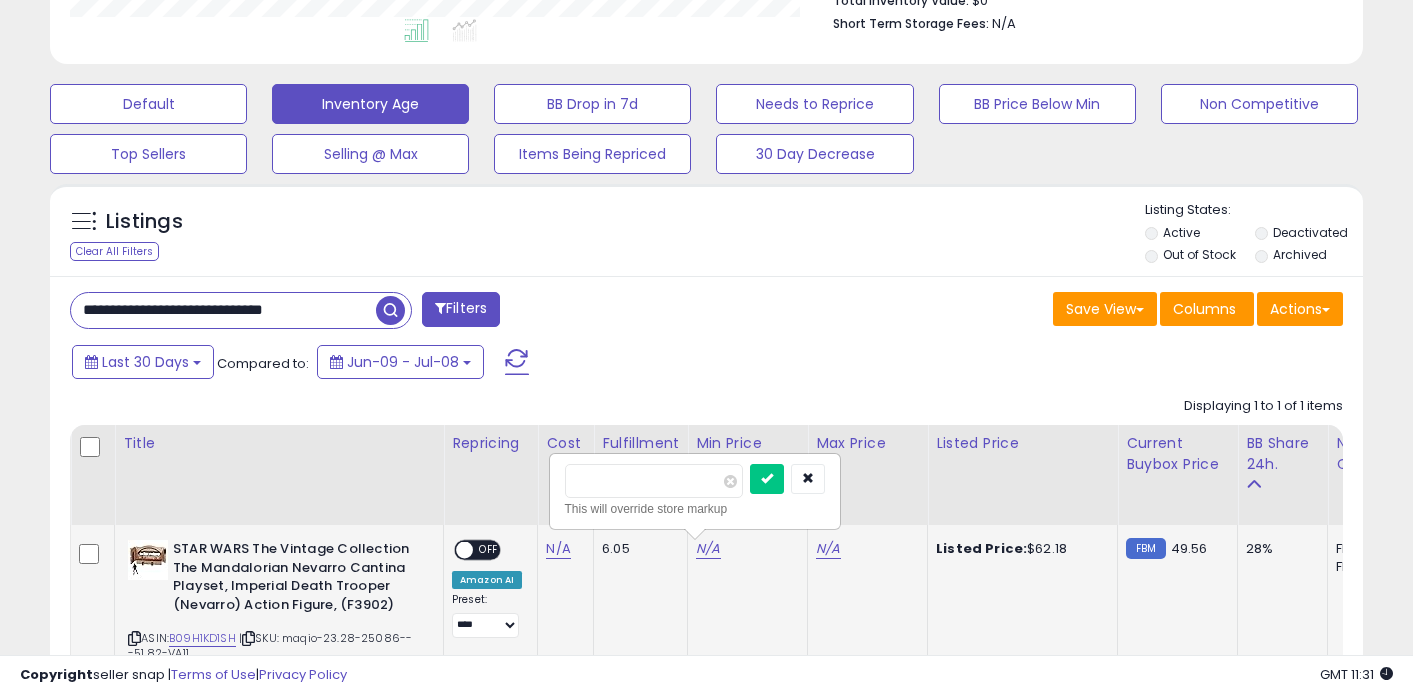 type on "**" 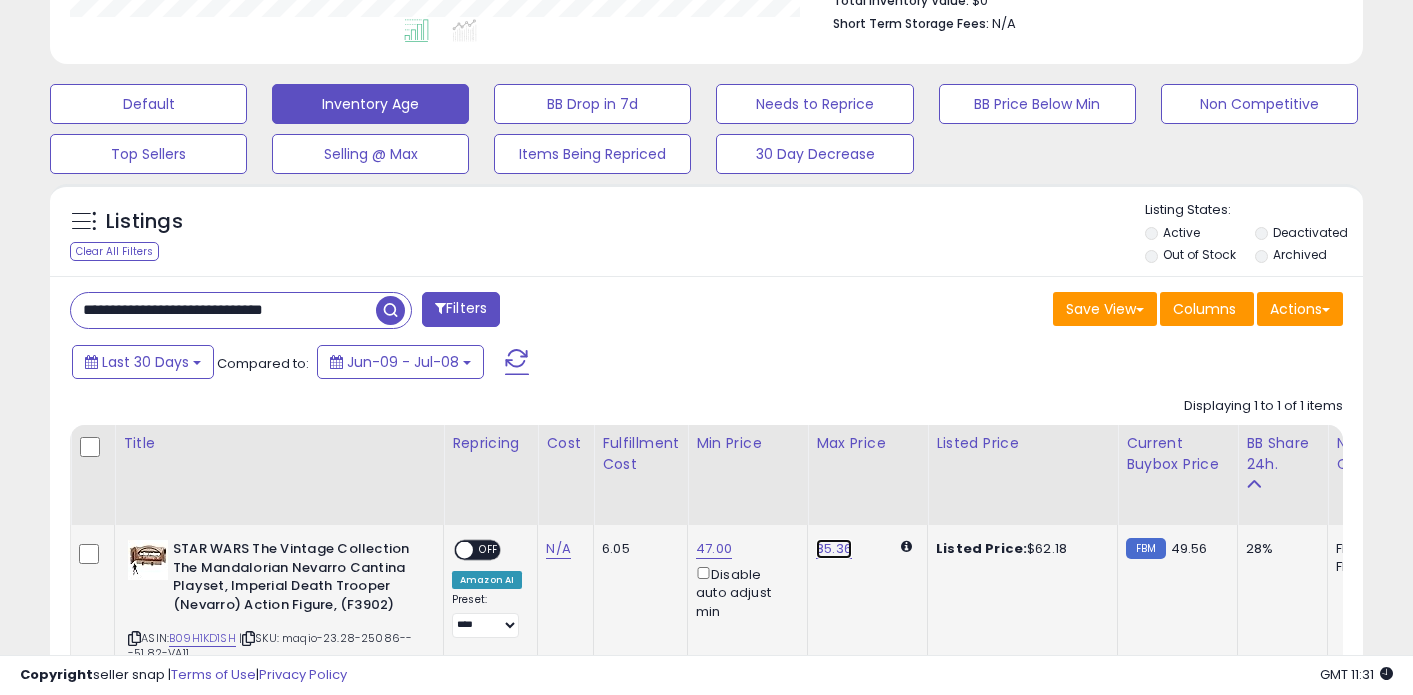 click on "85.36" at bounding box center (834, 549) 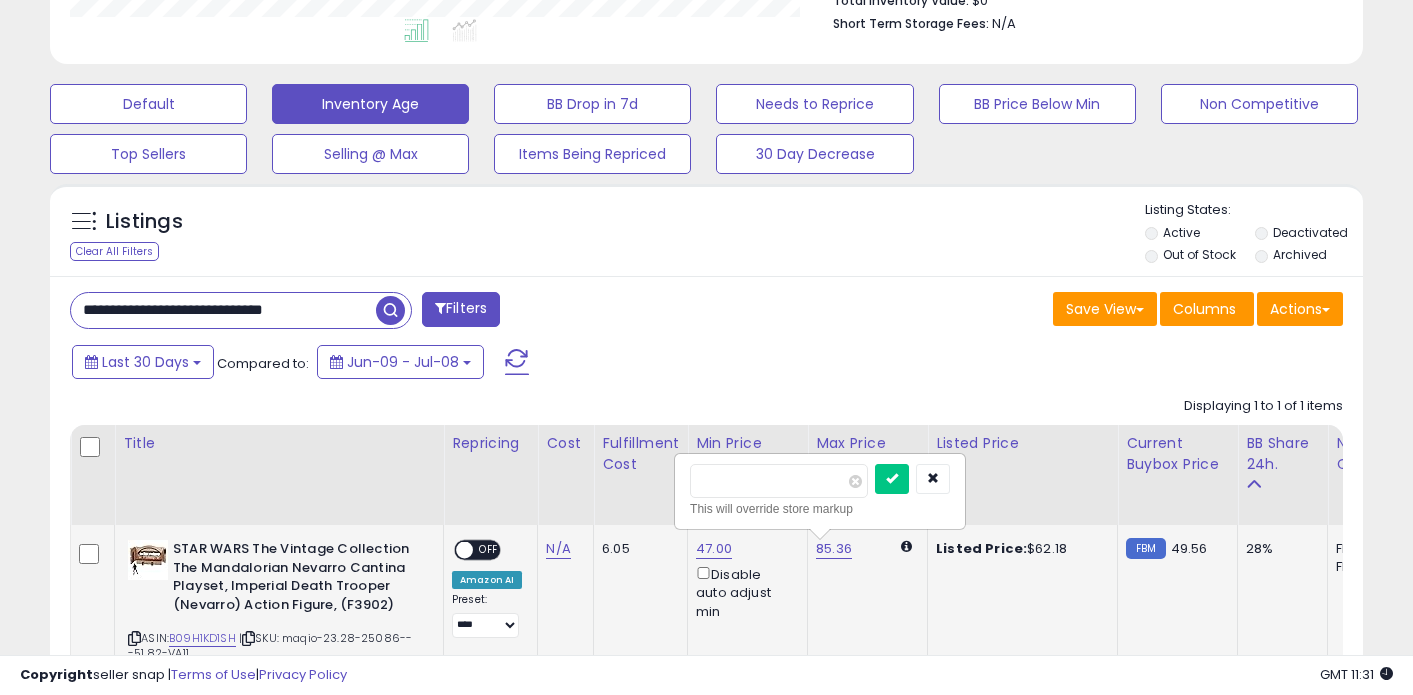 type on "*****" 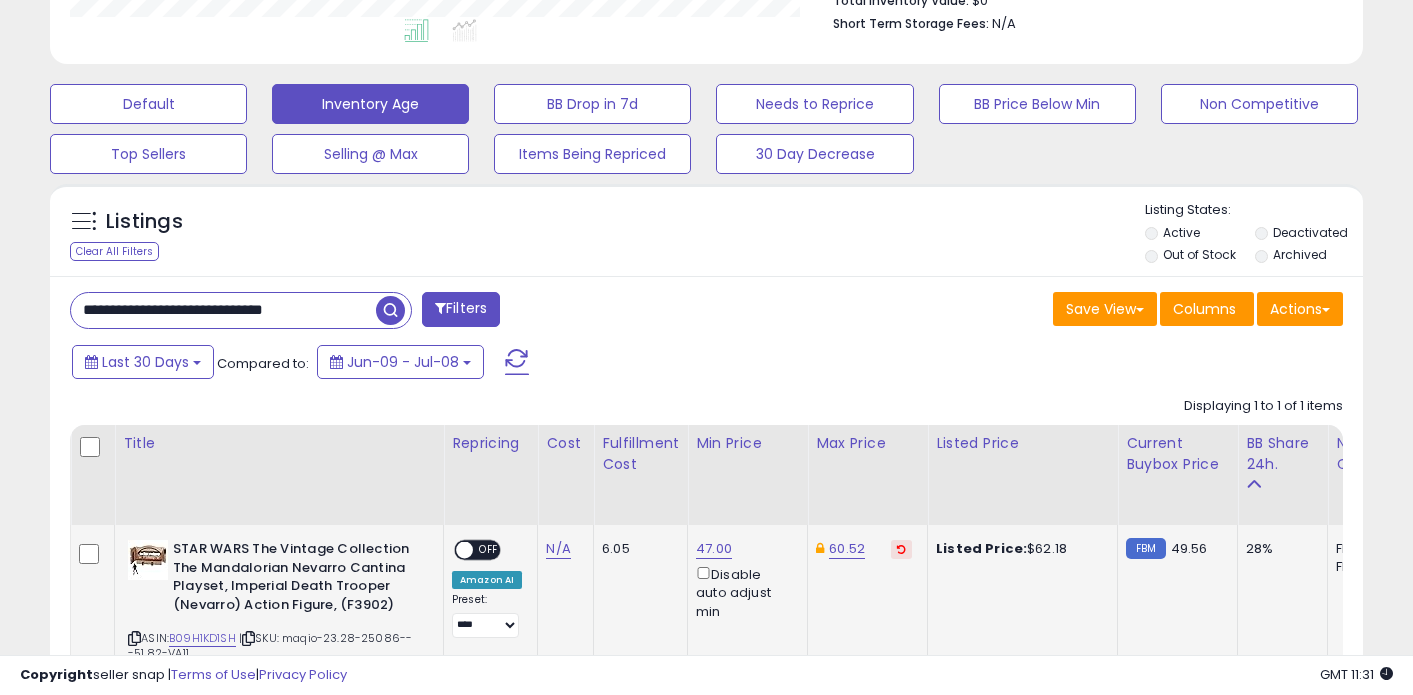 click on "**********" at bounding box center [223, 310] 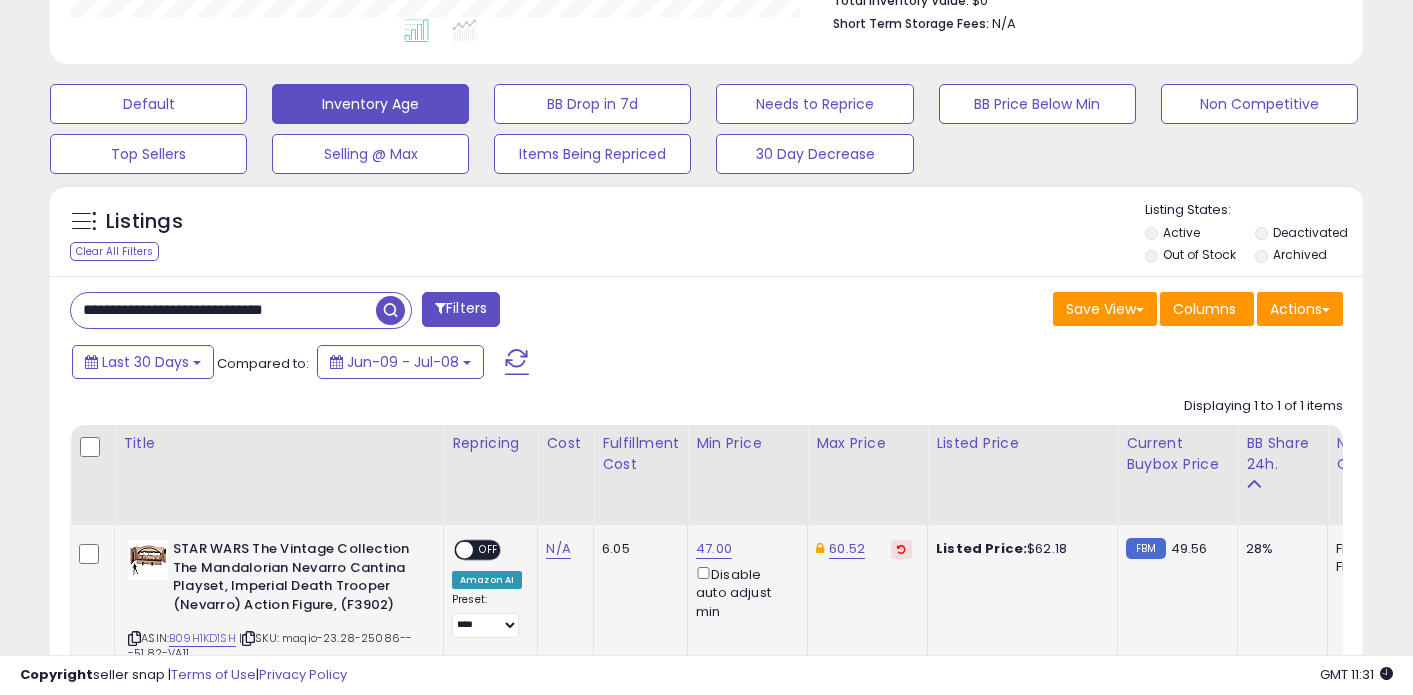 paste 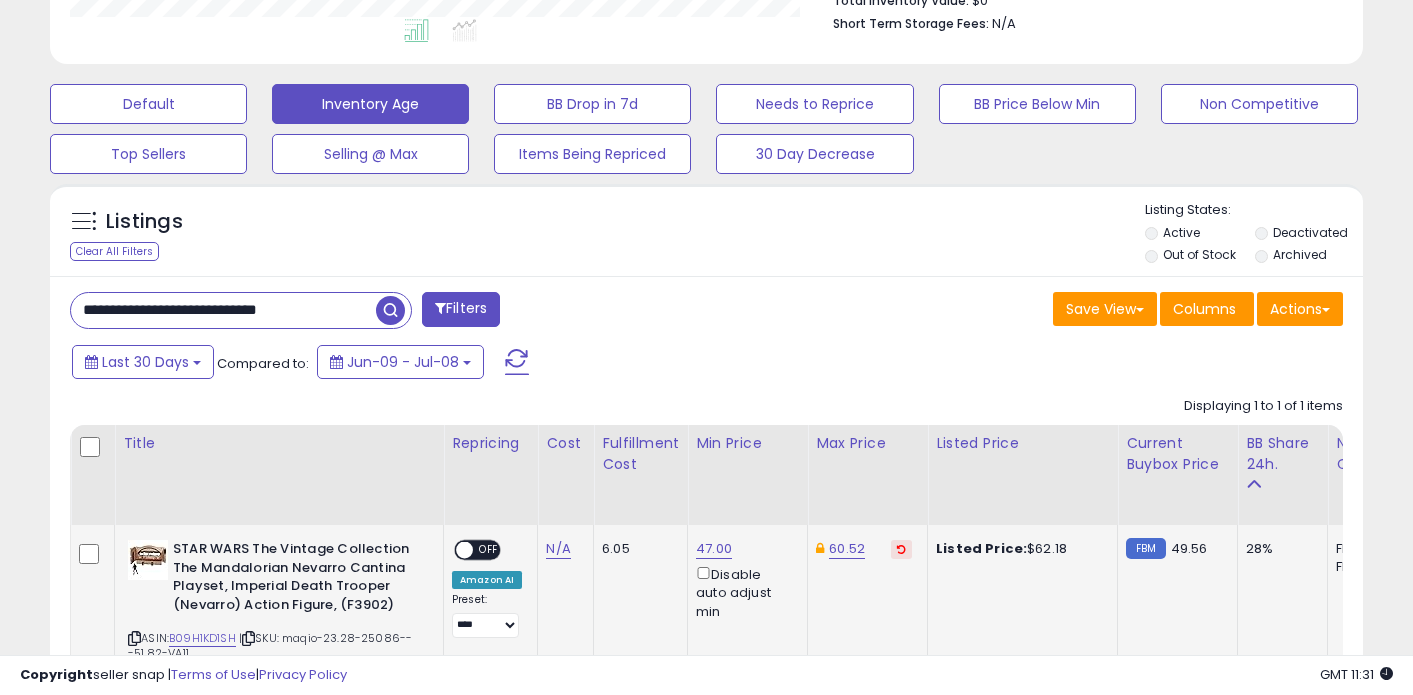 type on "**********" 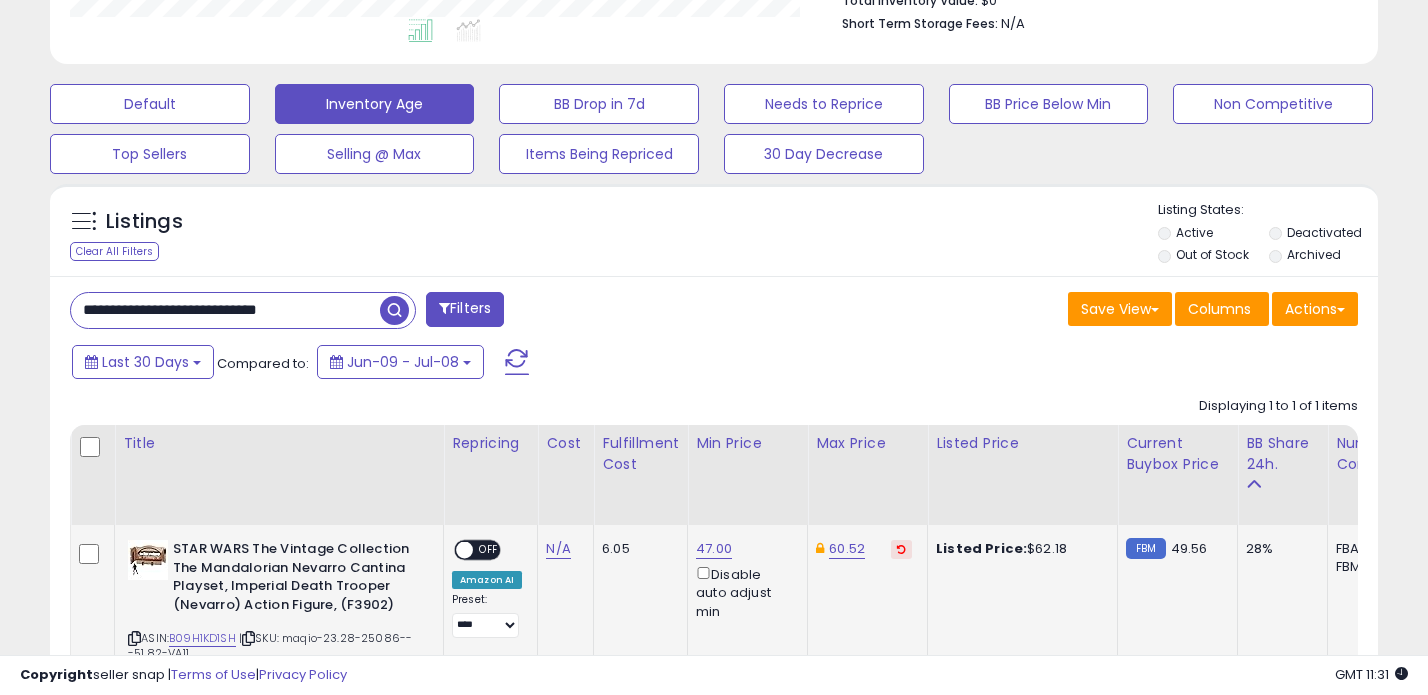 scroll, scrollTop: 999590, scrollLeft: 999231, axis: both 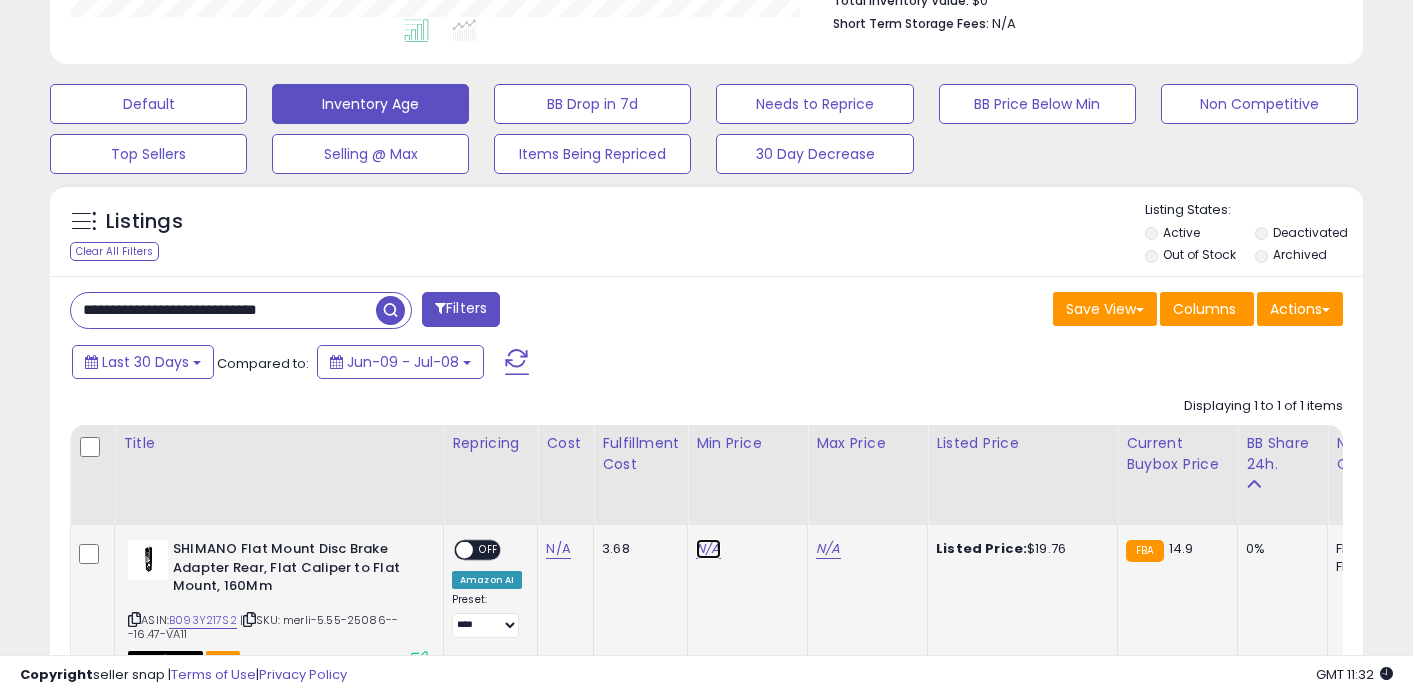 click on "N/A" at bounding box center (708, 549) 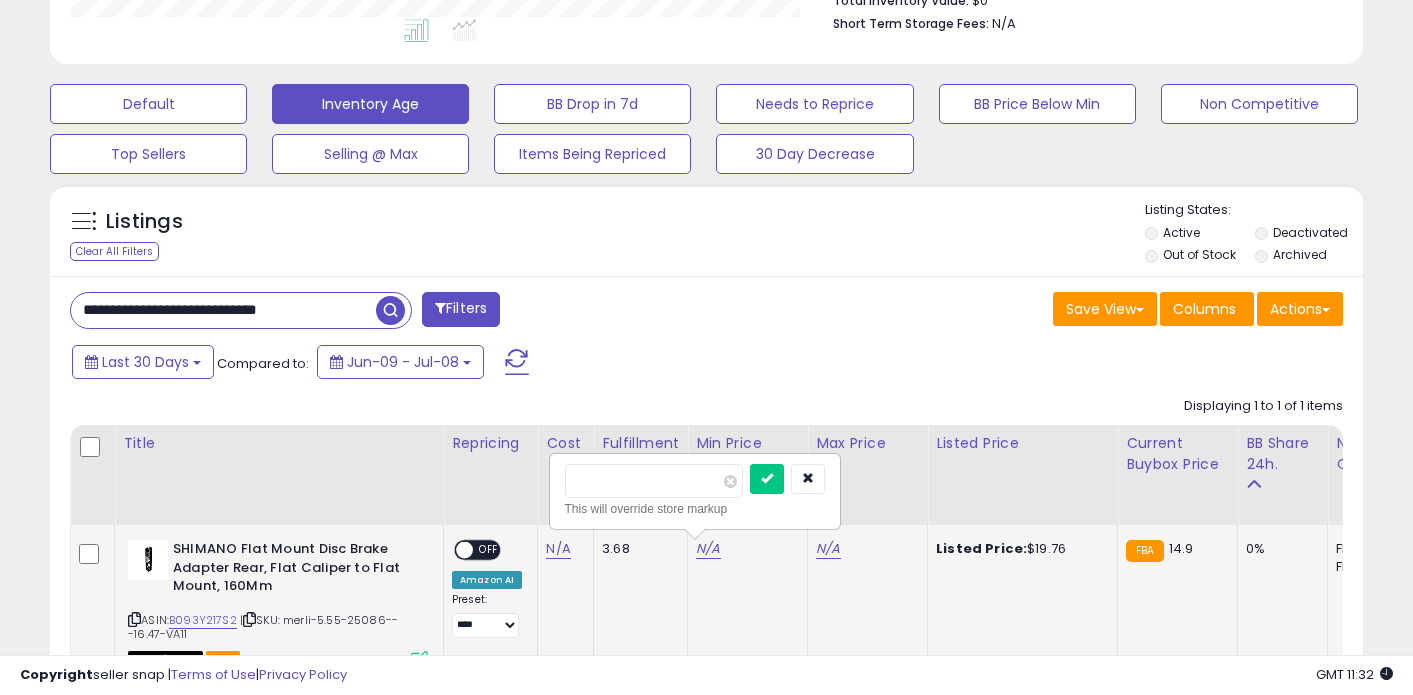 type on "**" 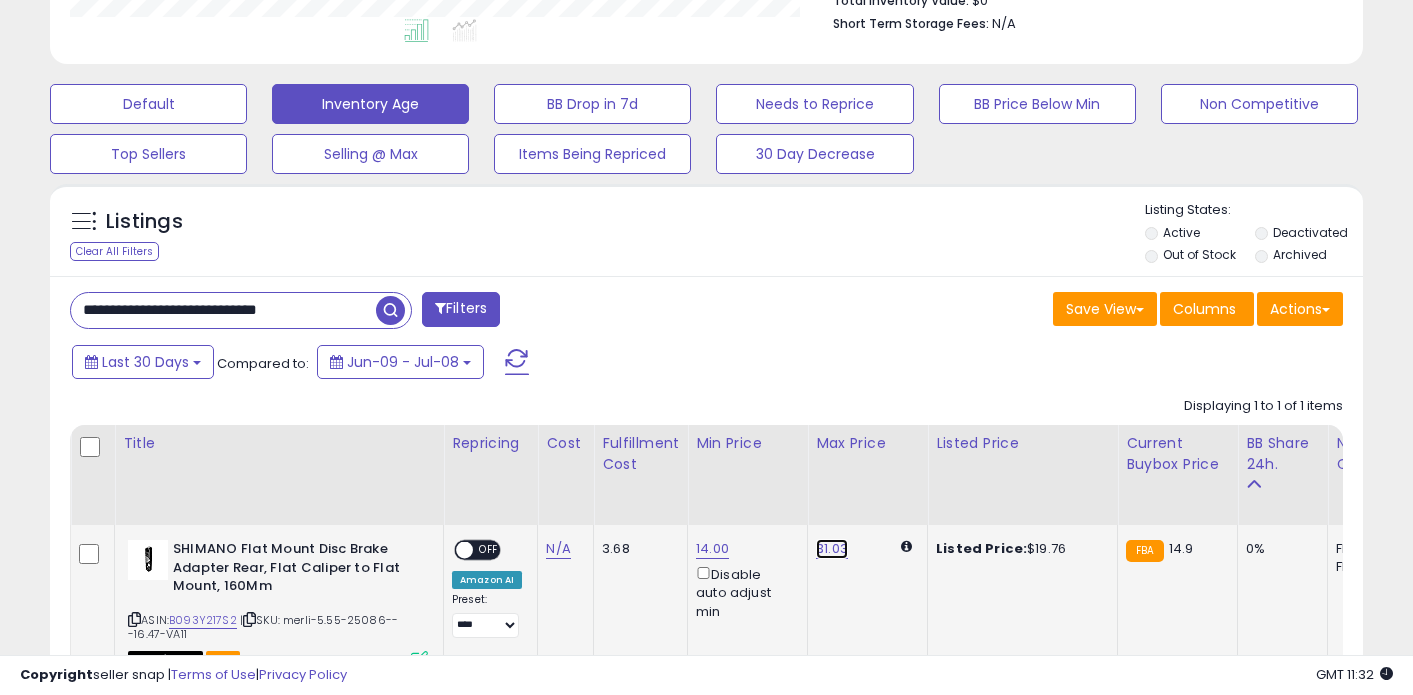 click on "31.03" at bounding box center [832, 549] 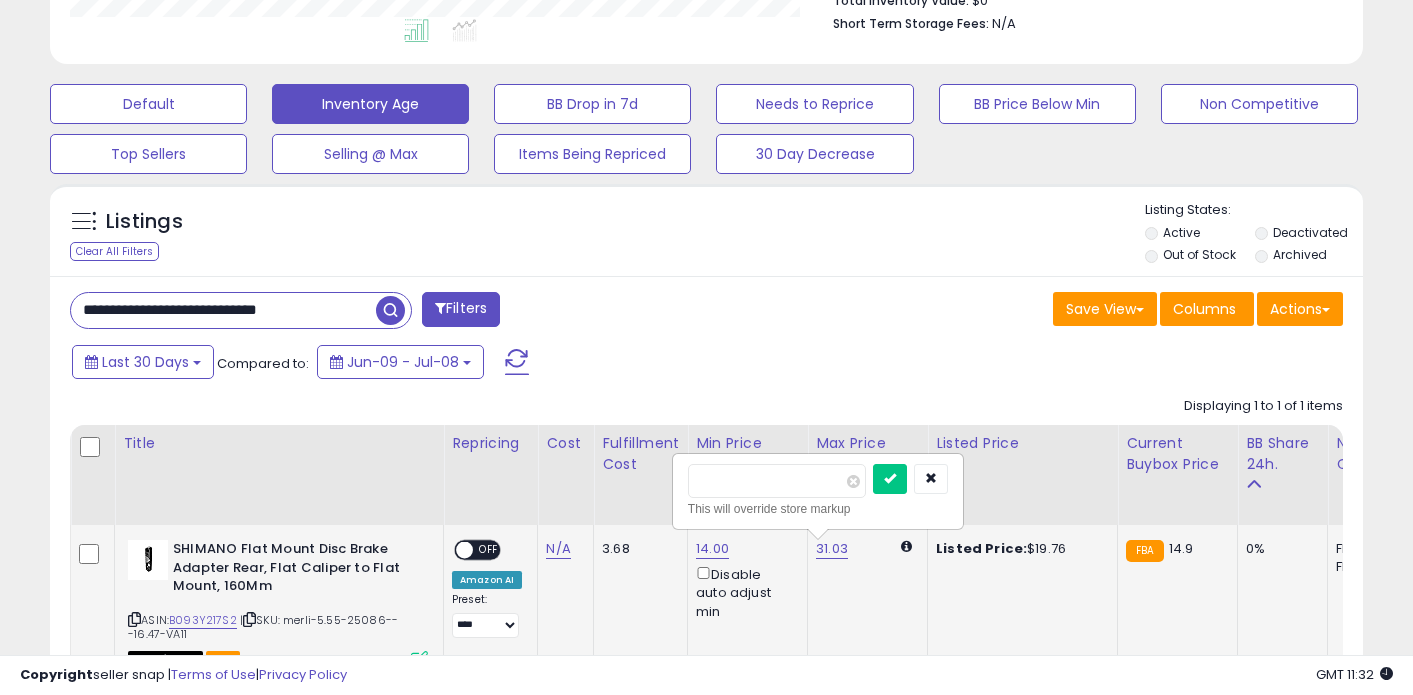 type on "**" 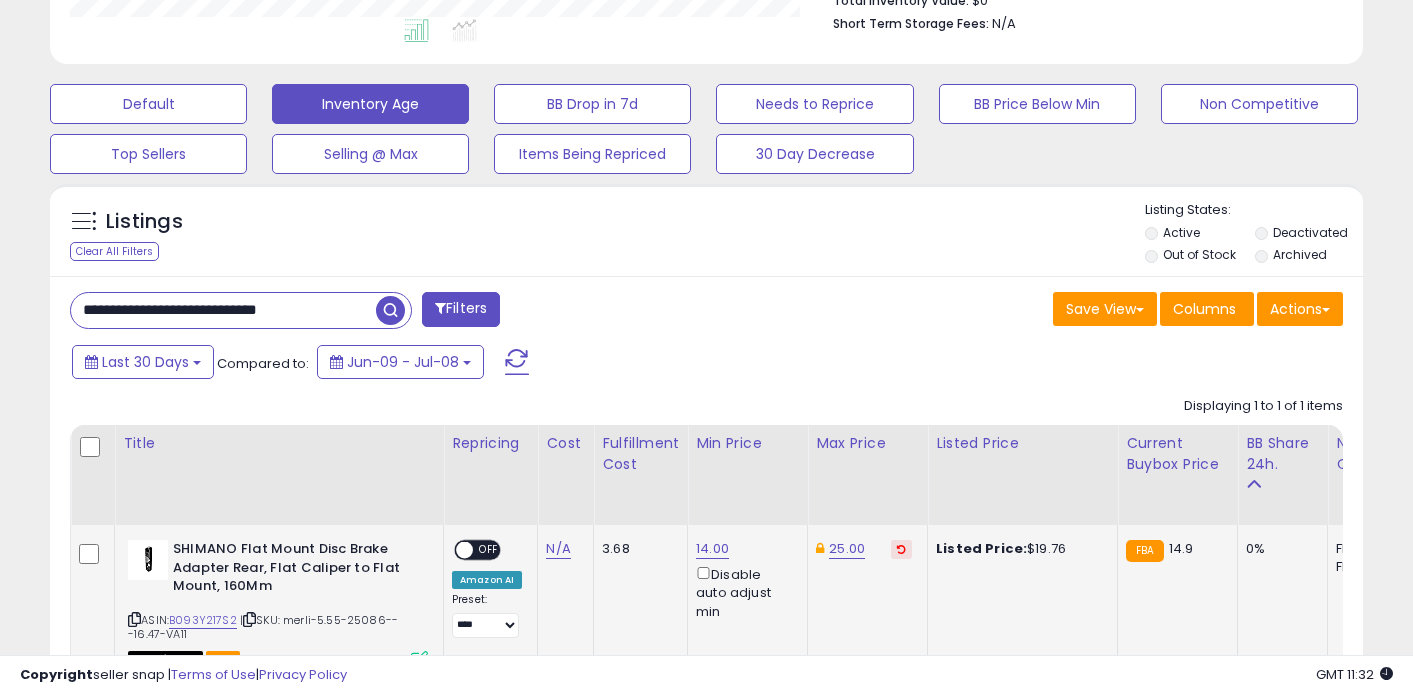 click on "**********" at bounding box center (223, 310) 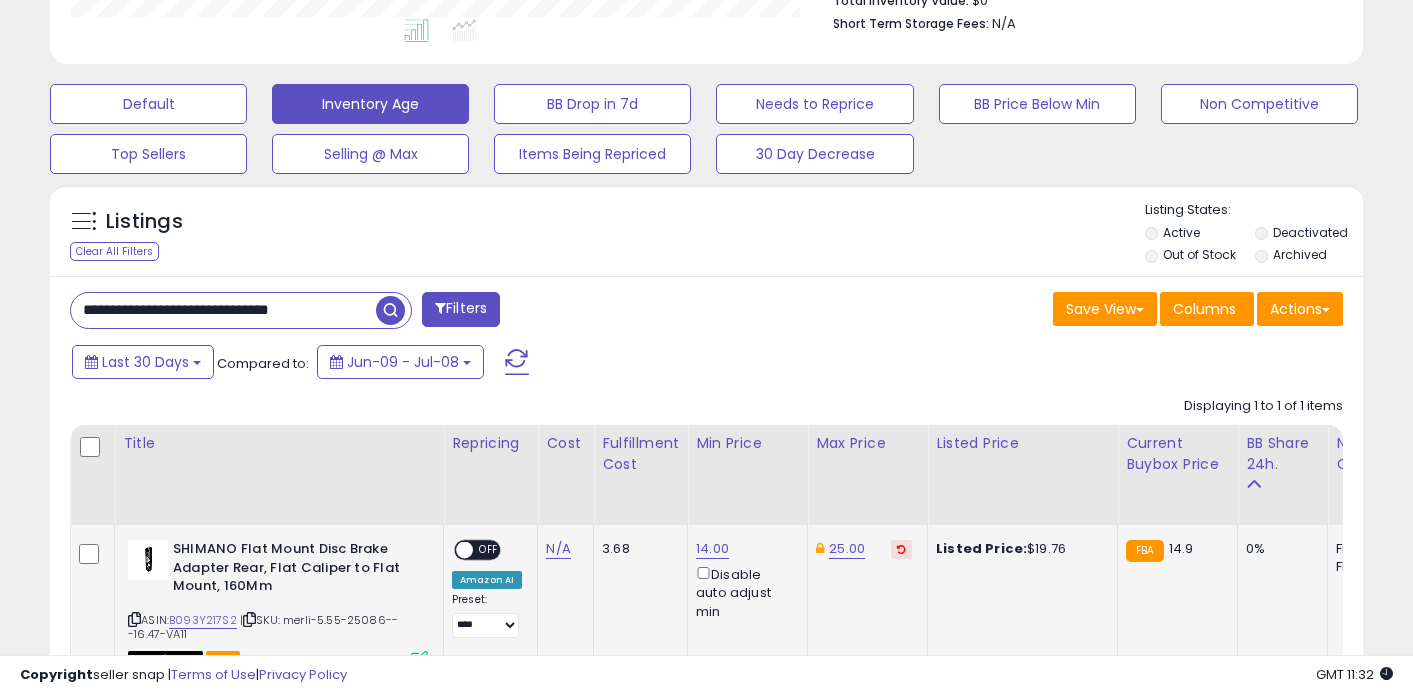 type on "**********" 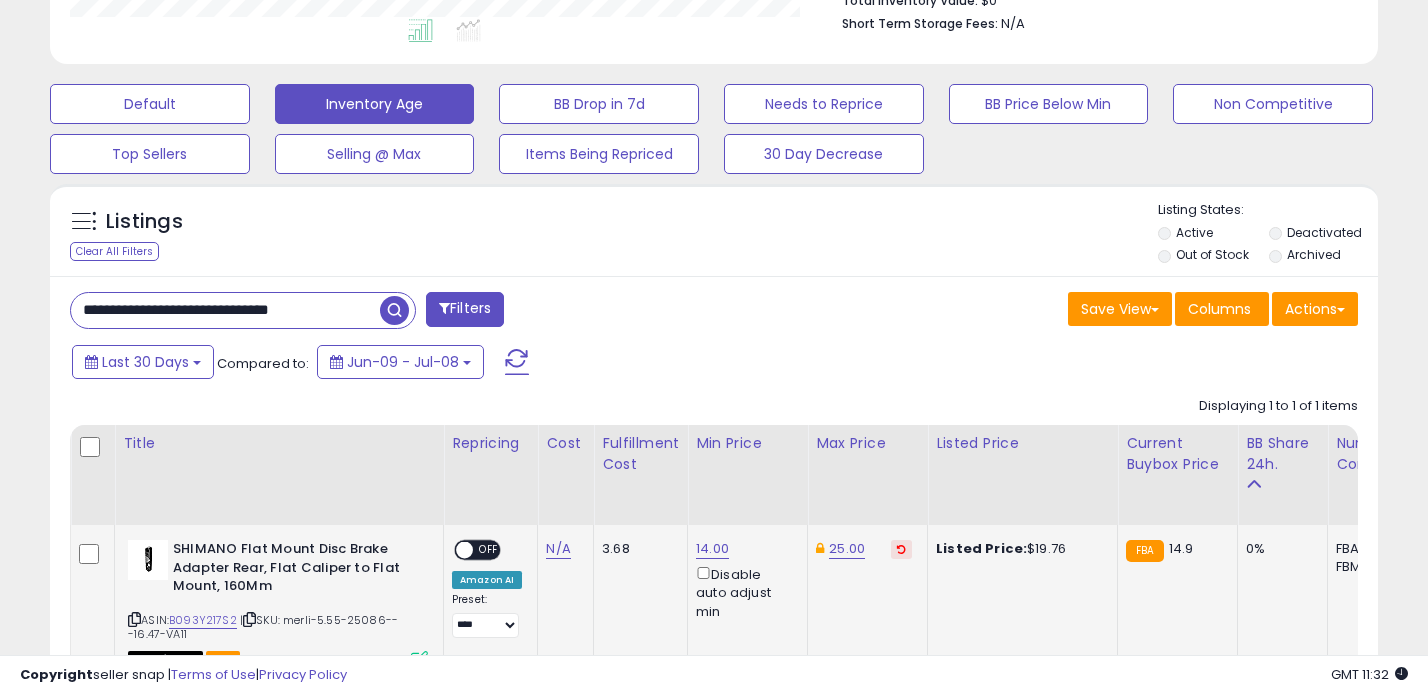 scroll, scrollTop: 999590, scrollLeft: 999231, axis: both 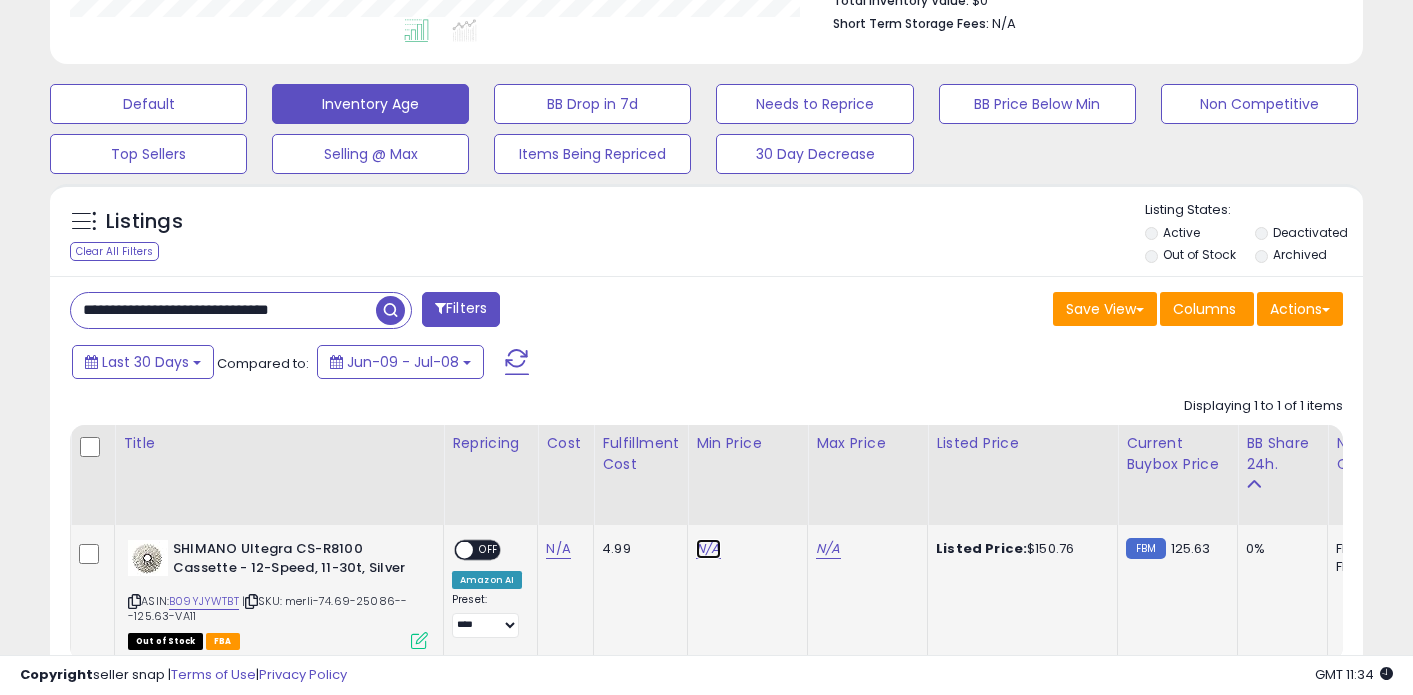 click on "N/A" at bounding box center (708, 549) 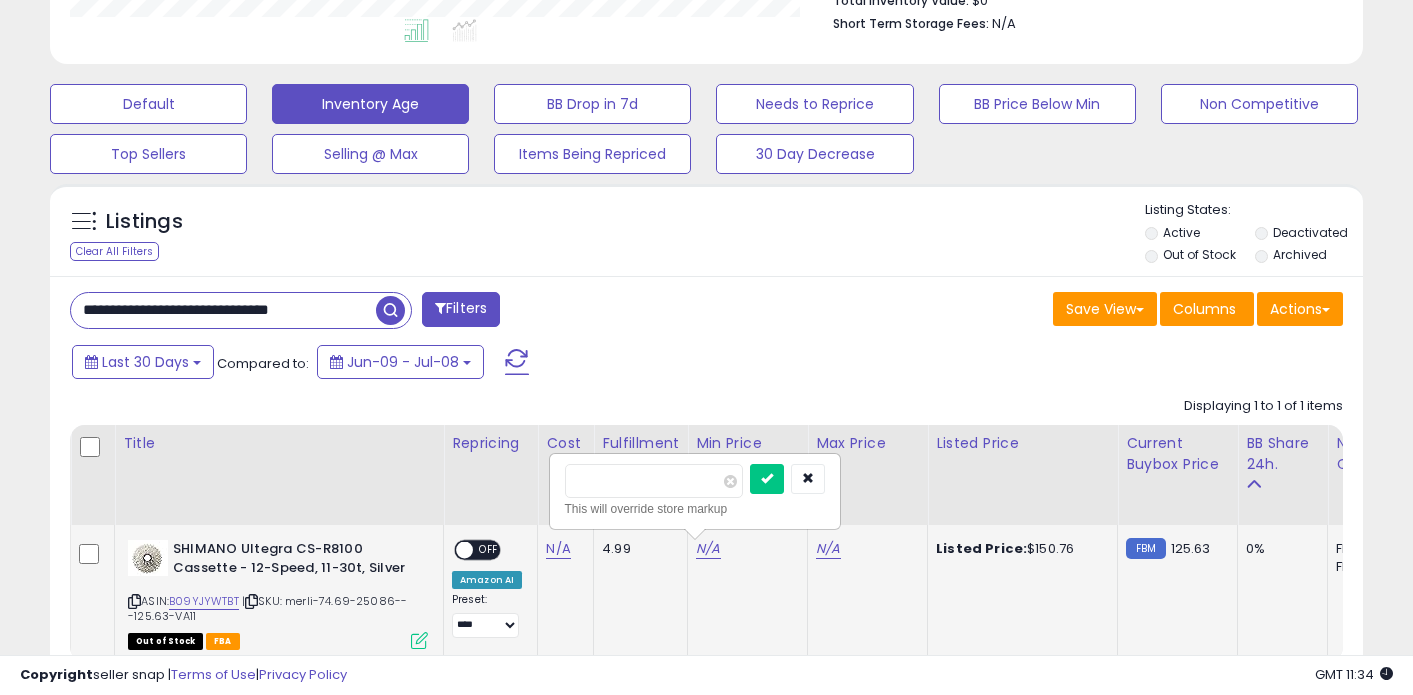 type on "***" 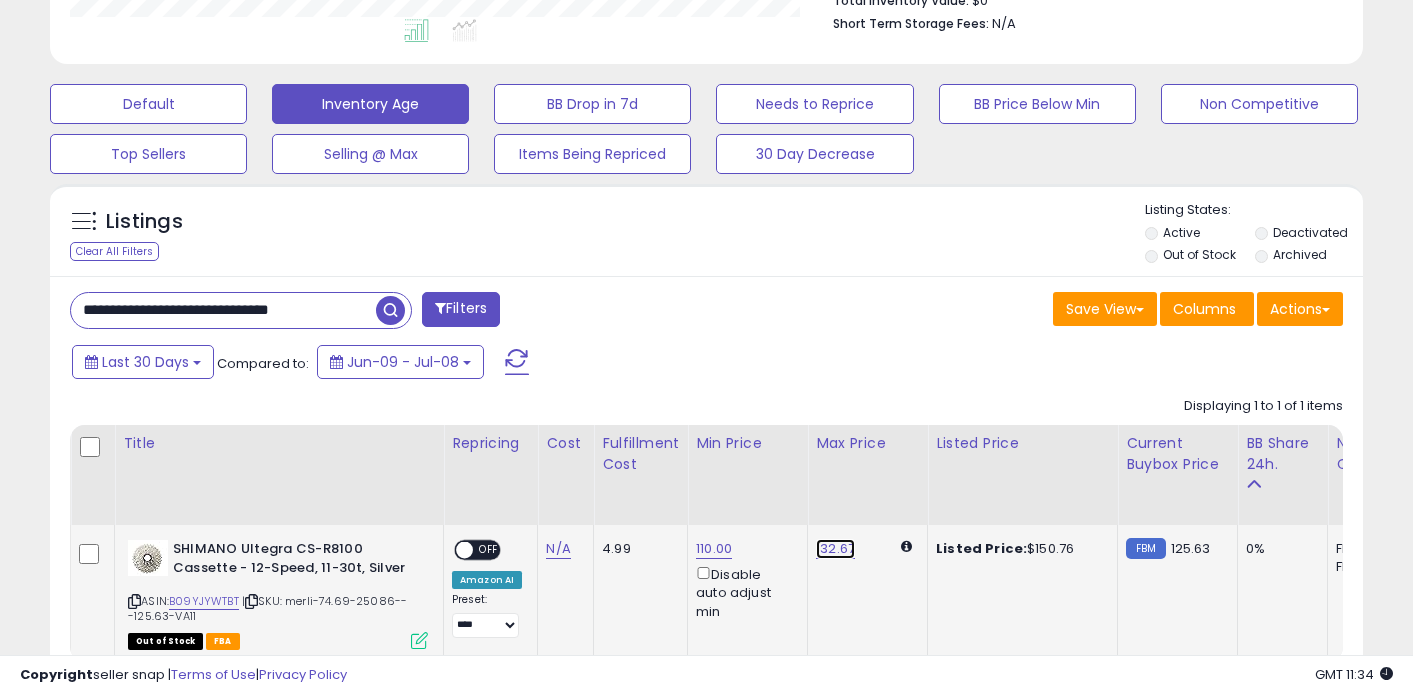 click on "132.67" at bounding box center (835, 549) 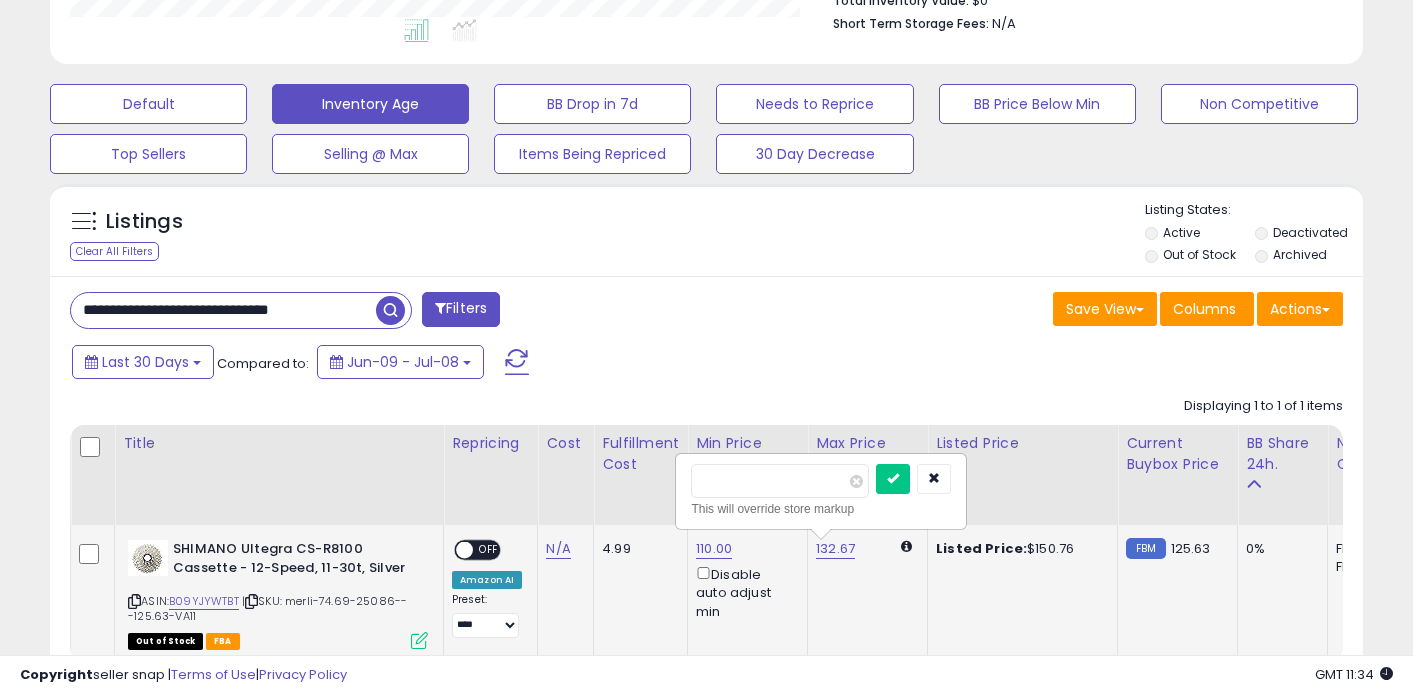 type on "***" 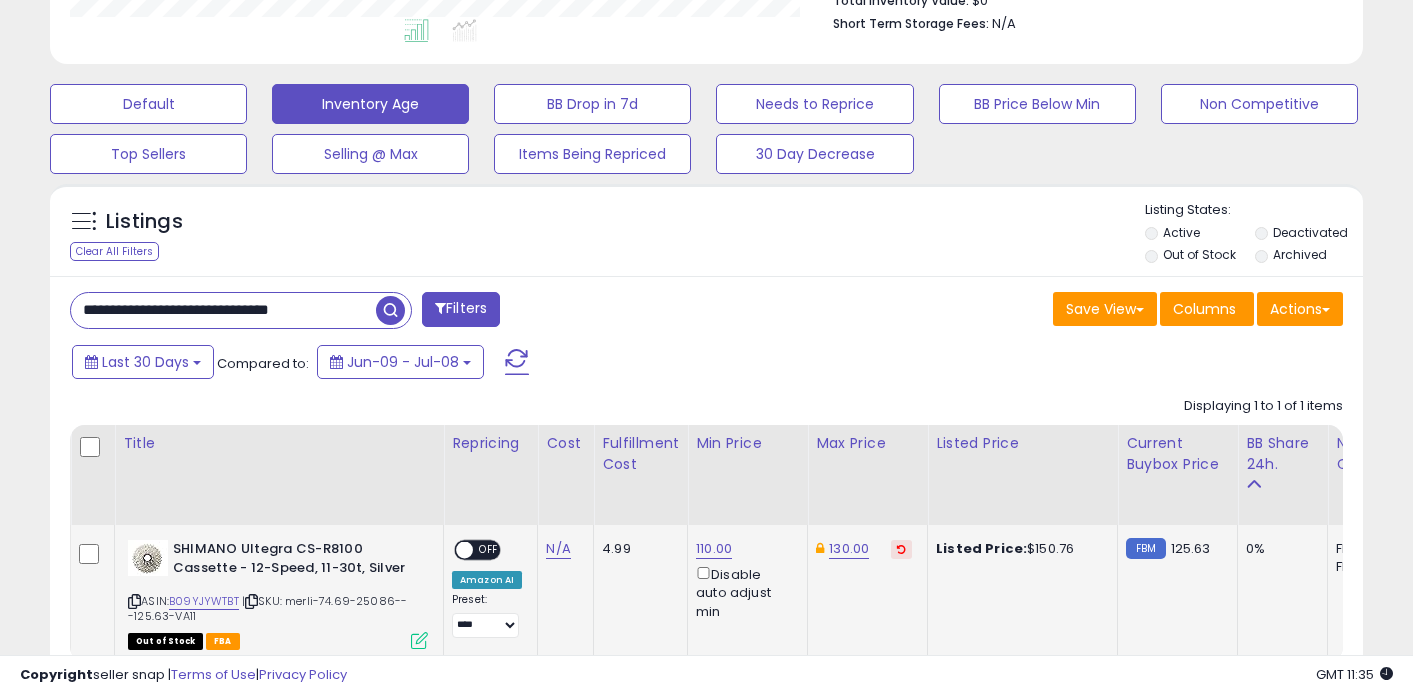 click on "**********" at bounding box center [223, 310] 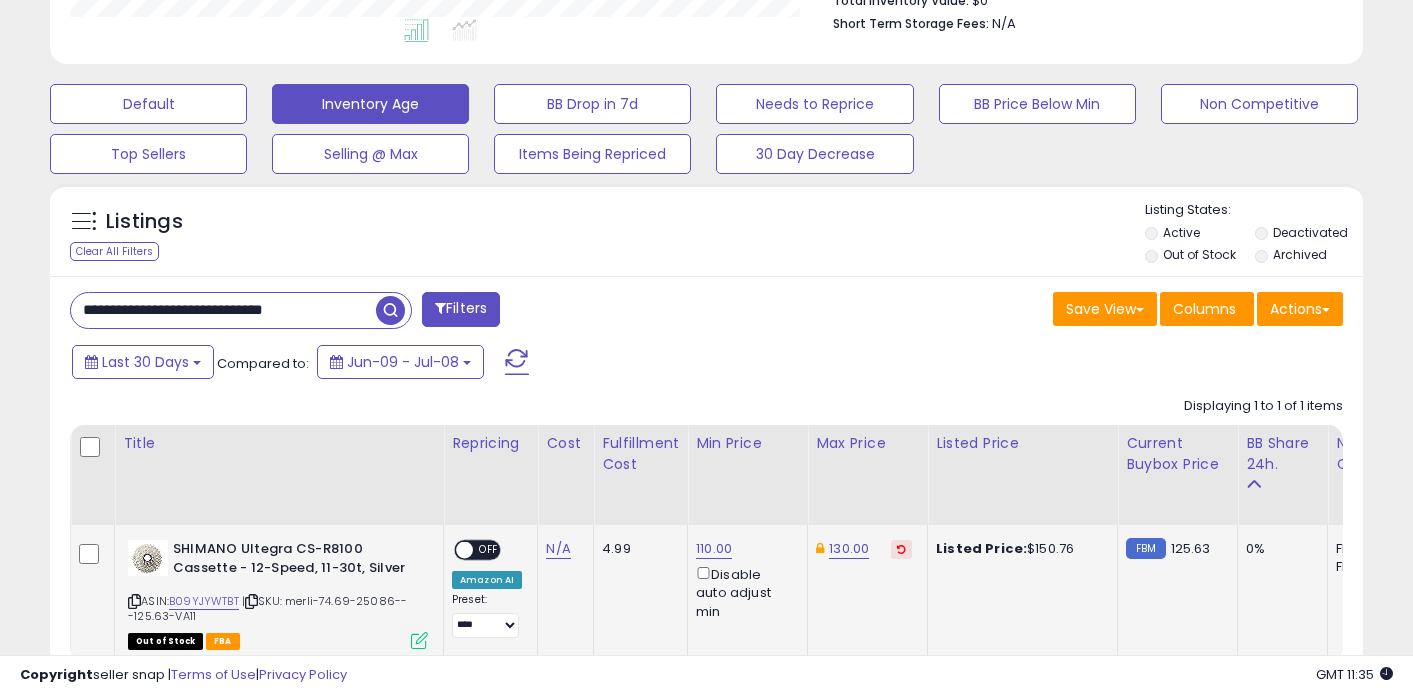 type on "**********" 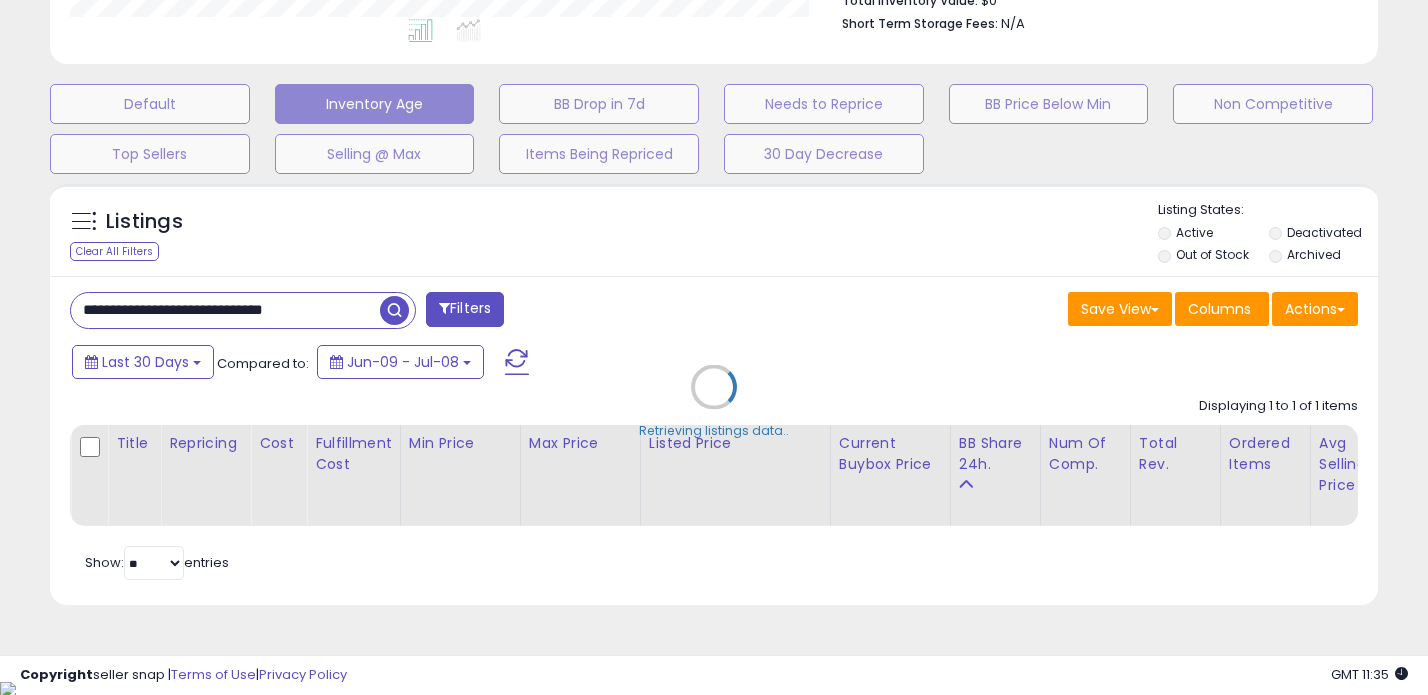 scroll, scrollTop: 999590, scrollLeft: 999231, axis: both 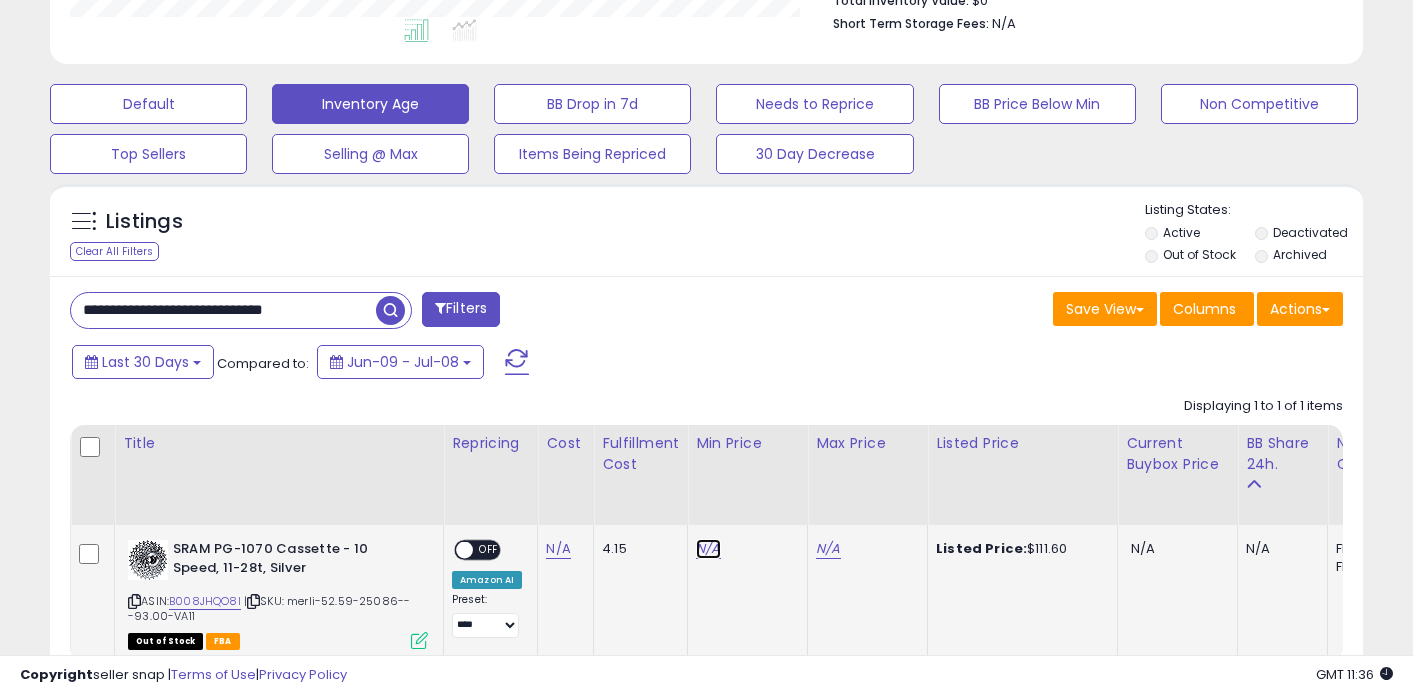 click on "N/A" at bounding box center (708, 549) 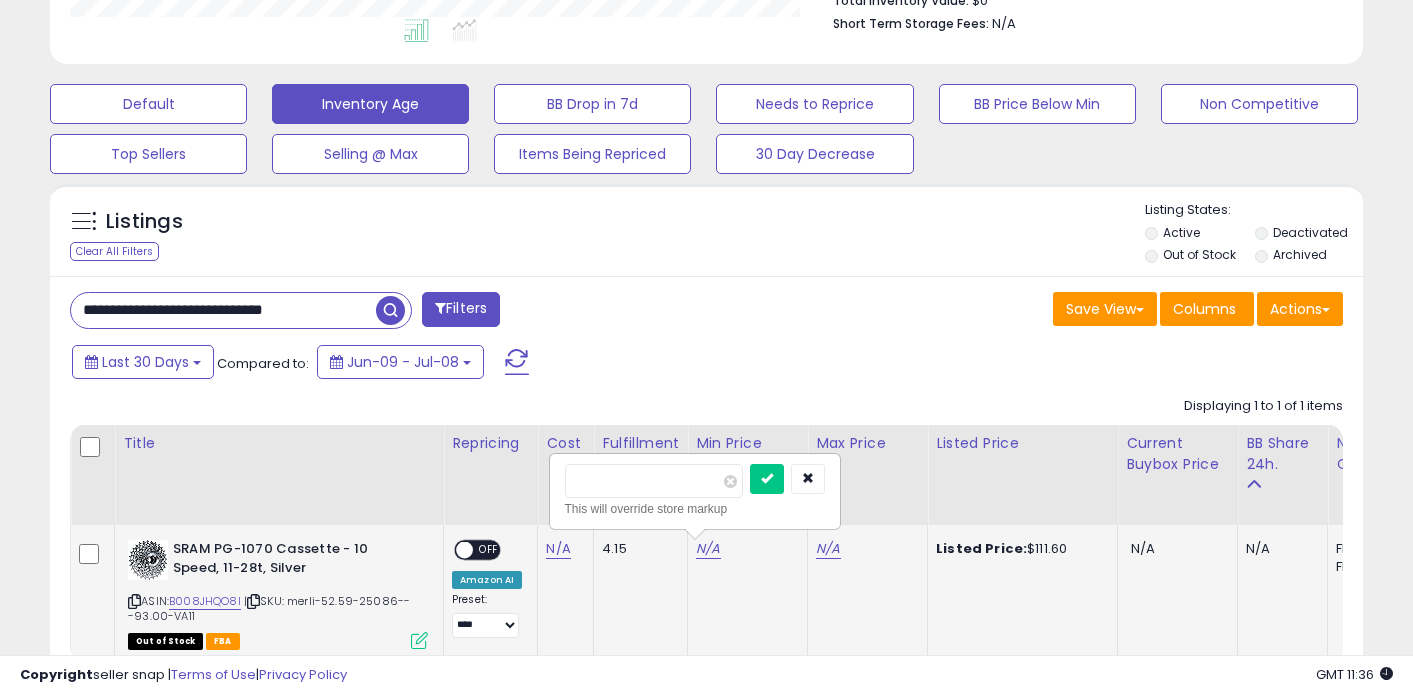 type on "**" 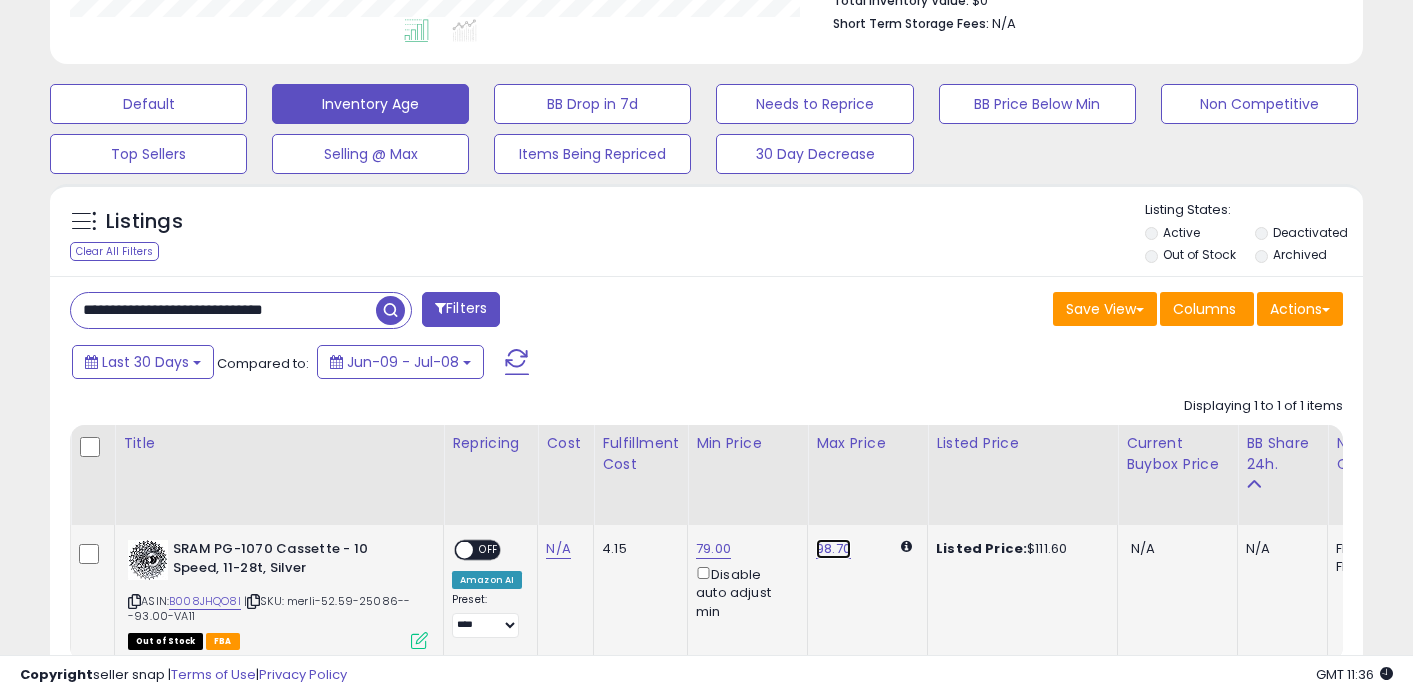 click on "98.70" at bounding box center (833, 549) 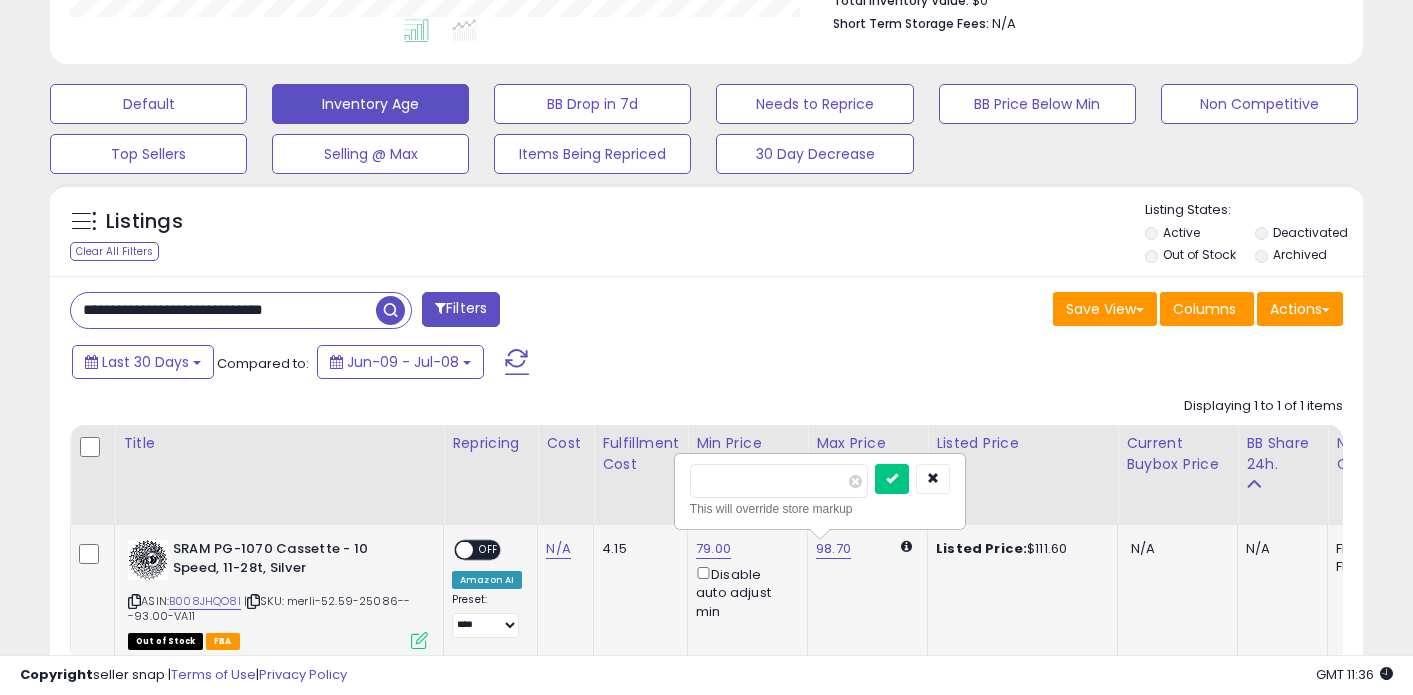 type on "**" 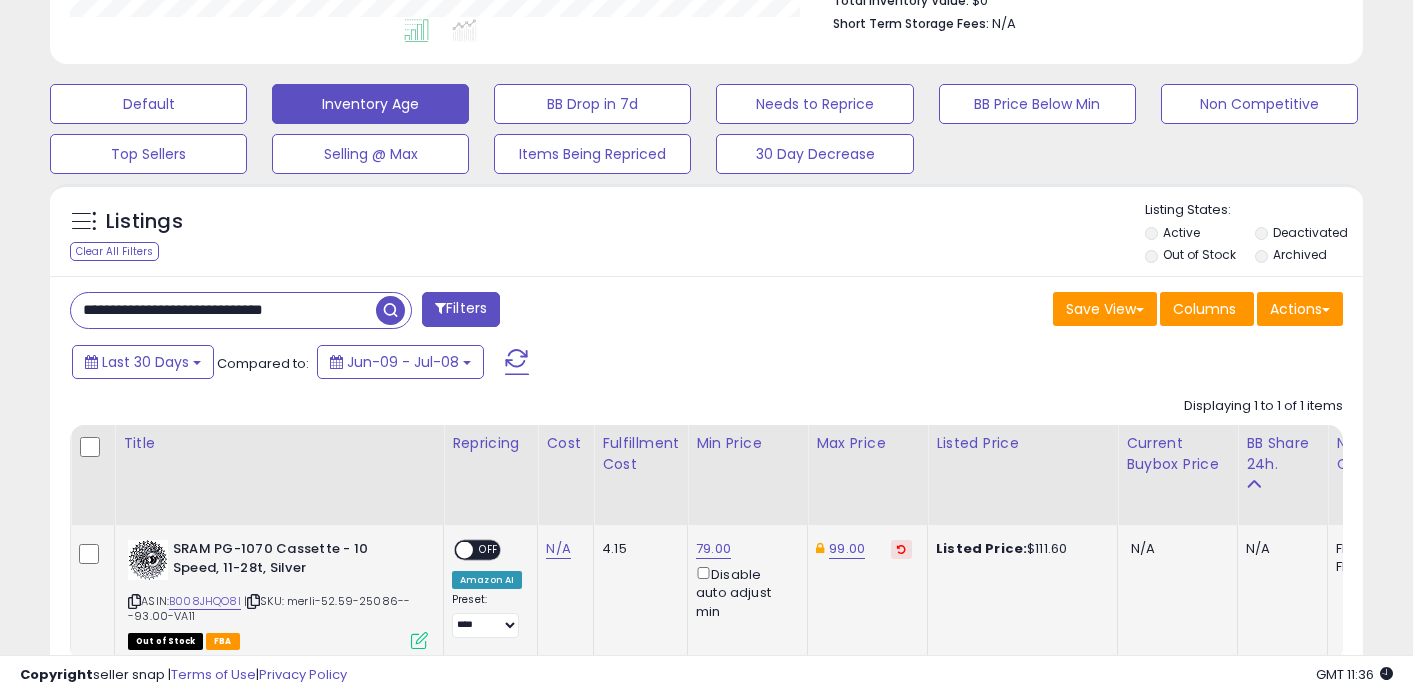 click on "**********" at bounding box center [223, 310] 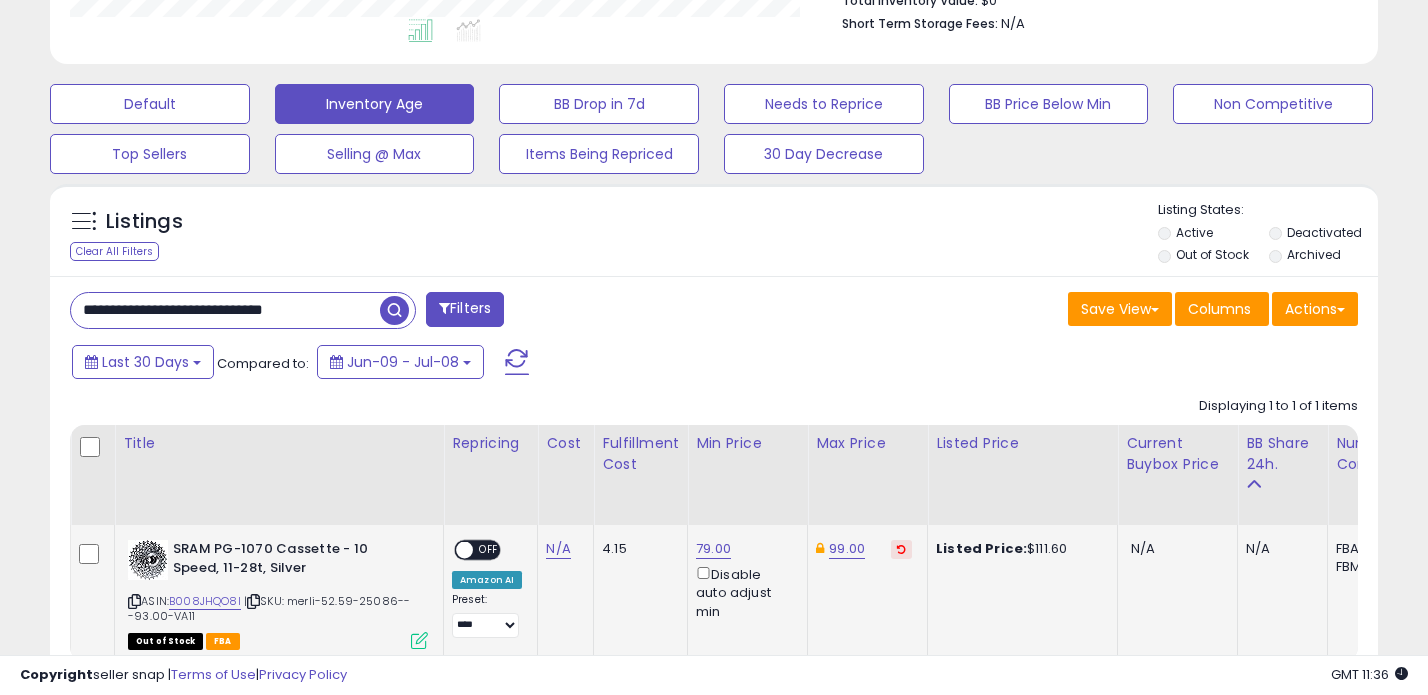 scroll, scrollTop: 999590, scrollLeft: 999231, axis: both 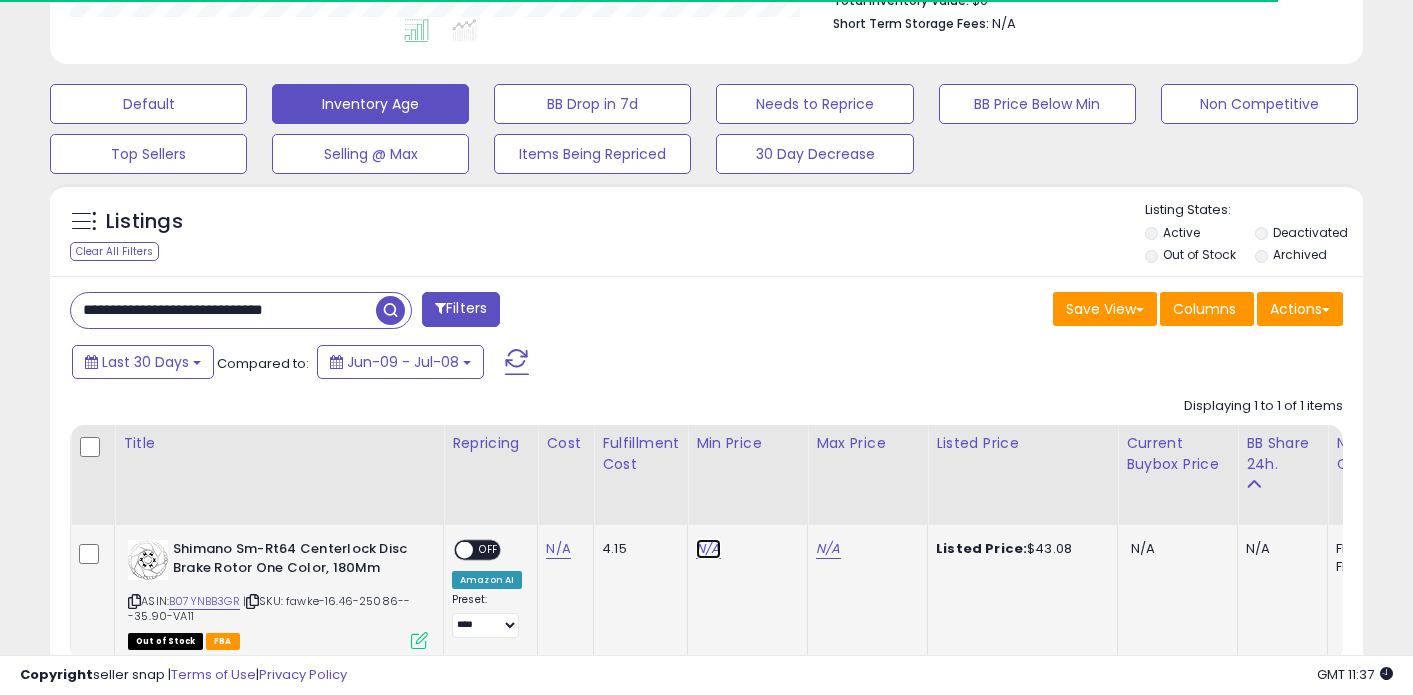 click on "N/A" at bounding box center [708, 549] 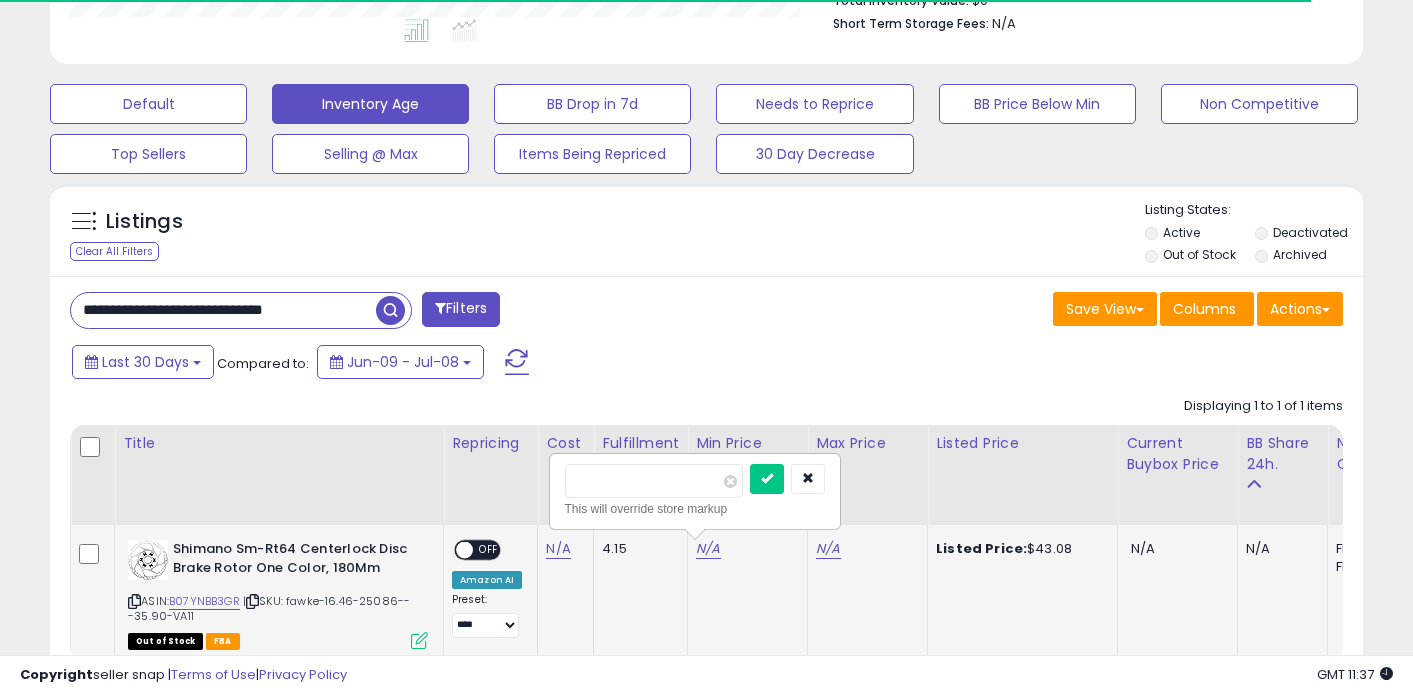 type on "**" 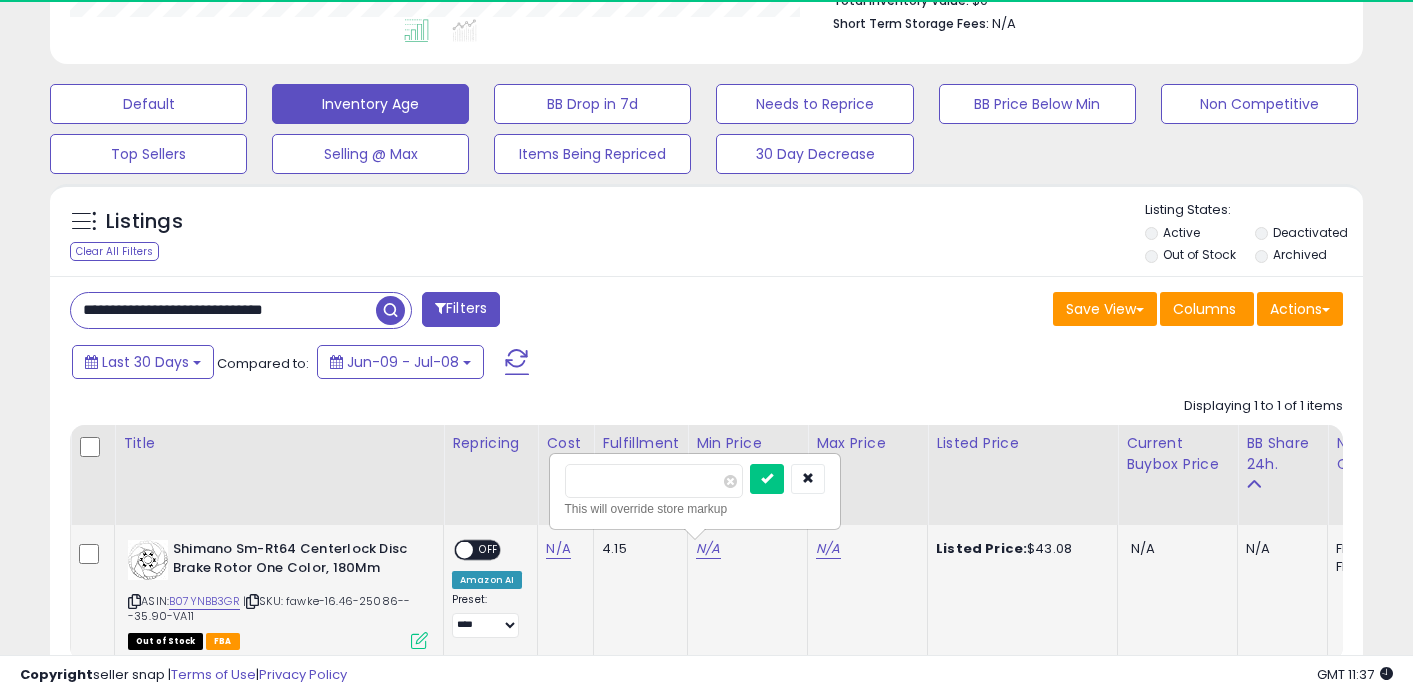 click at bounding box center [767, 479] 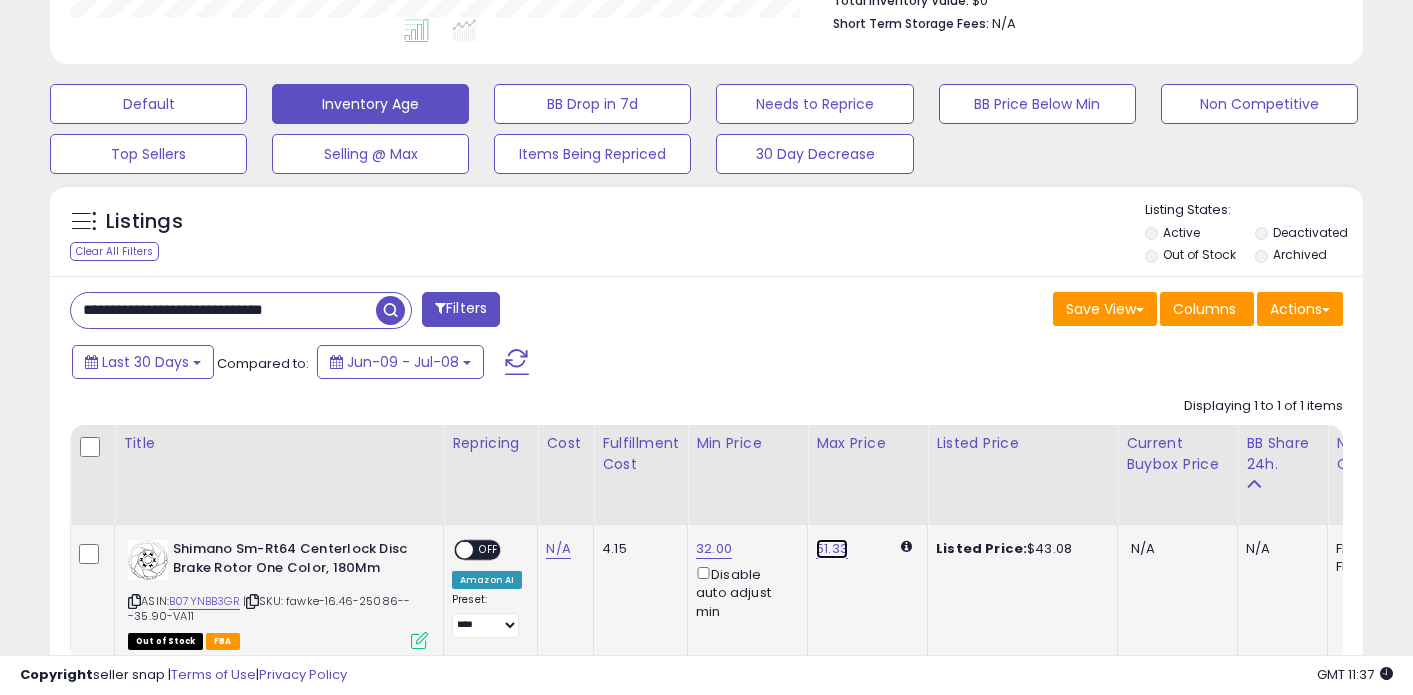click on "51.33" at bounding box center (832, 549) 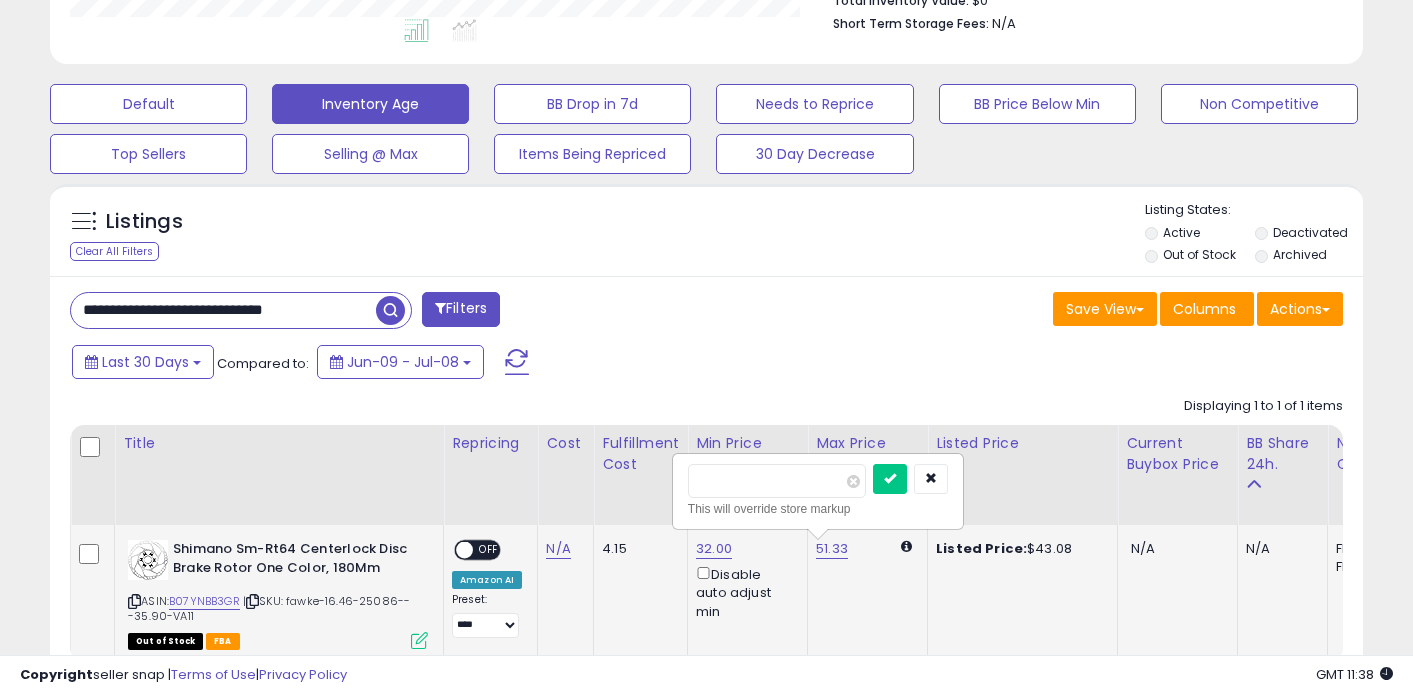 type on "*****" 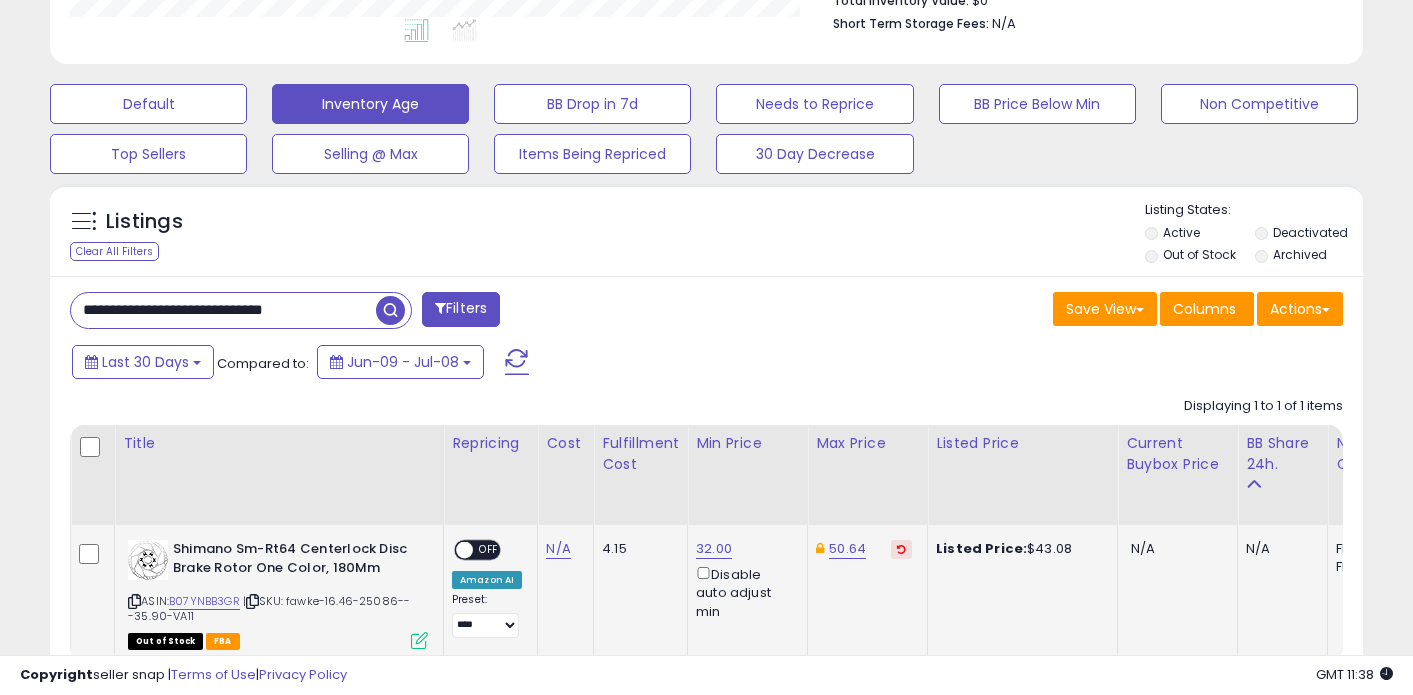 click on "**********" at bounding box center [223, 310] 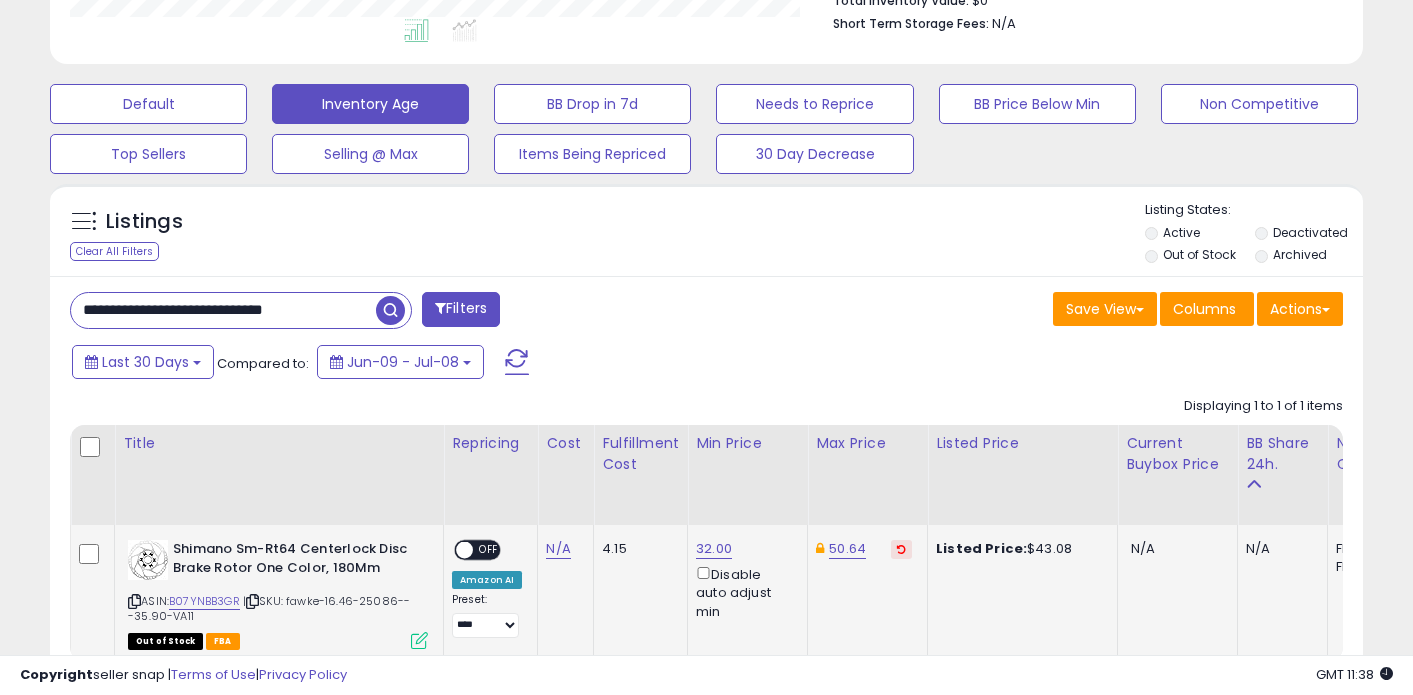 paste 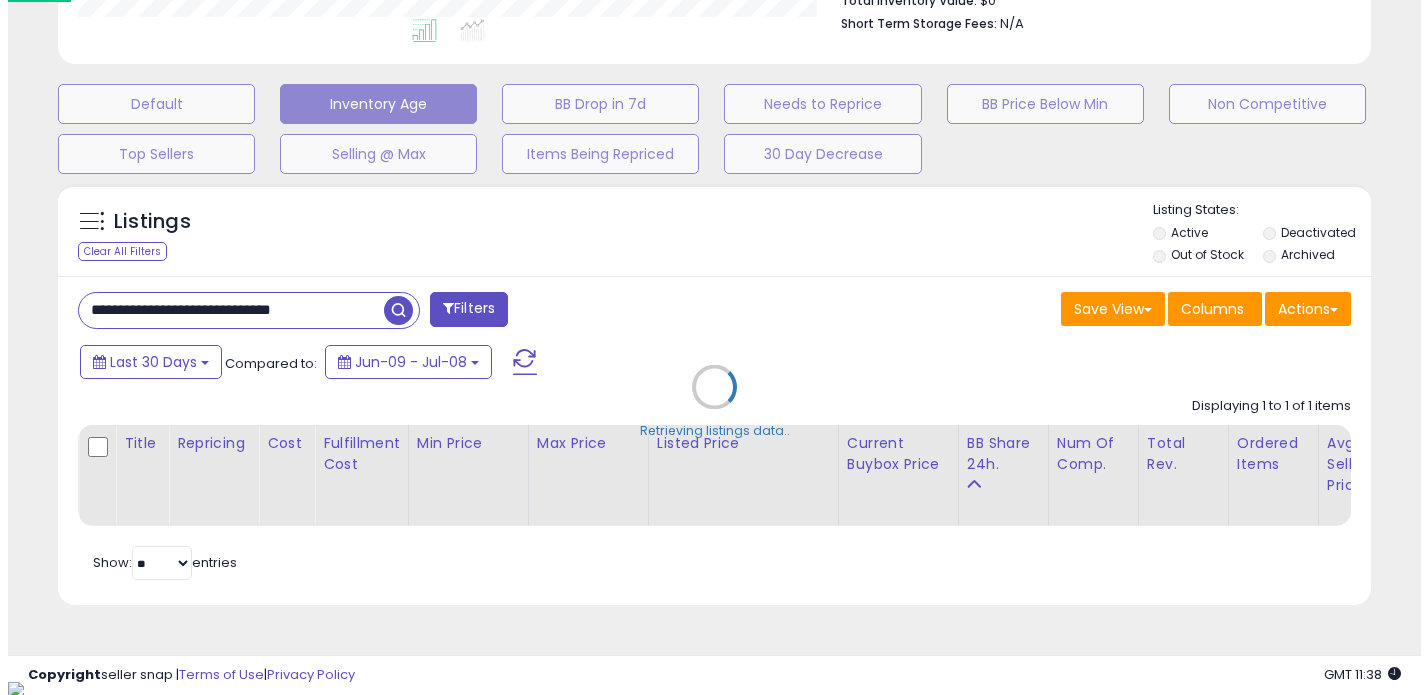 scroll, scrollTop: 999590, scrollLeft: 999231, axis: both 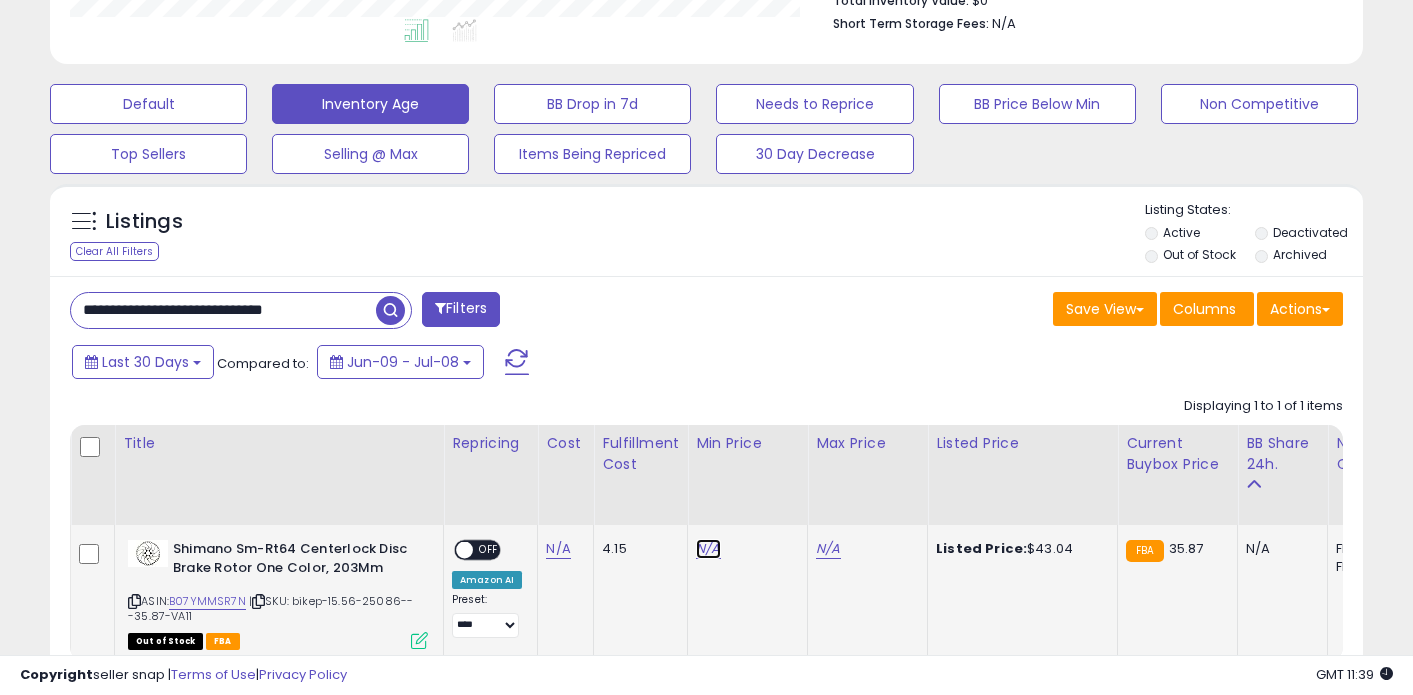 click on "N/A" at bounding box center (708, 549) 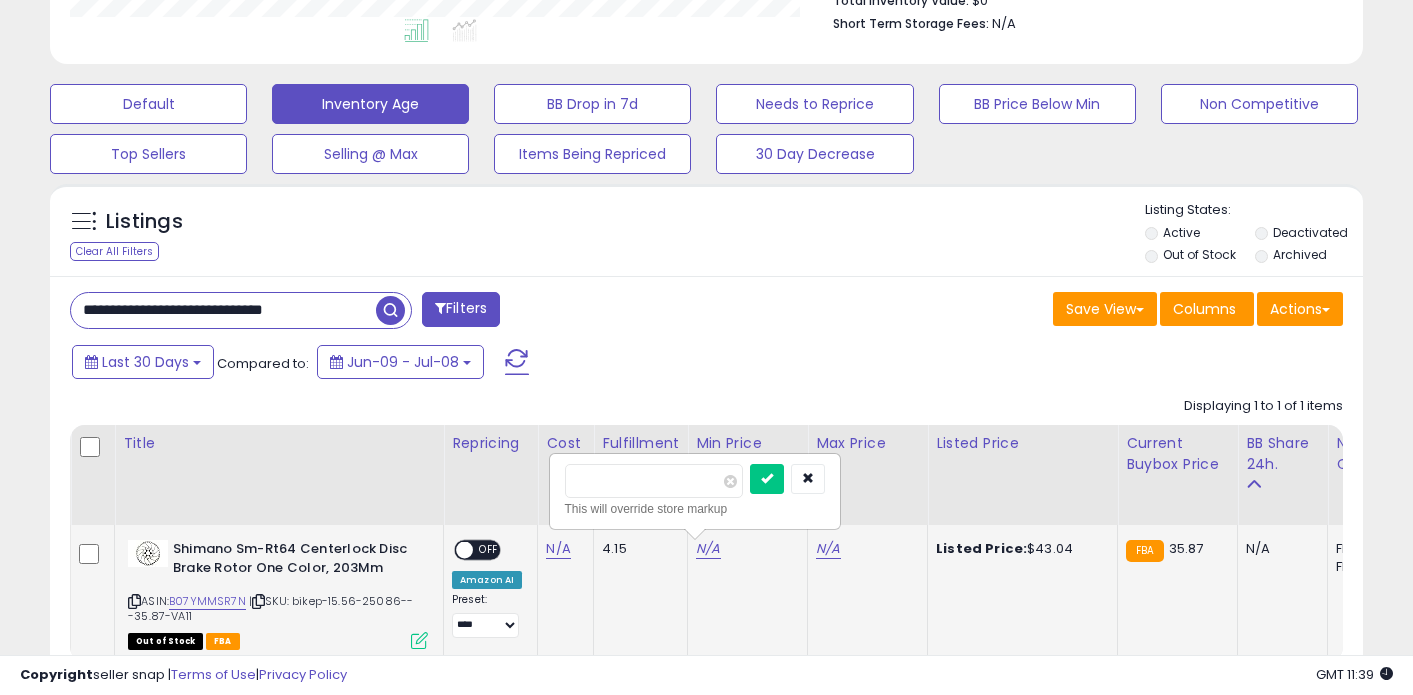 type on "*****" 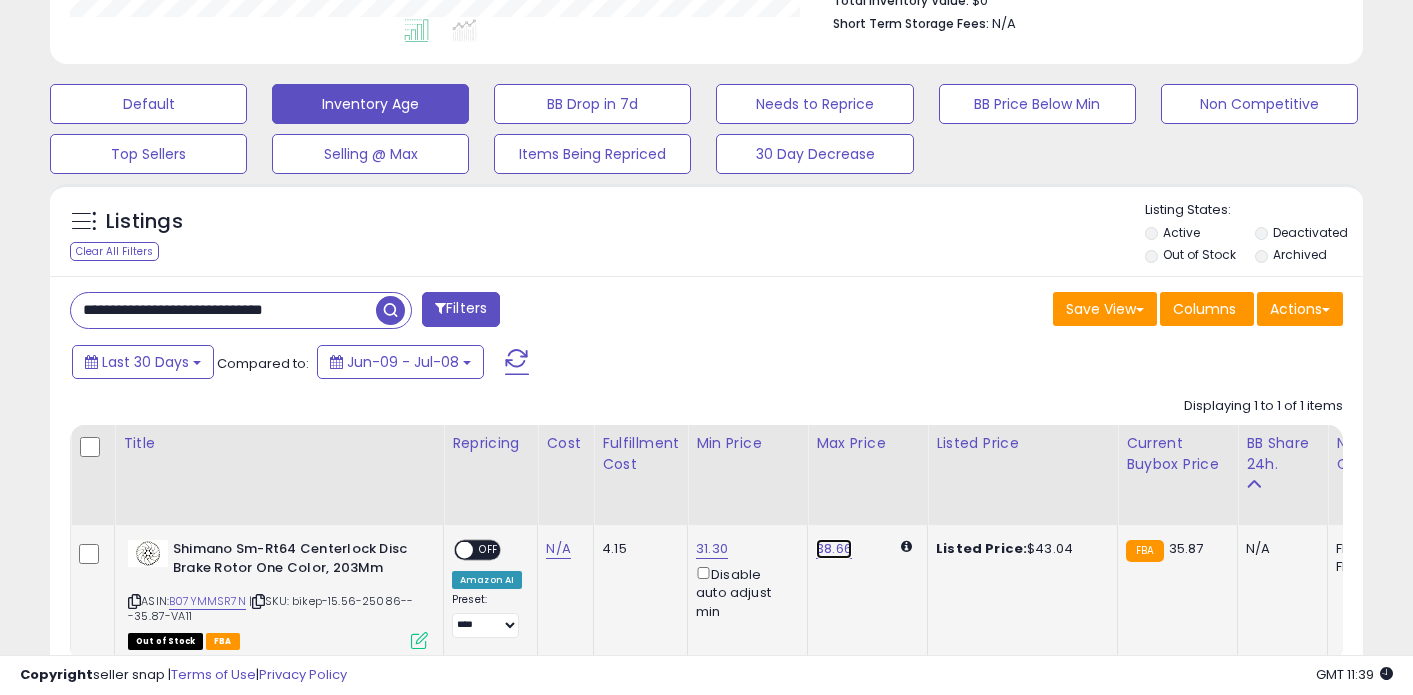 click on "38.66" at bounding box center [834, 549] 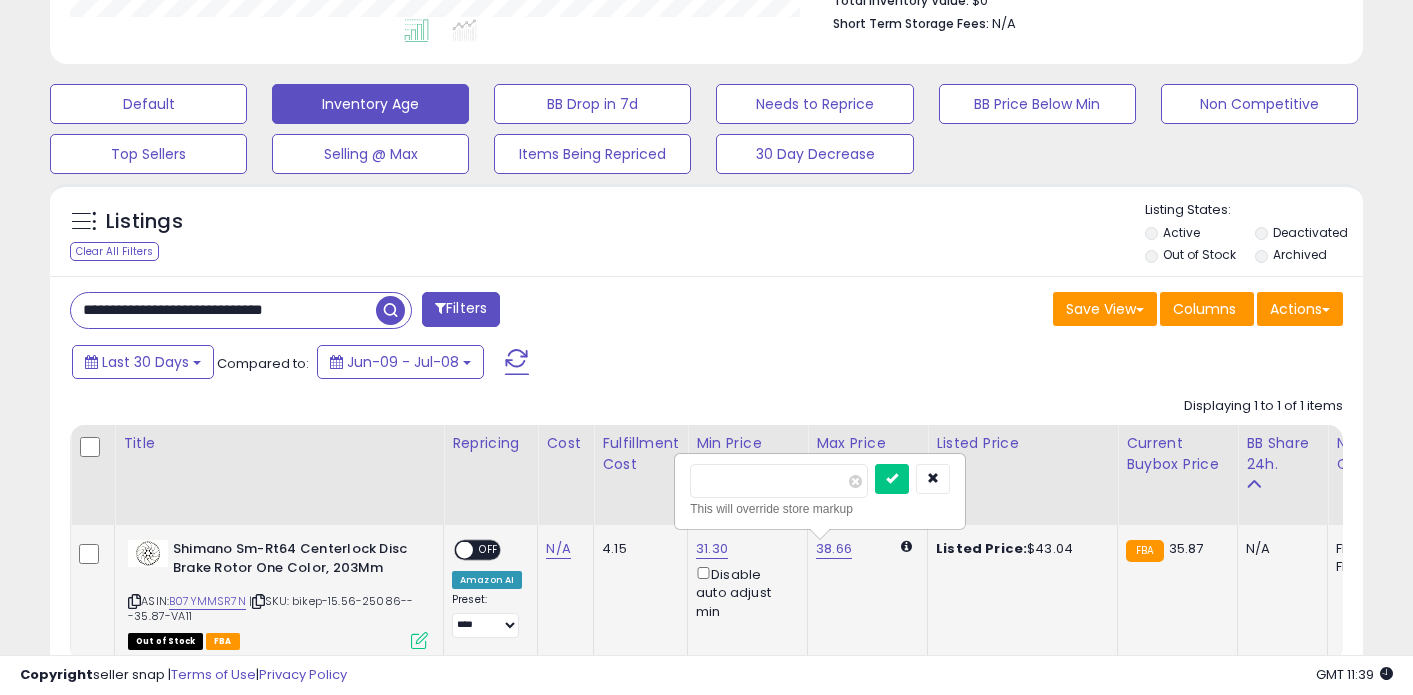 type on "**" 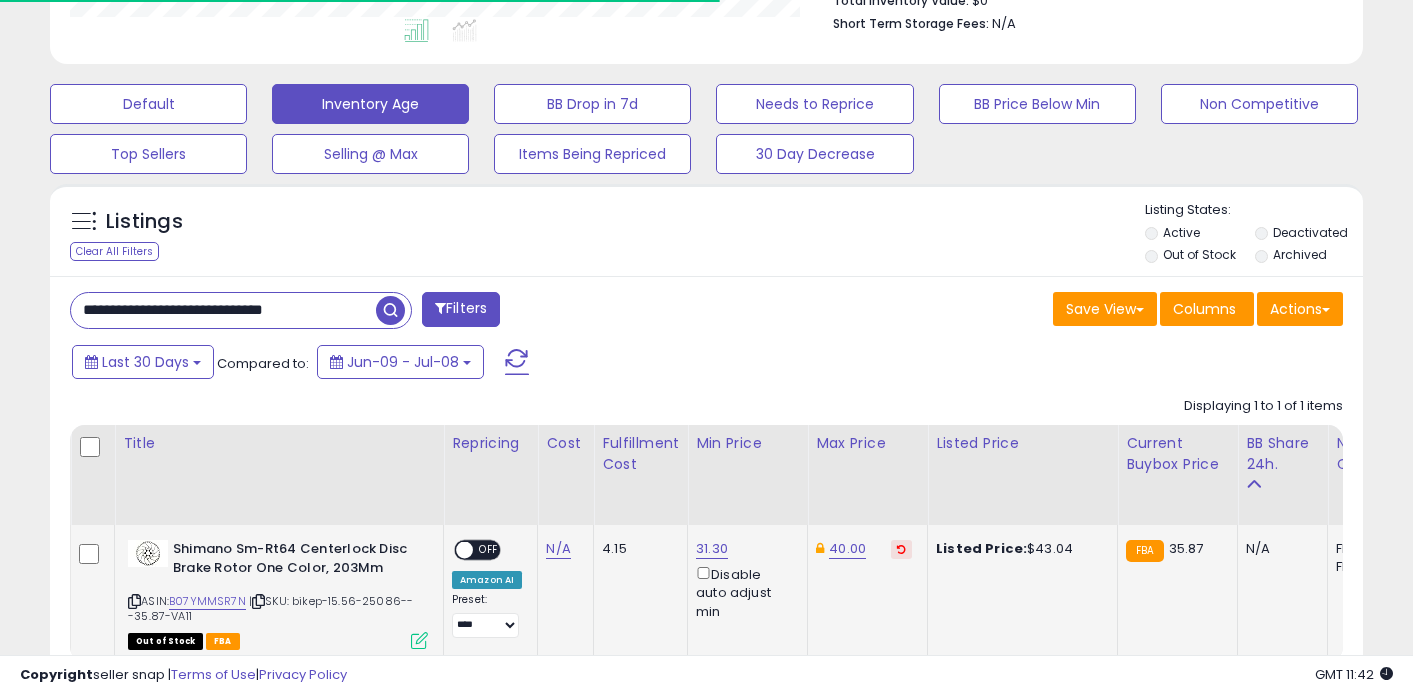 click on "**********" at bounding box center (223, 310) 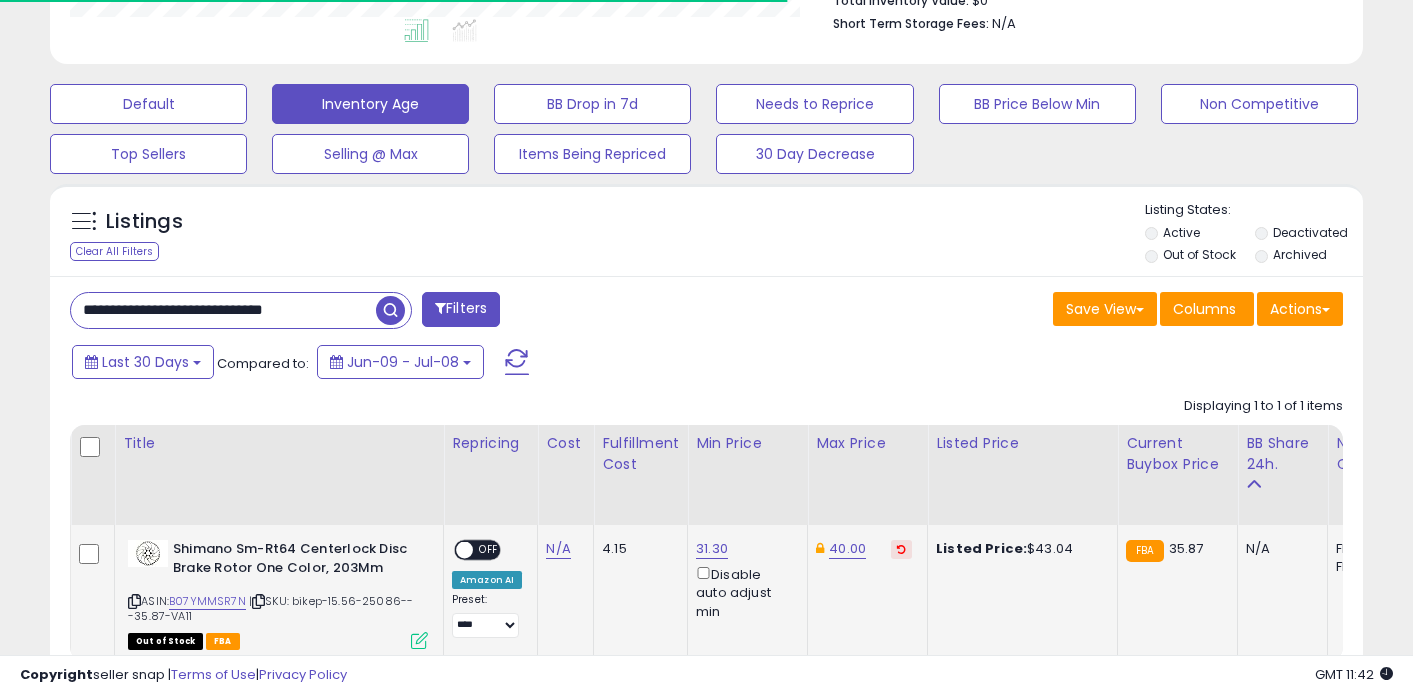click on "**********" at bounding box center (223, 310) 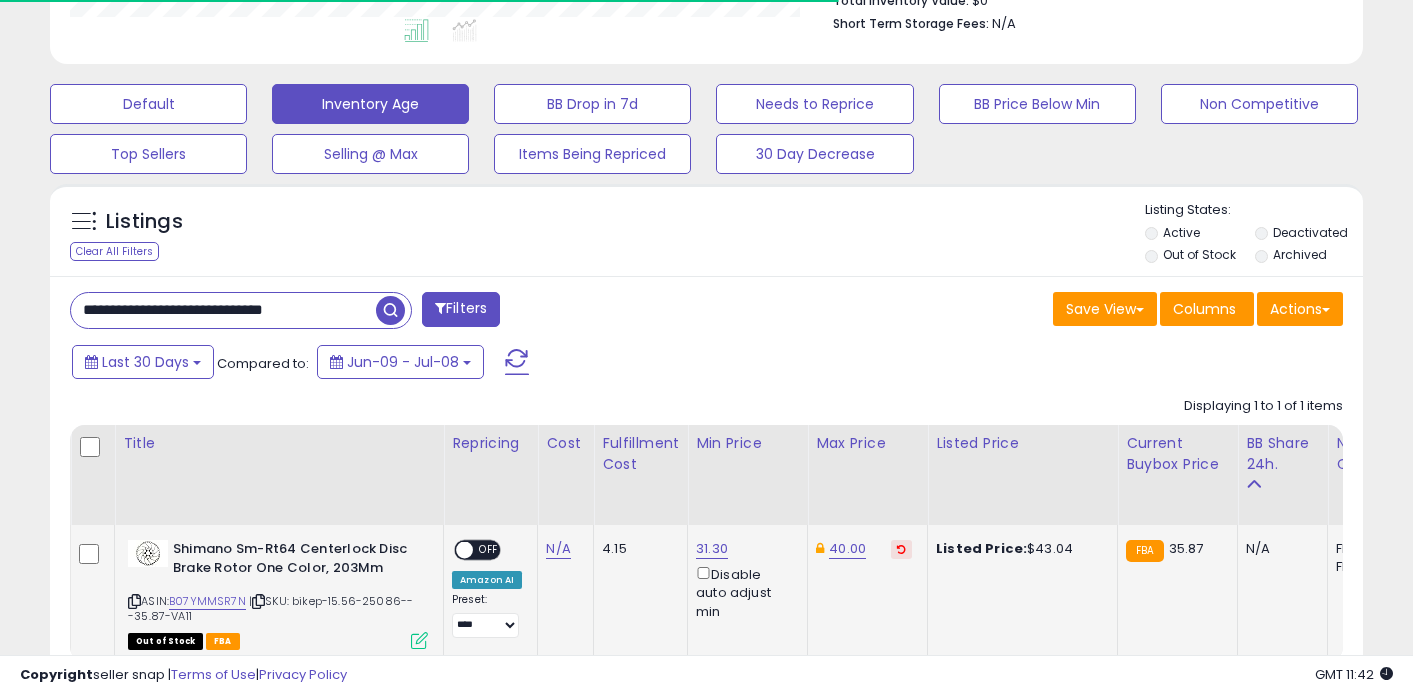 paste 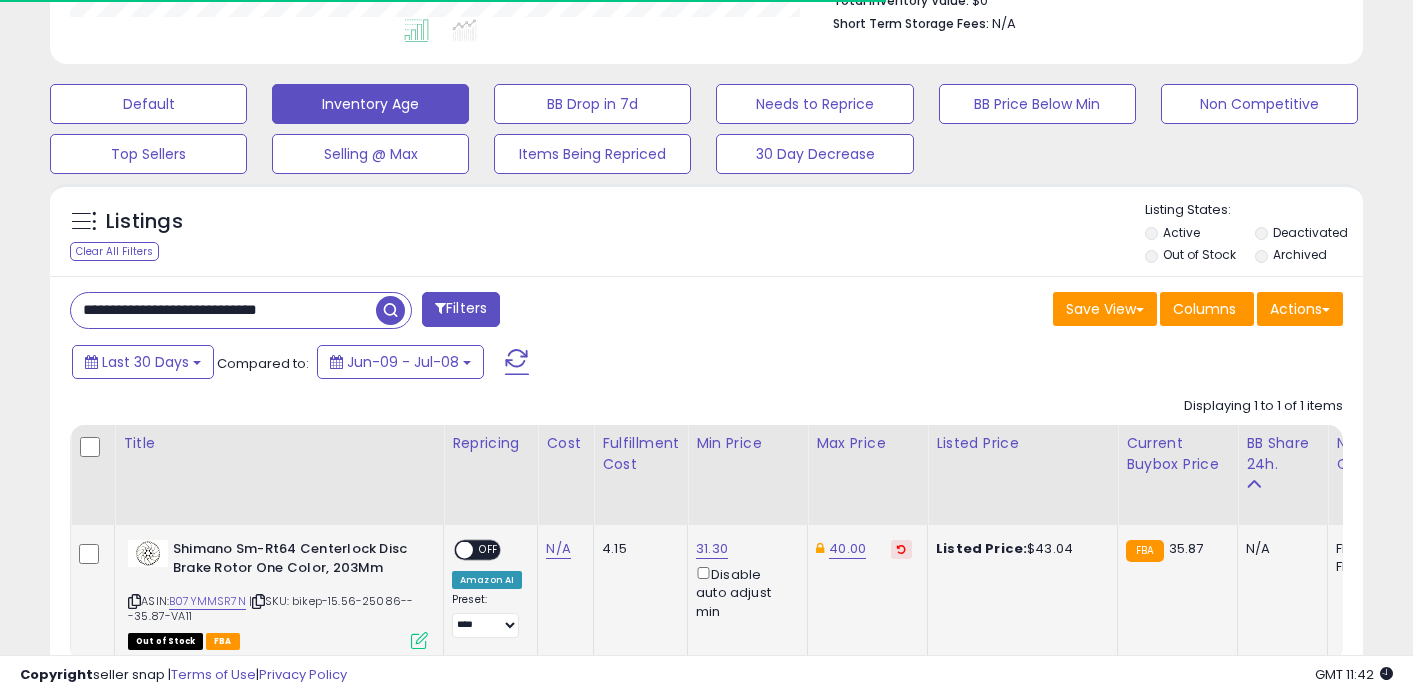 type on "**********" 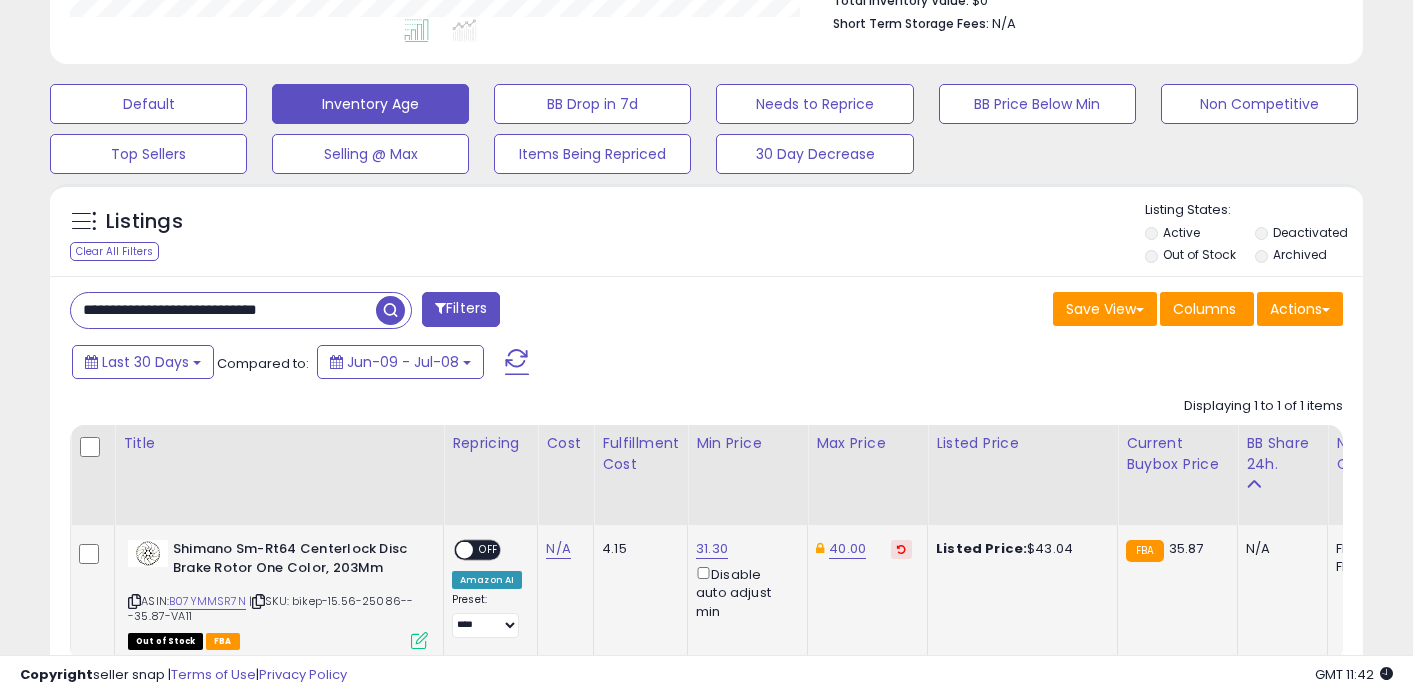 scroll, scrollTop: 999590, scrollLeft: 999231, axis: both 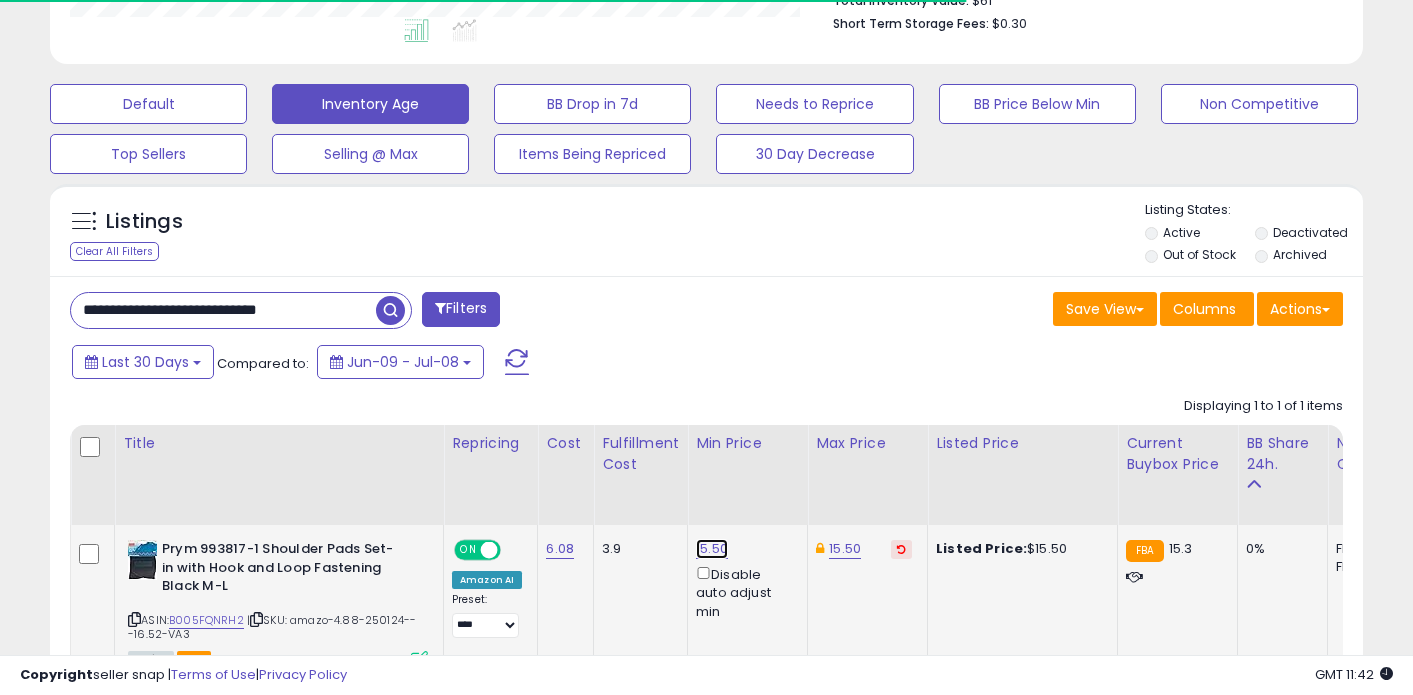 click on "15.50" at bounding box center (712, 549) 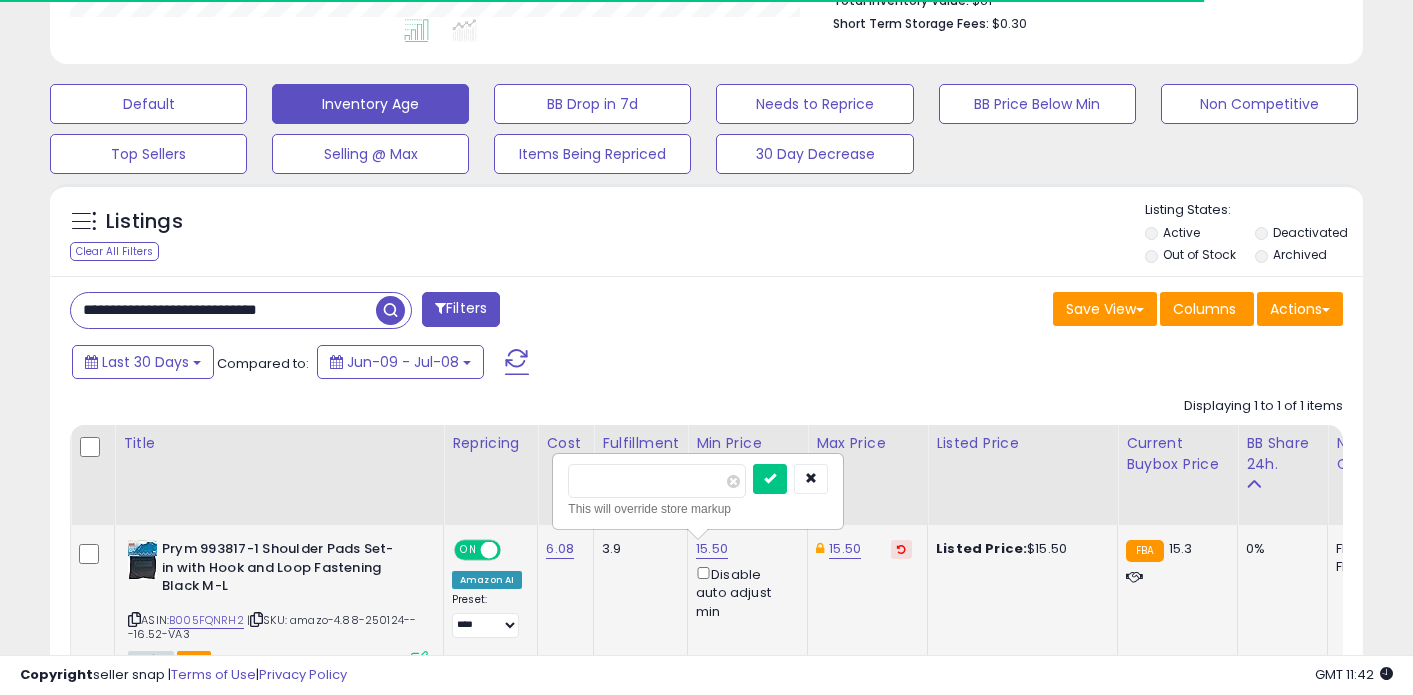 scroll, scrollTop: 999590, scrollLeft: 999240, axis: both 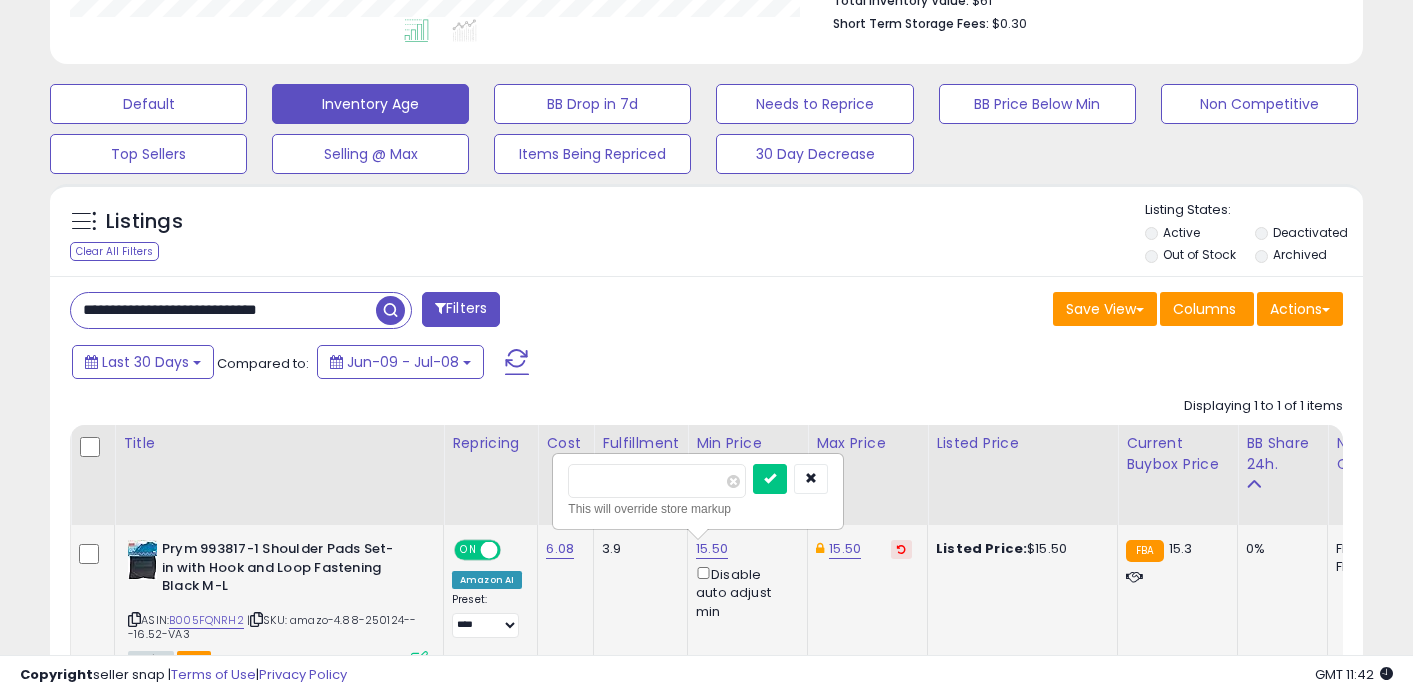 type on "**" 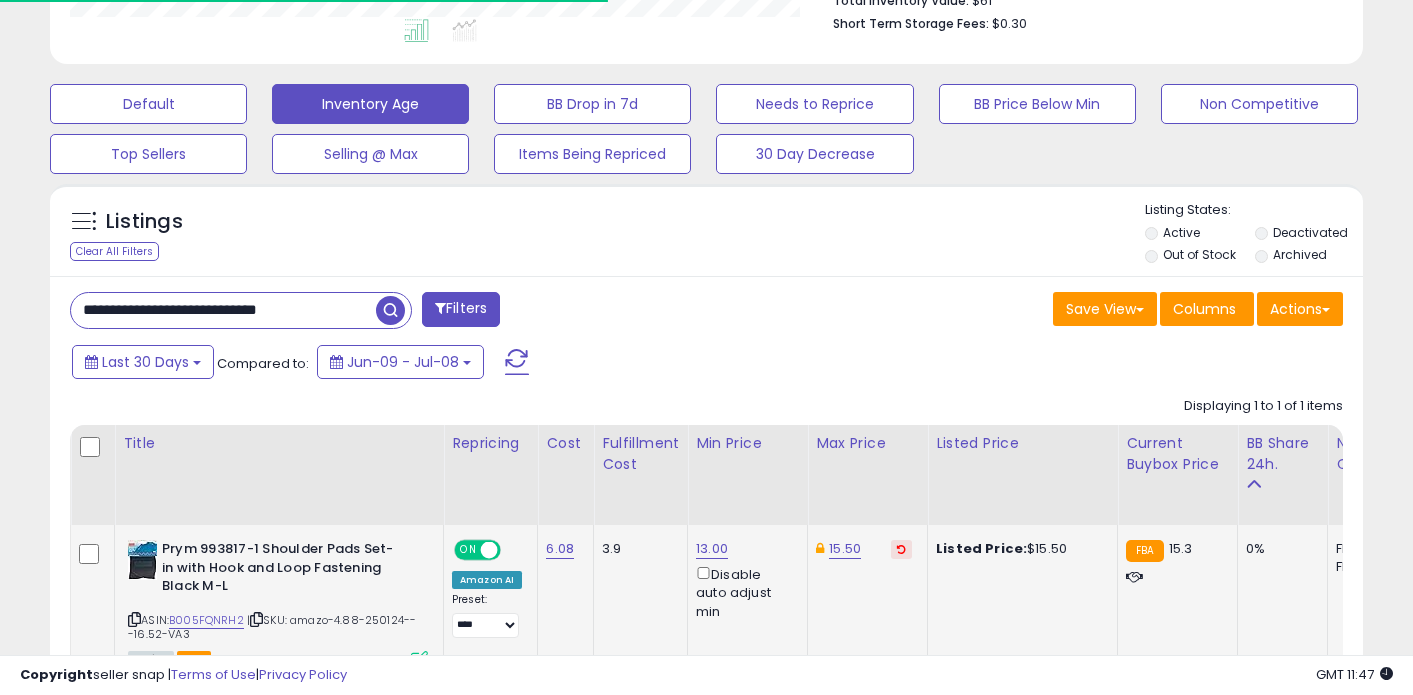 click on "**********" at bounding box center (223, 310) 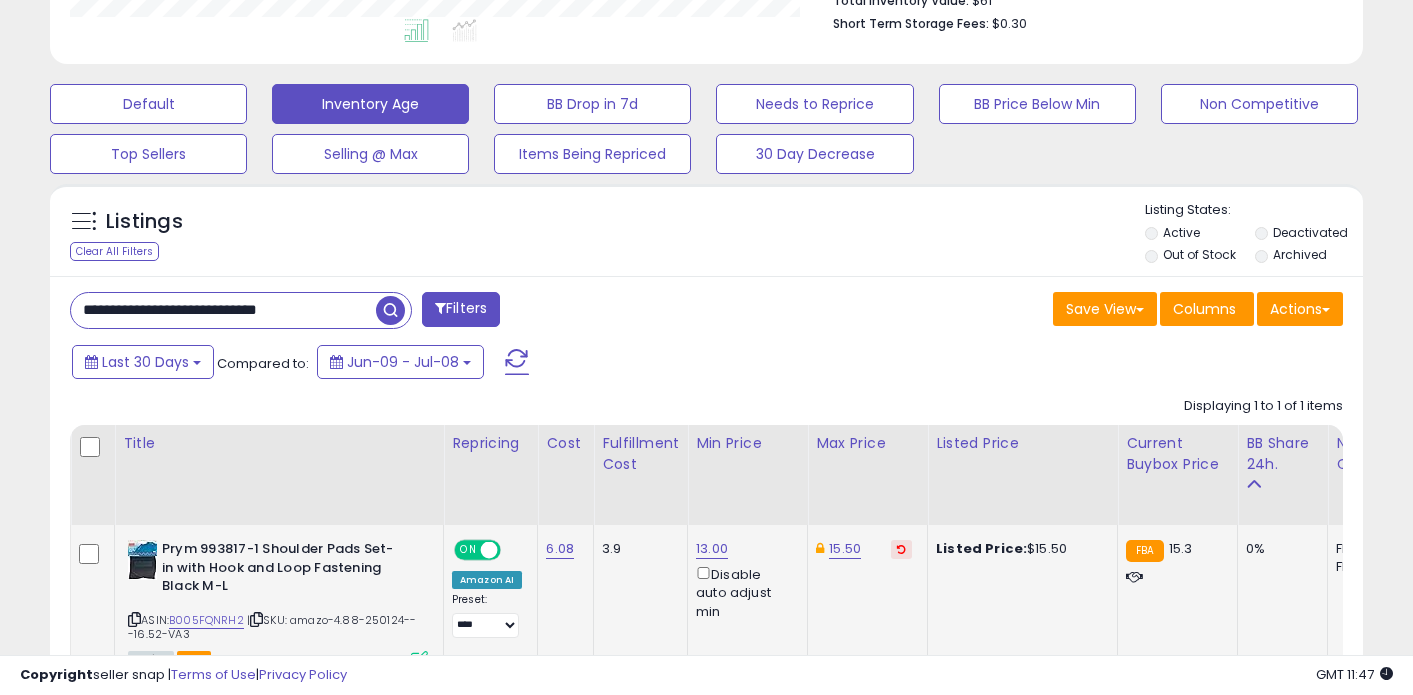 paste 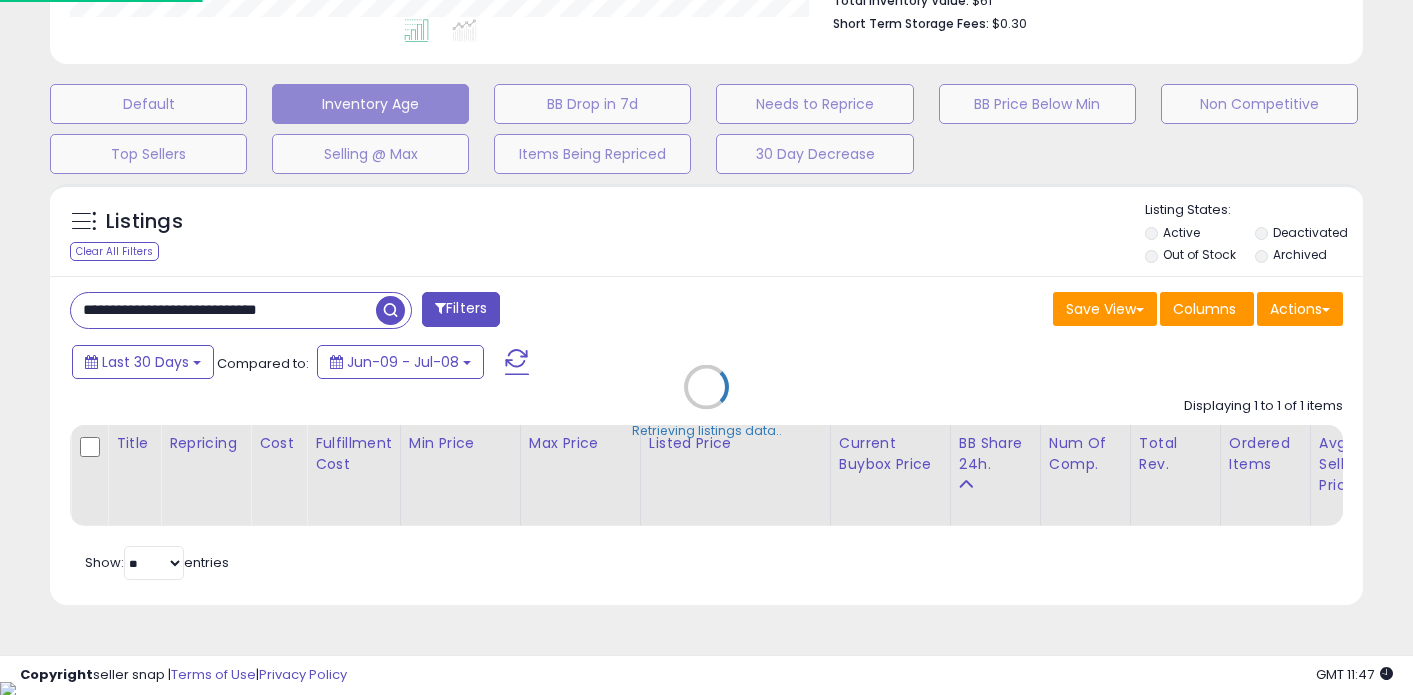 scroll, scrollTop: 999590, scrollLeft: 999231, axis: both 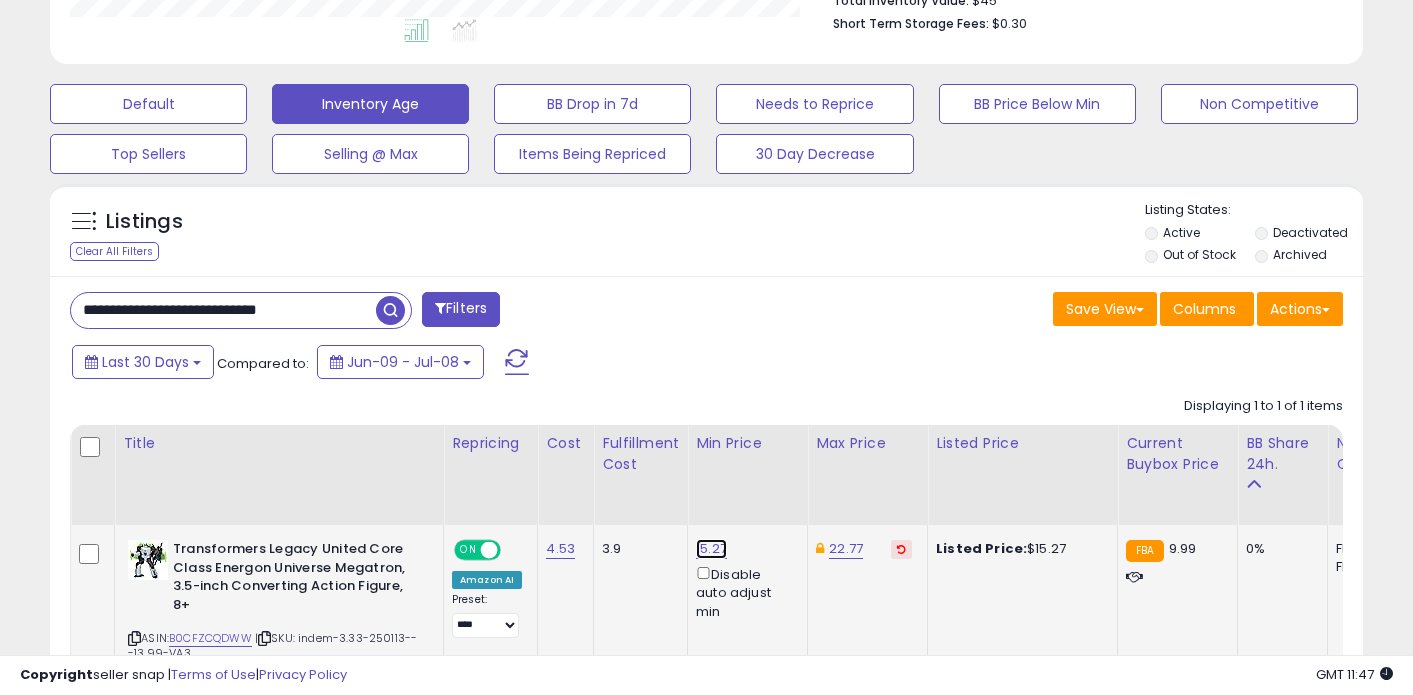 click on "15.27" at bounding box center [711, 549] 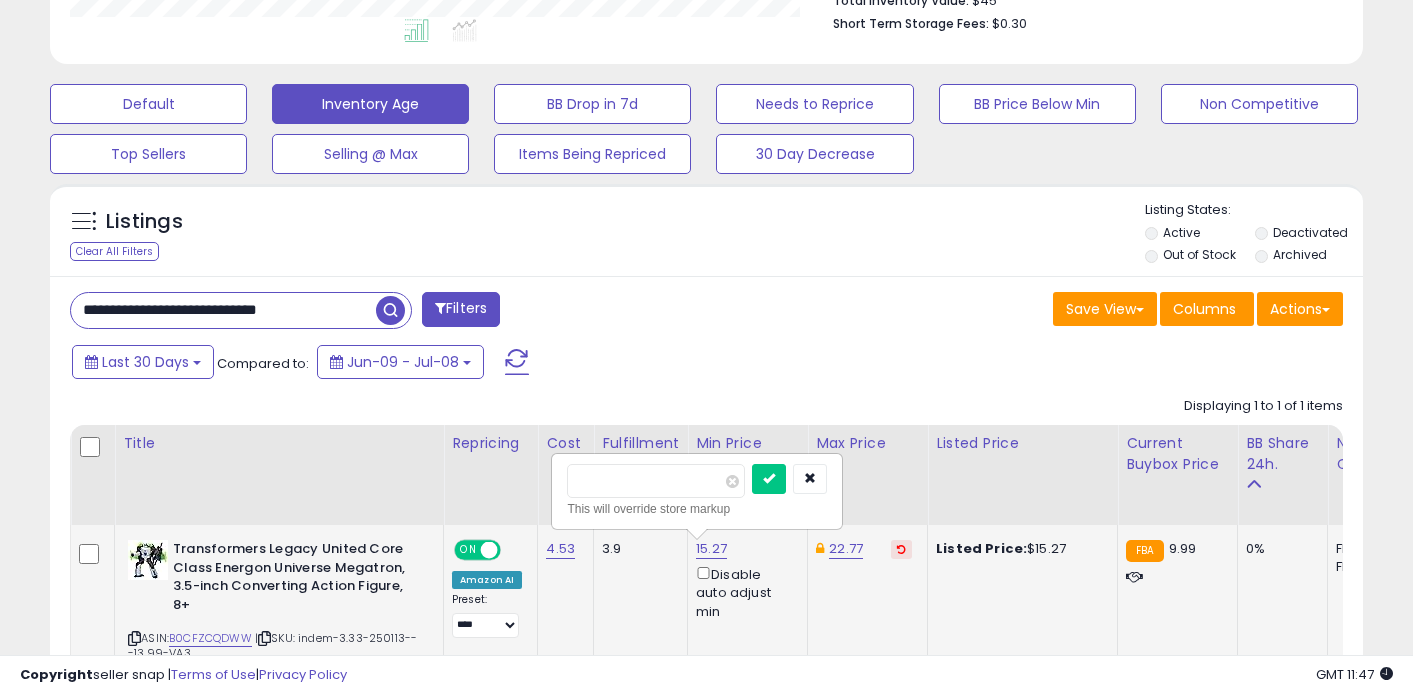 type on "*" 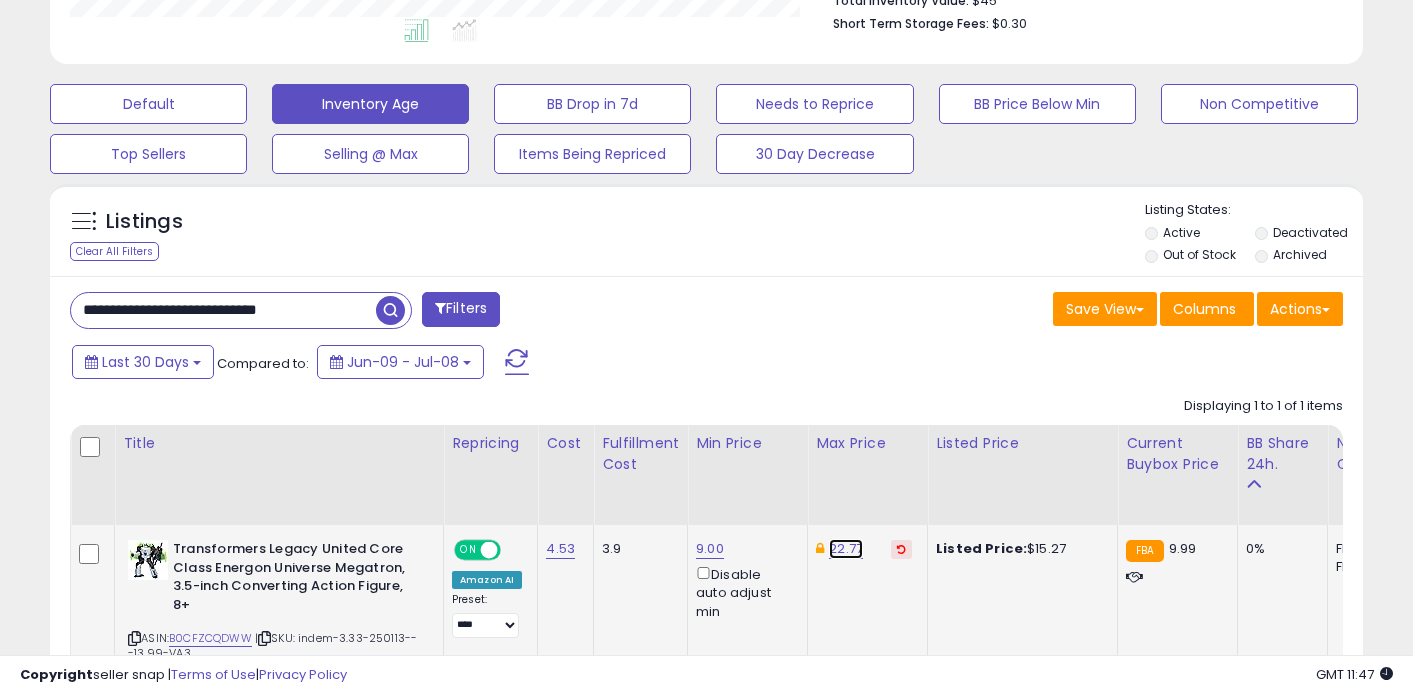 click on "22.77" at bounding box center [846, 549] 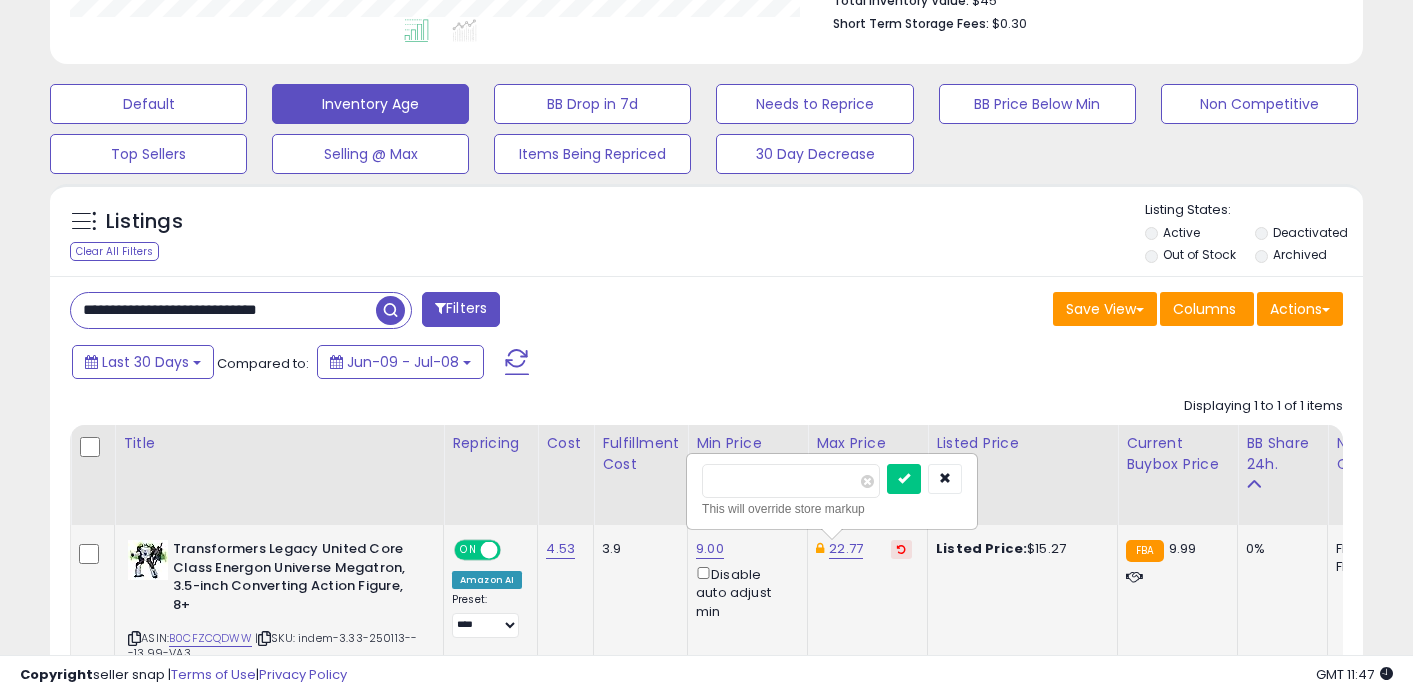 type on "**" 